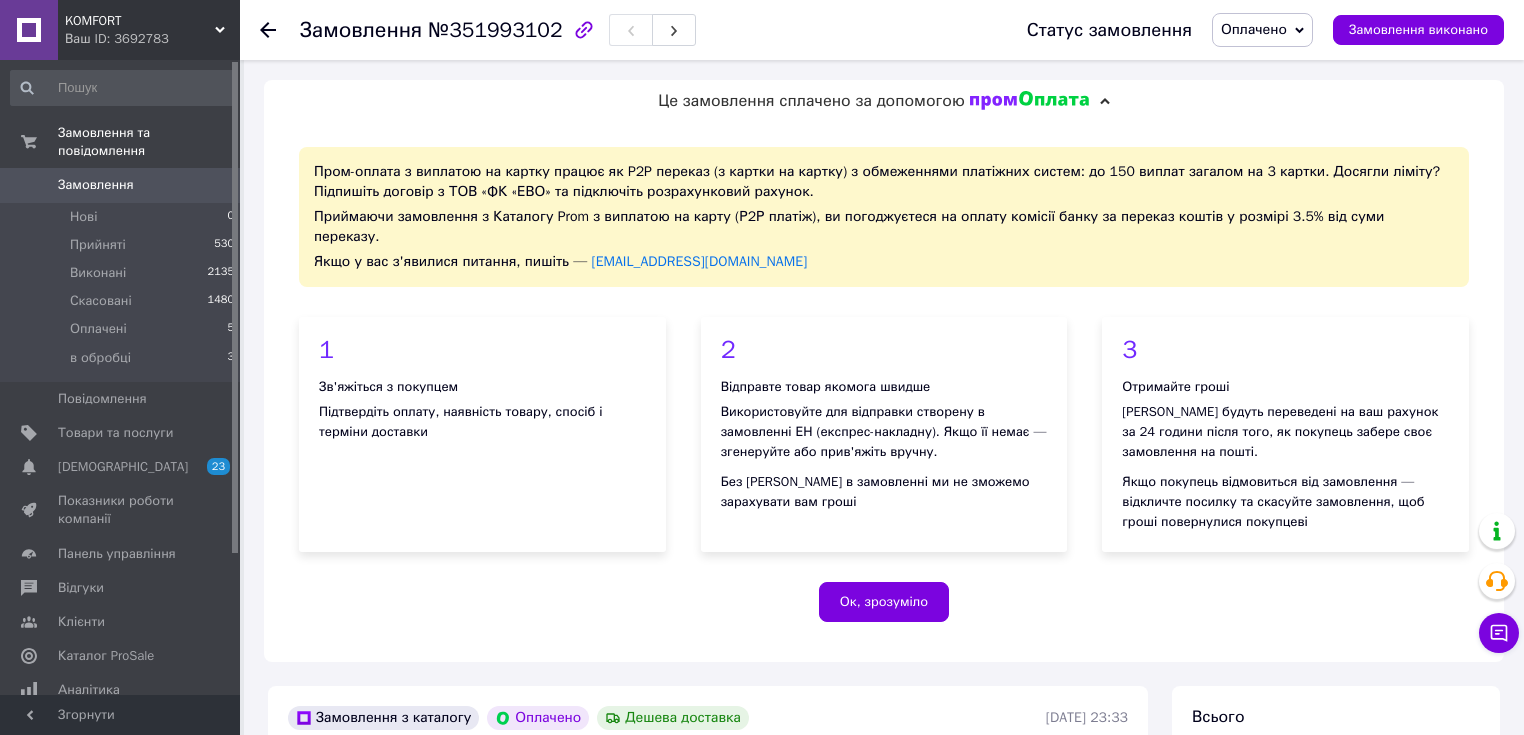 scroll, scrollTop: 1040, scrollLeft: 0, axis: vertical 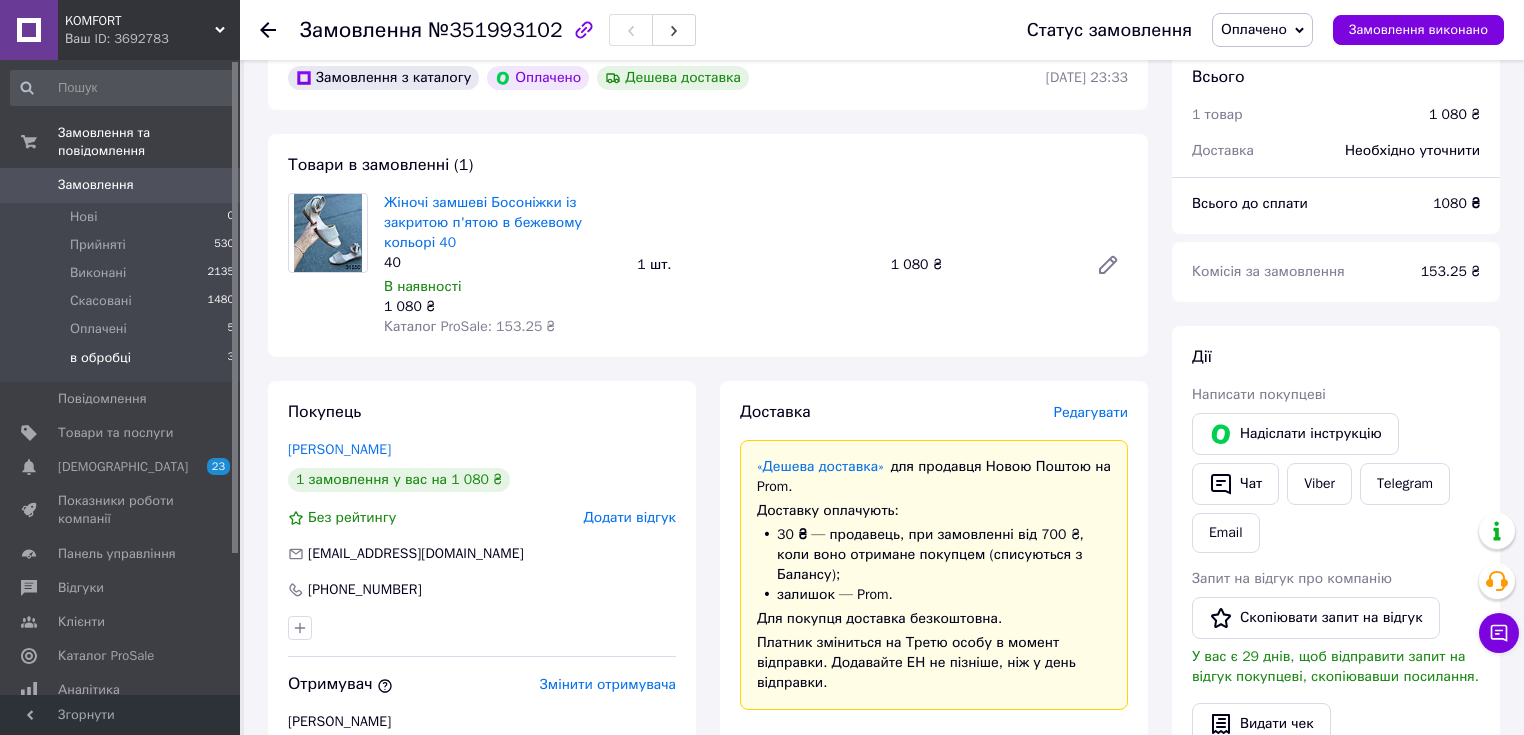 click on "в обробці" at bounding box center (100, 358) 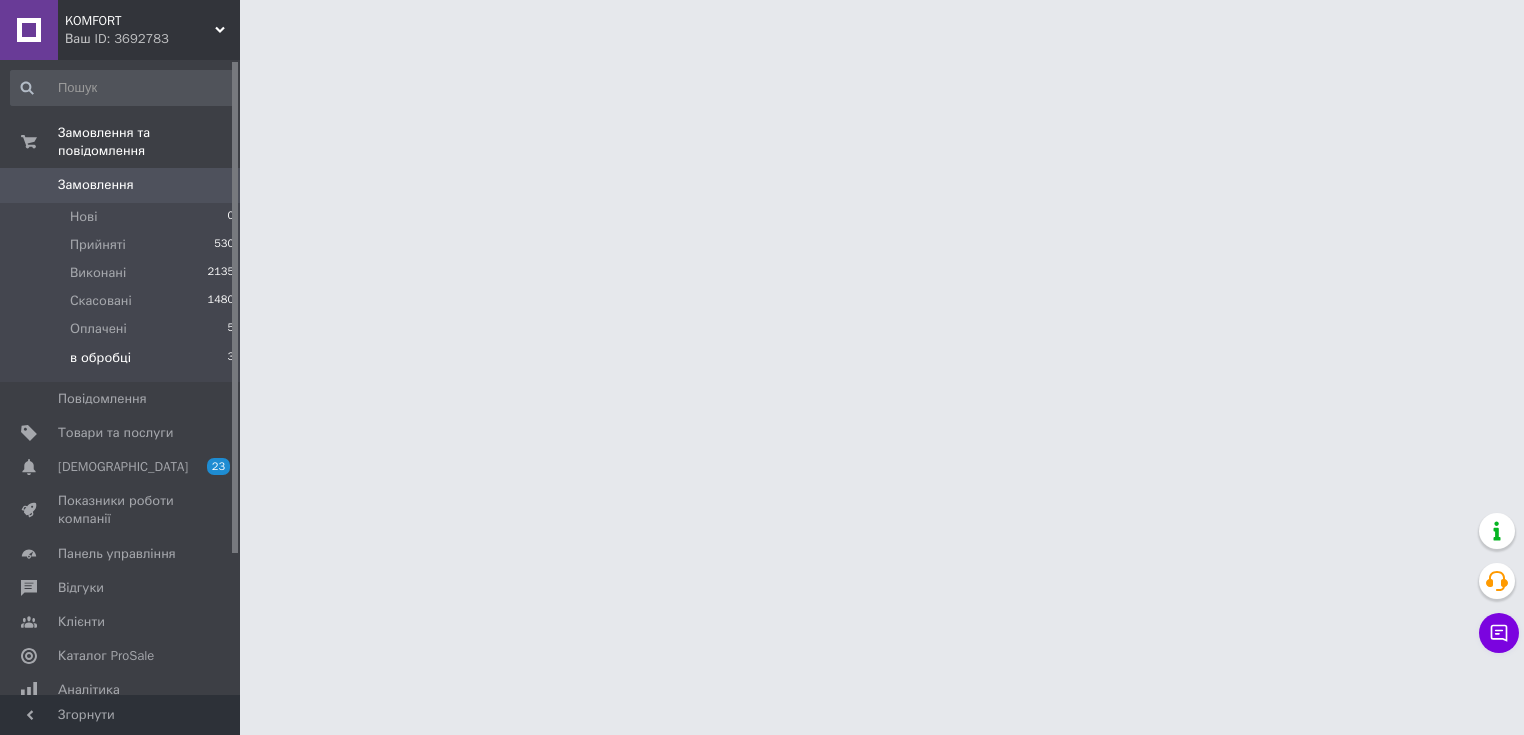 scroll, scrollTop: 0, scrollLeft: 0, axis: both 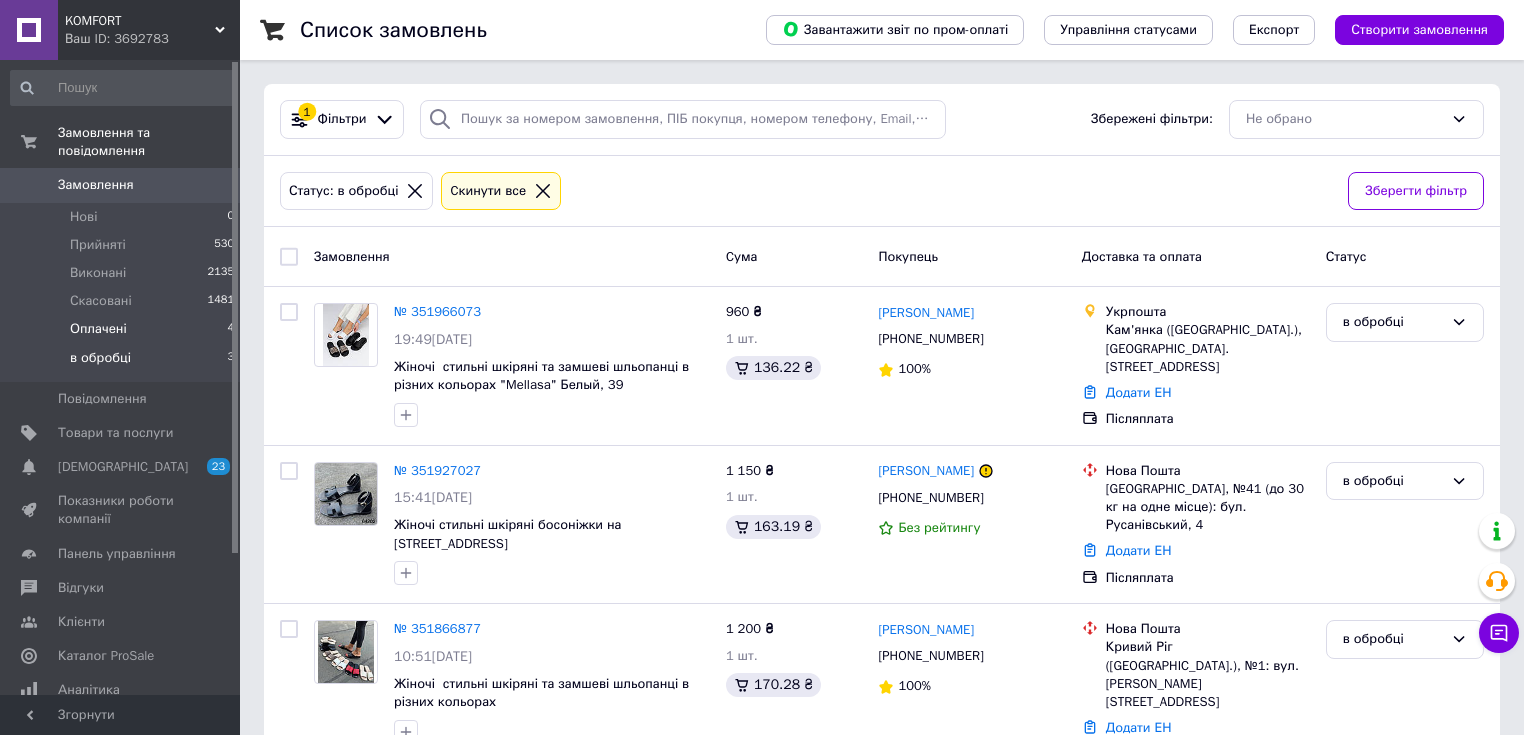 click on "Оплачені" at bounding box center (98, 329) 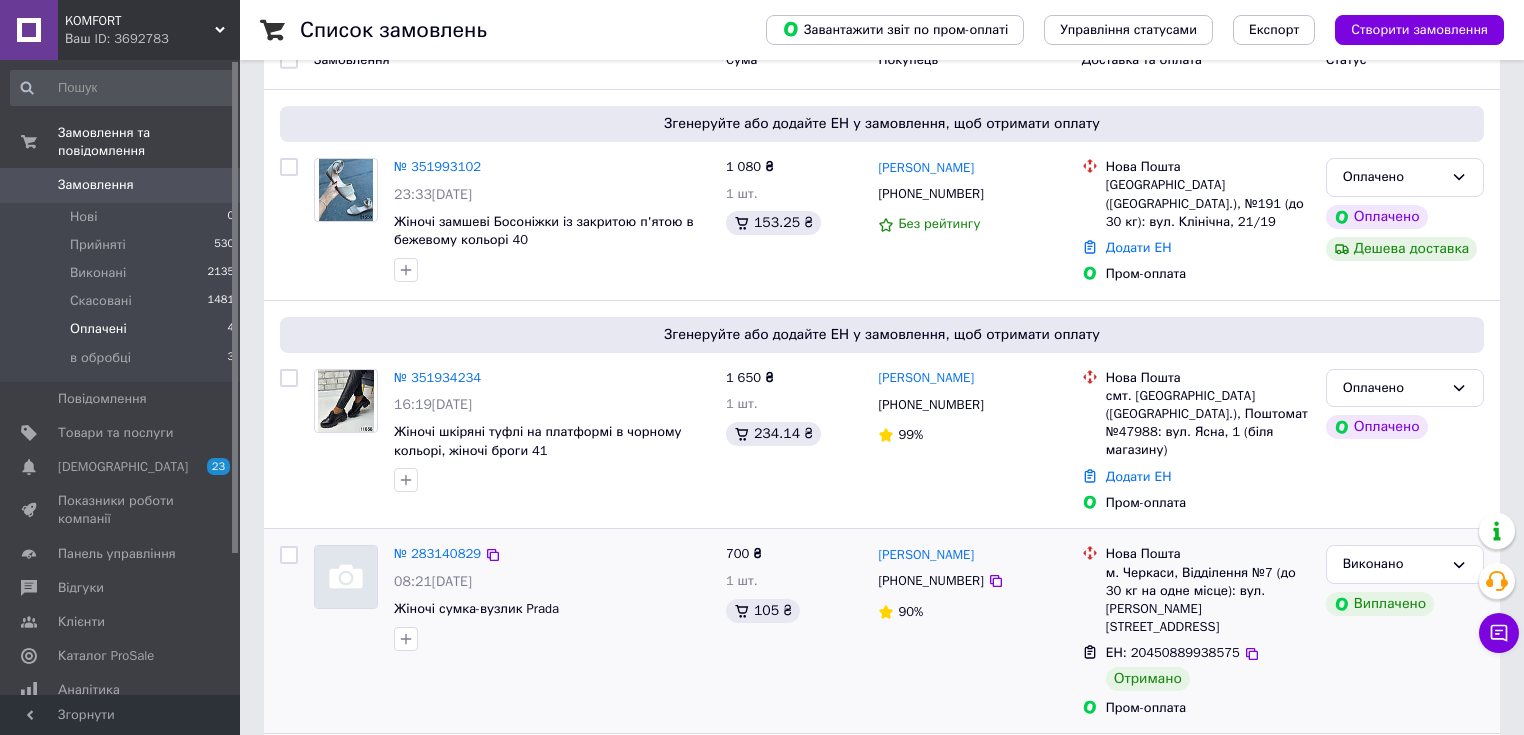 scroll, scrollTop: 160, scrollLeft: 0, axis: vertical 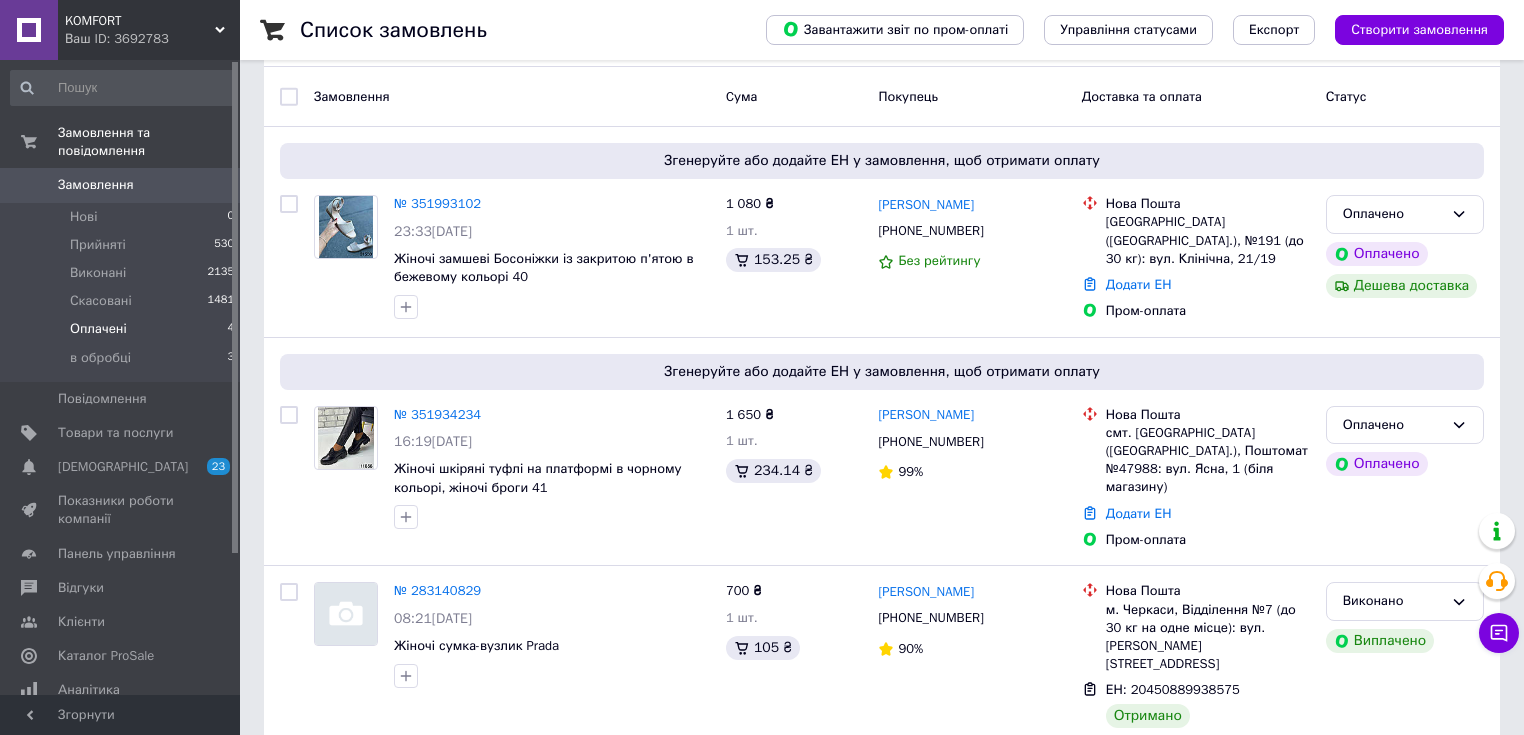 click on "Оплачені" at bounding box center (98, 329) 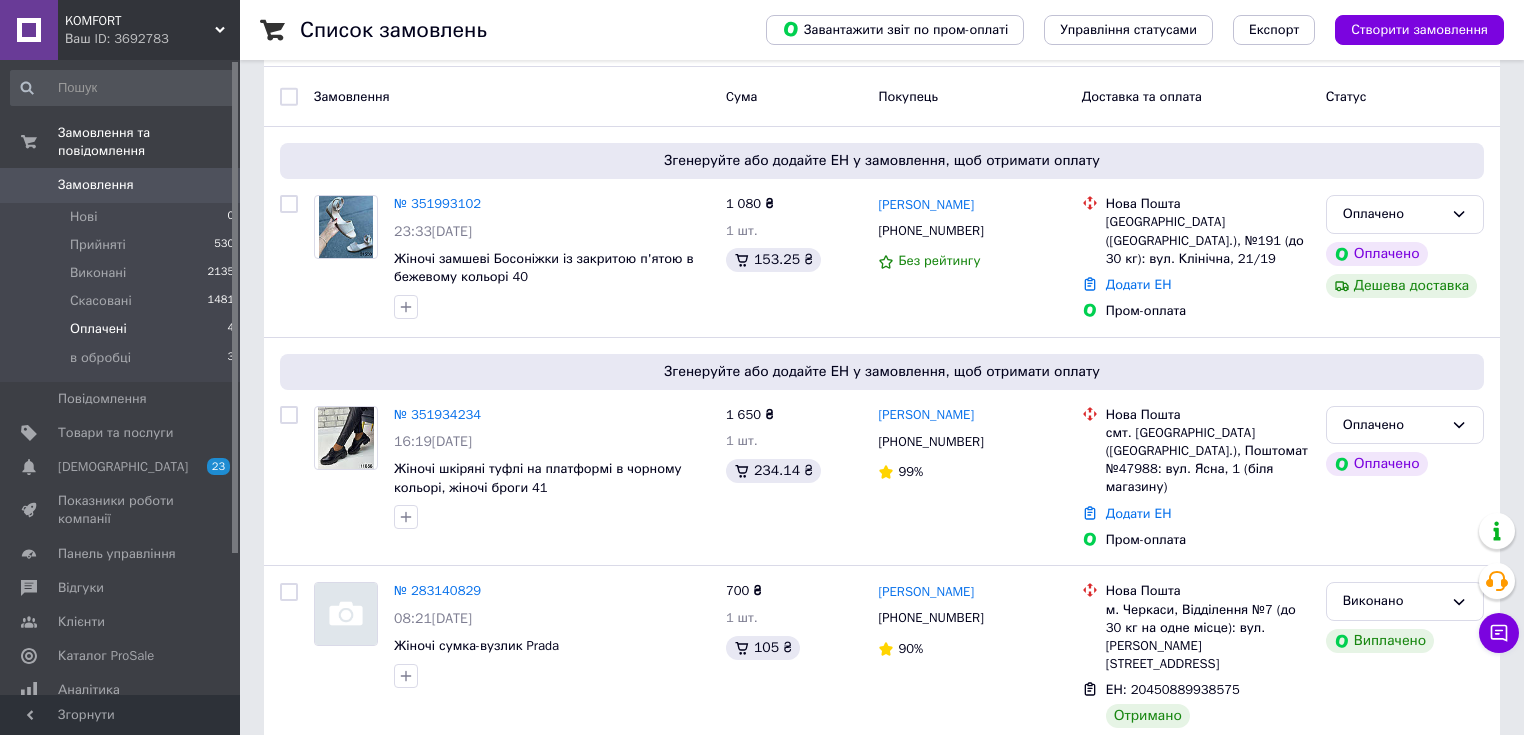 click on "Оплачені" at bounding box center [98, 329] 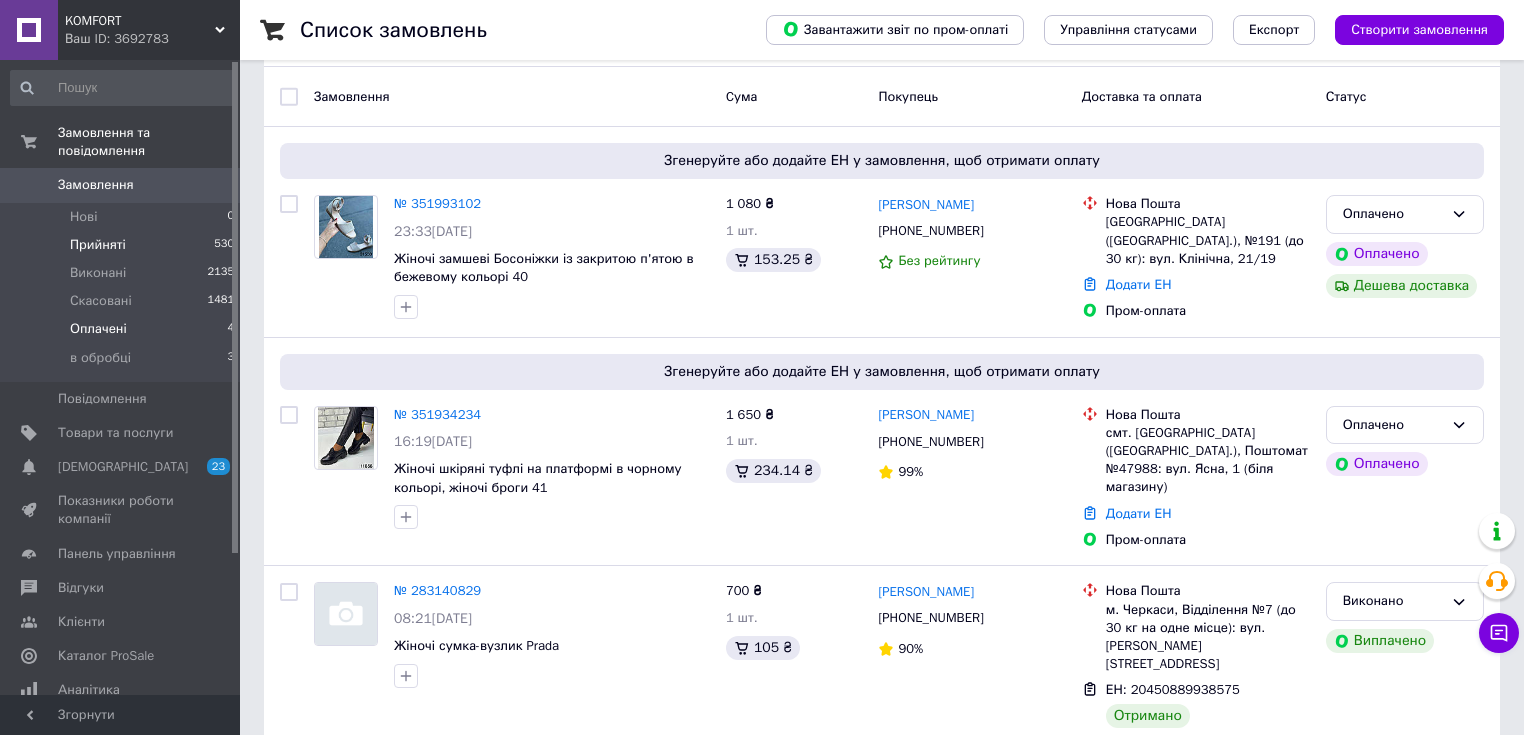 click on "Прийняті" at bounding box center (98, 245) 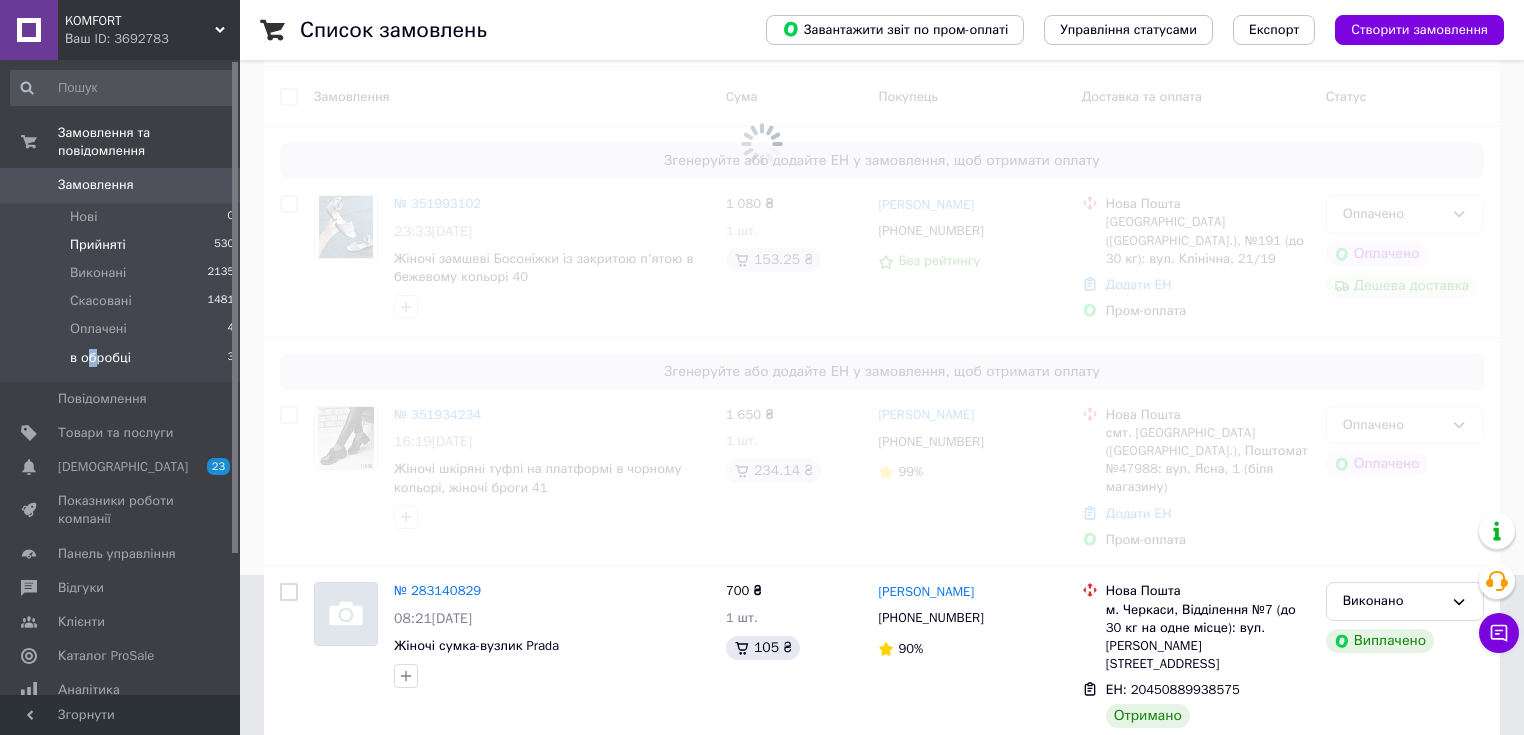 click on "в обробці" at bounding box center [100, 358] 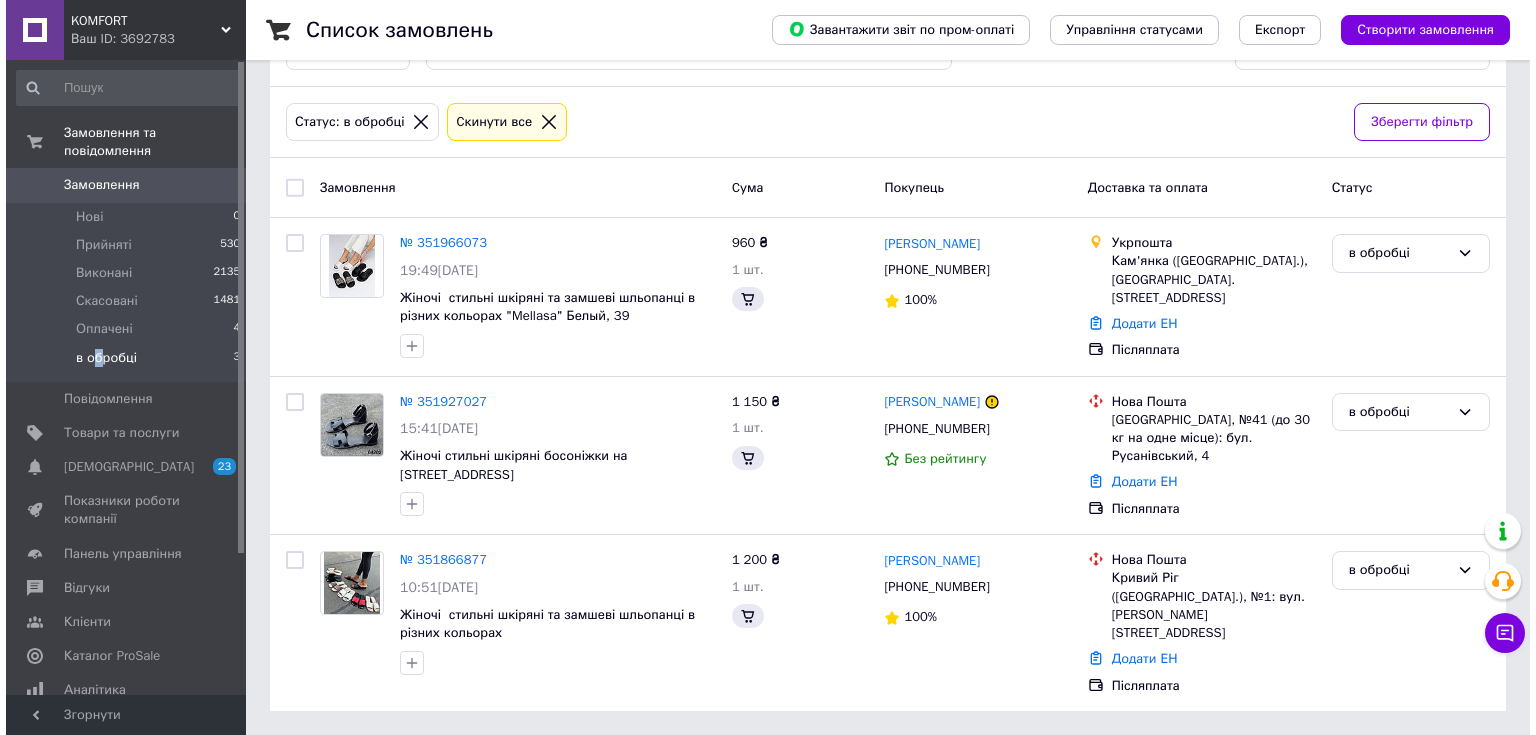 scroll, scrollTop: 0, scrollLeft: 0, axis: both 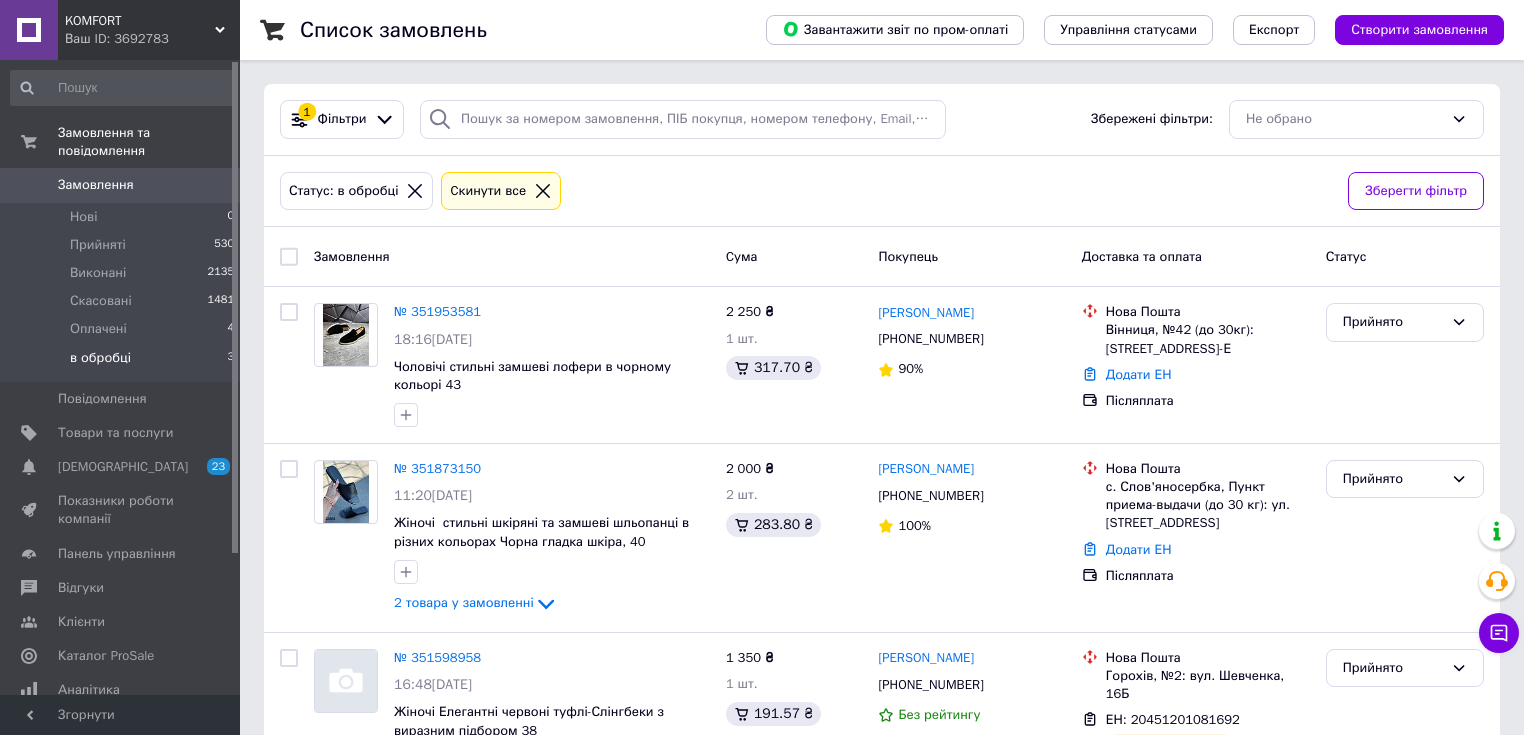 click on "в обробці" at bounding box center [100, 358] 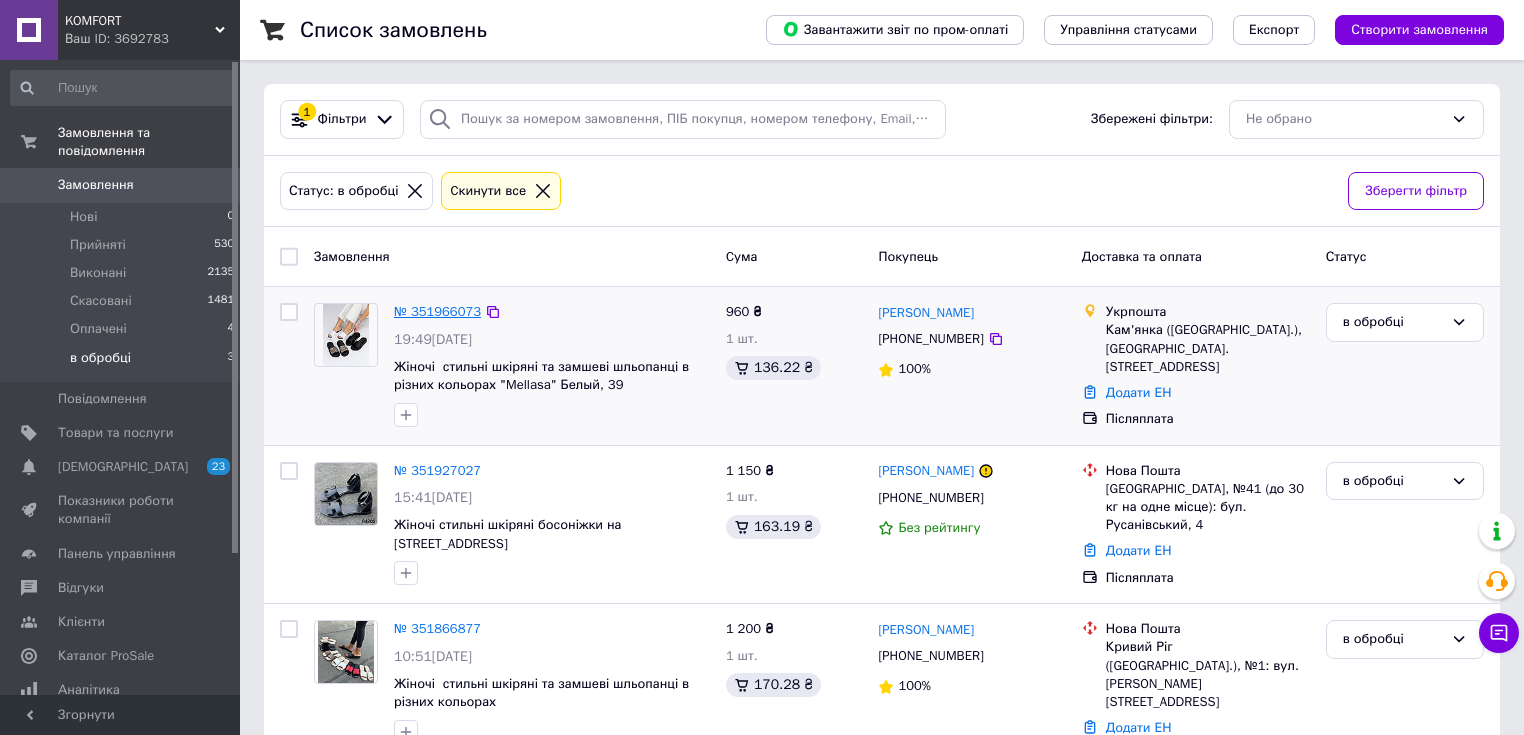 click on "№ 351966073" at bounding box center (437, 311) 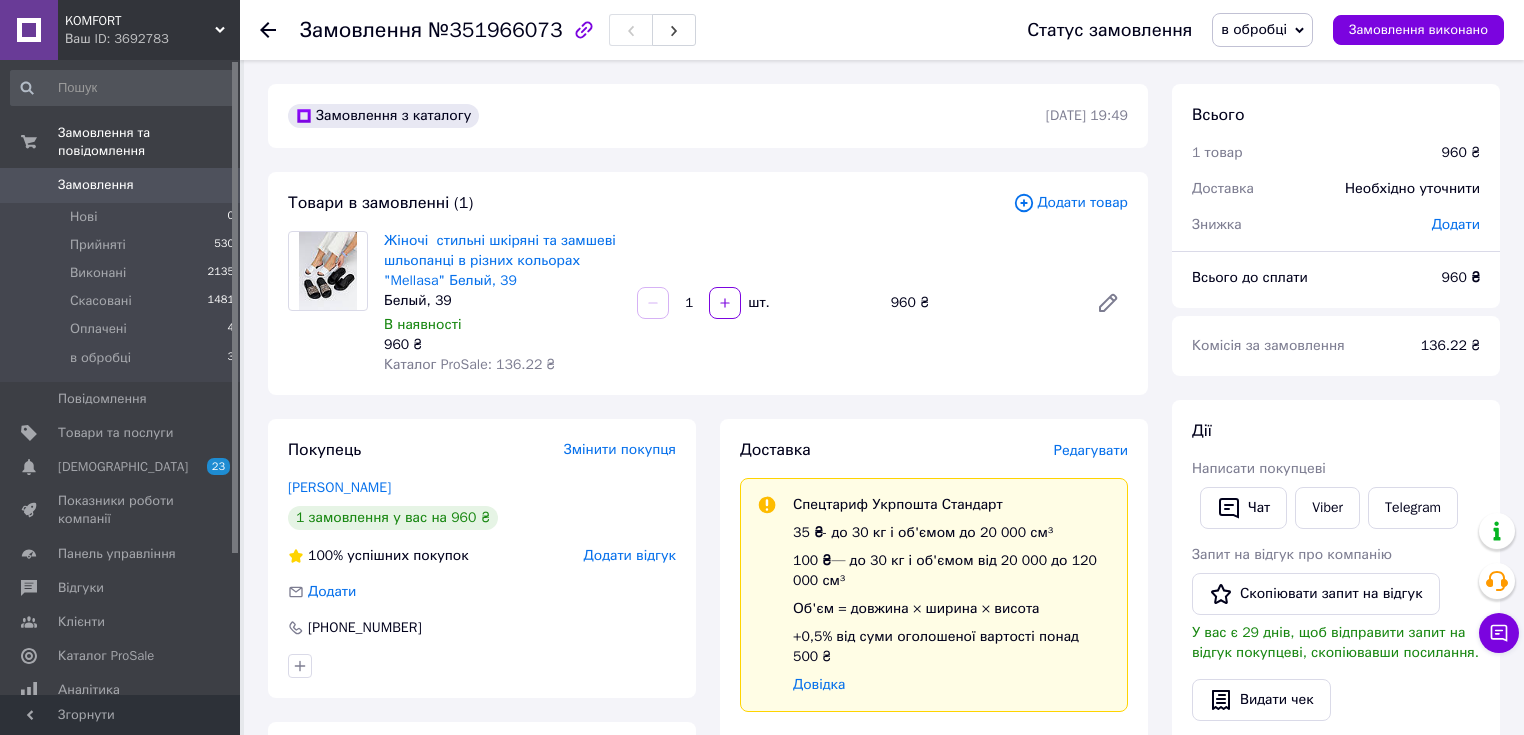 click on "Редагувати" at bounding box center [1091, 450] 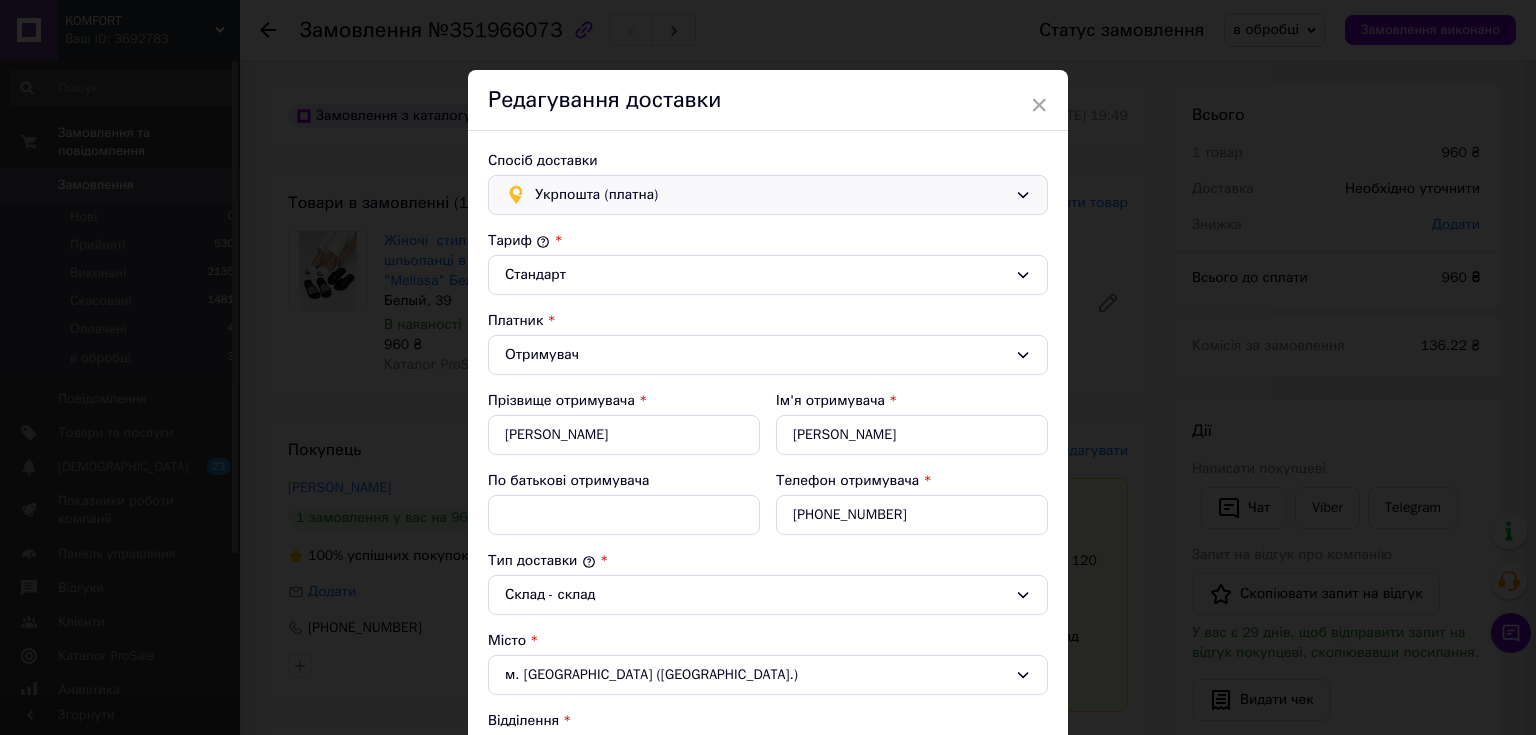 click on "Укрпошта (платна)" at bounding box center (771, 195) 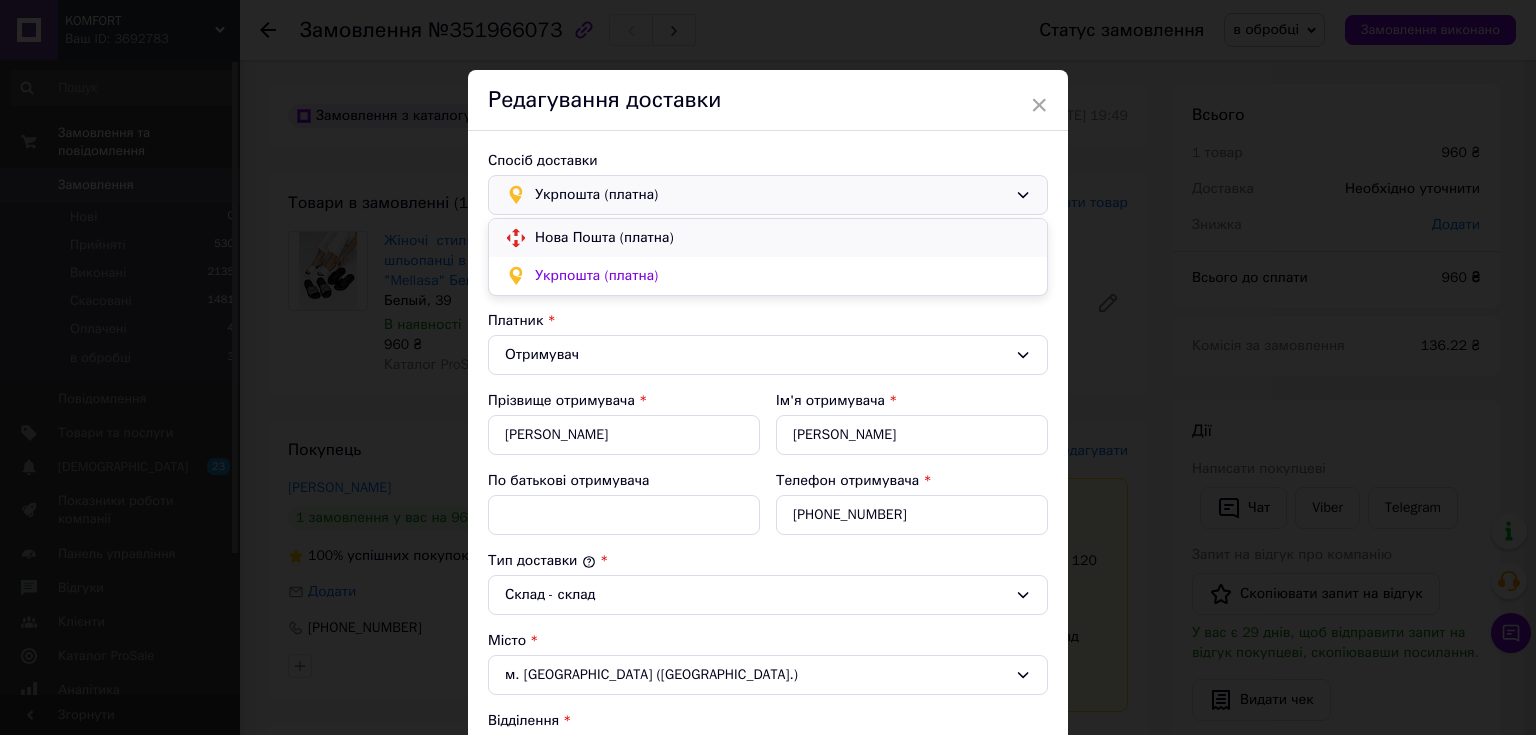 click on "Нова Пошта (платна)" at bounding box center (783, 238) 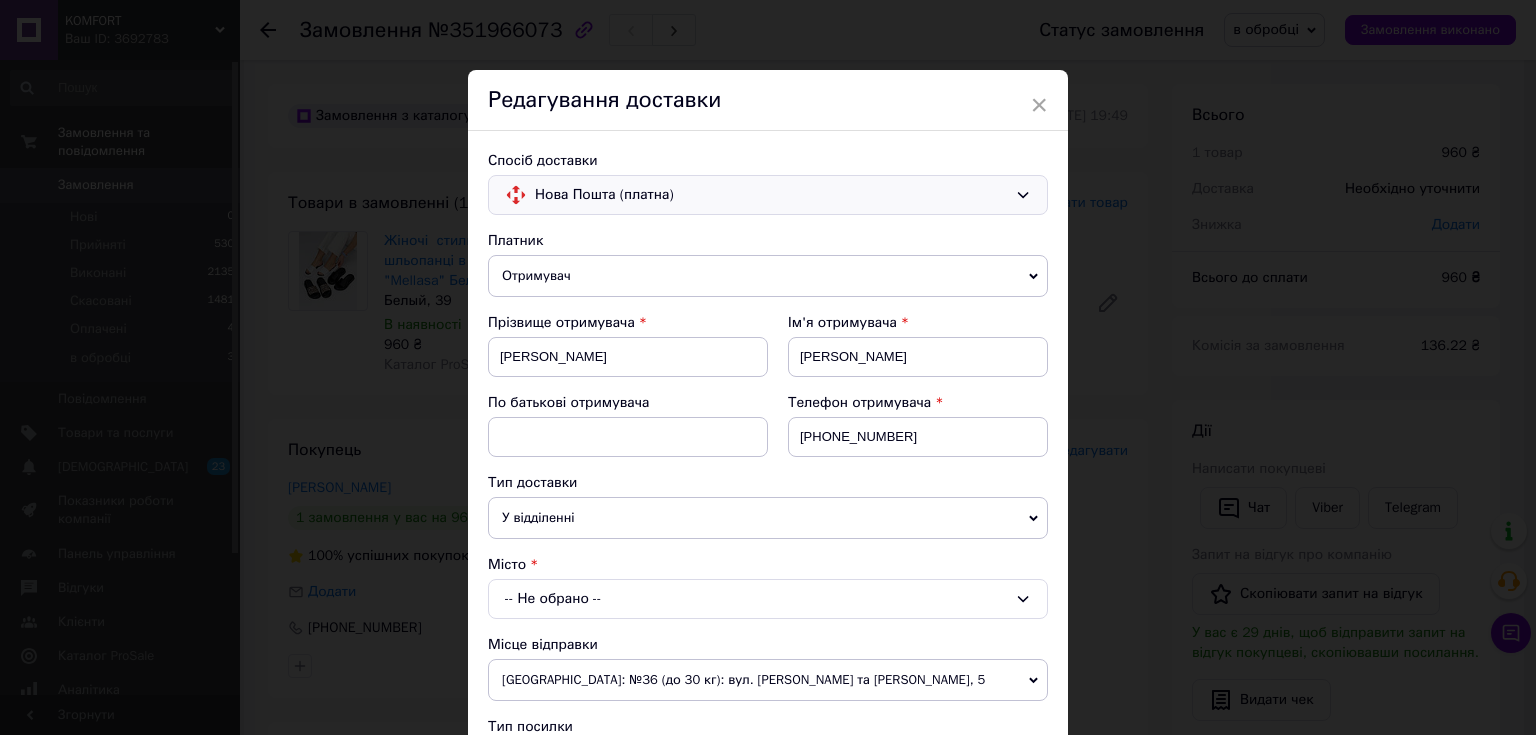 click on "У відділенні" at bounding box center (768, 518) 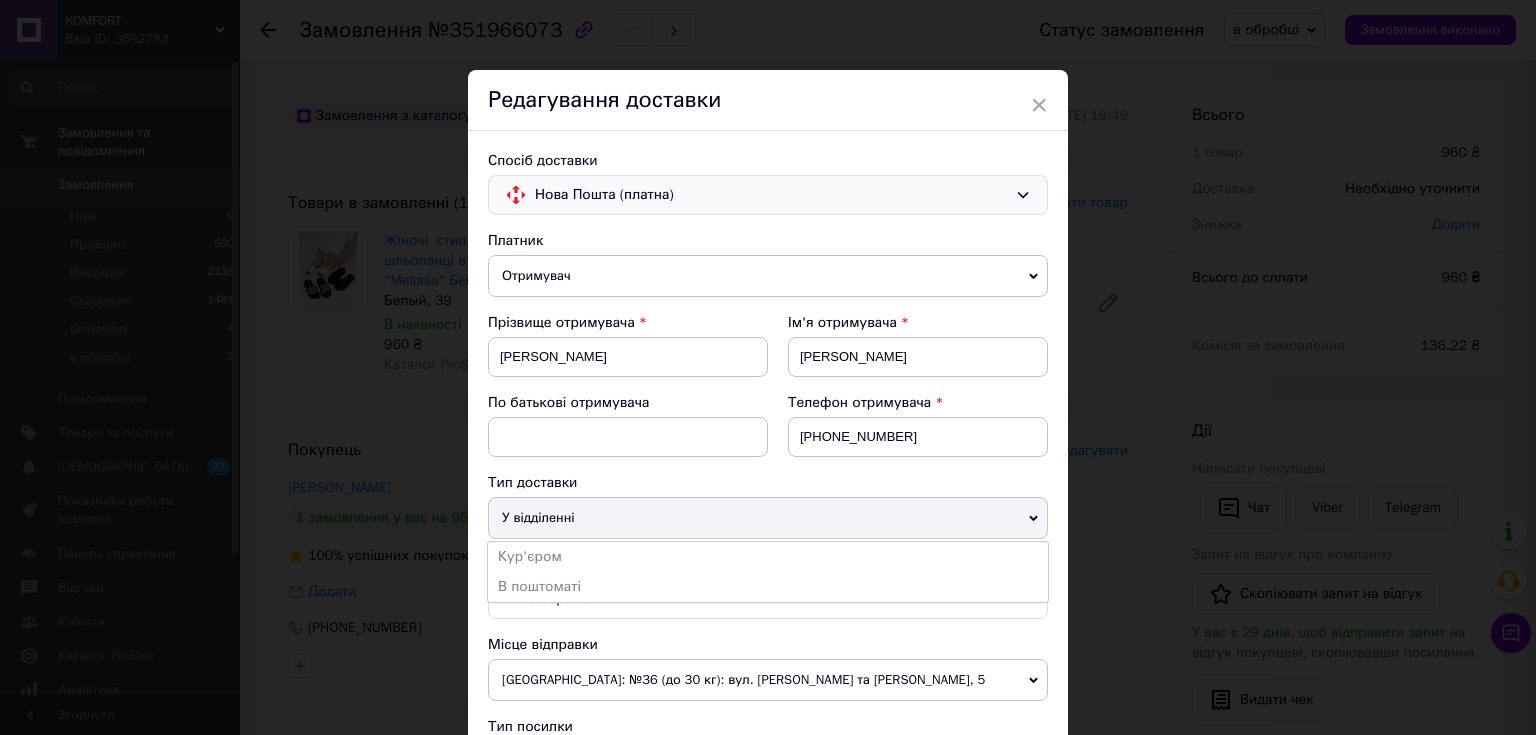 click on "У відділенні" at bounding box center [768, 518] 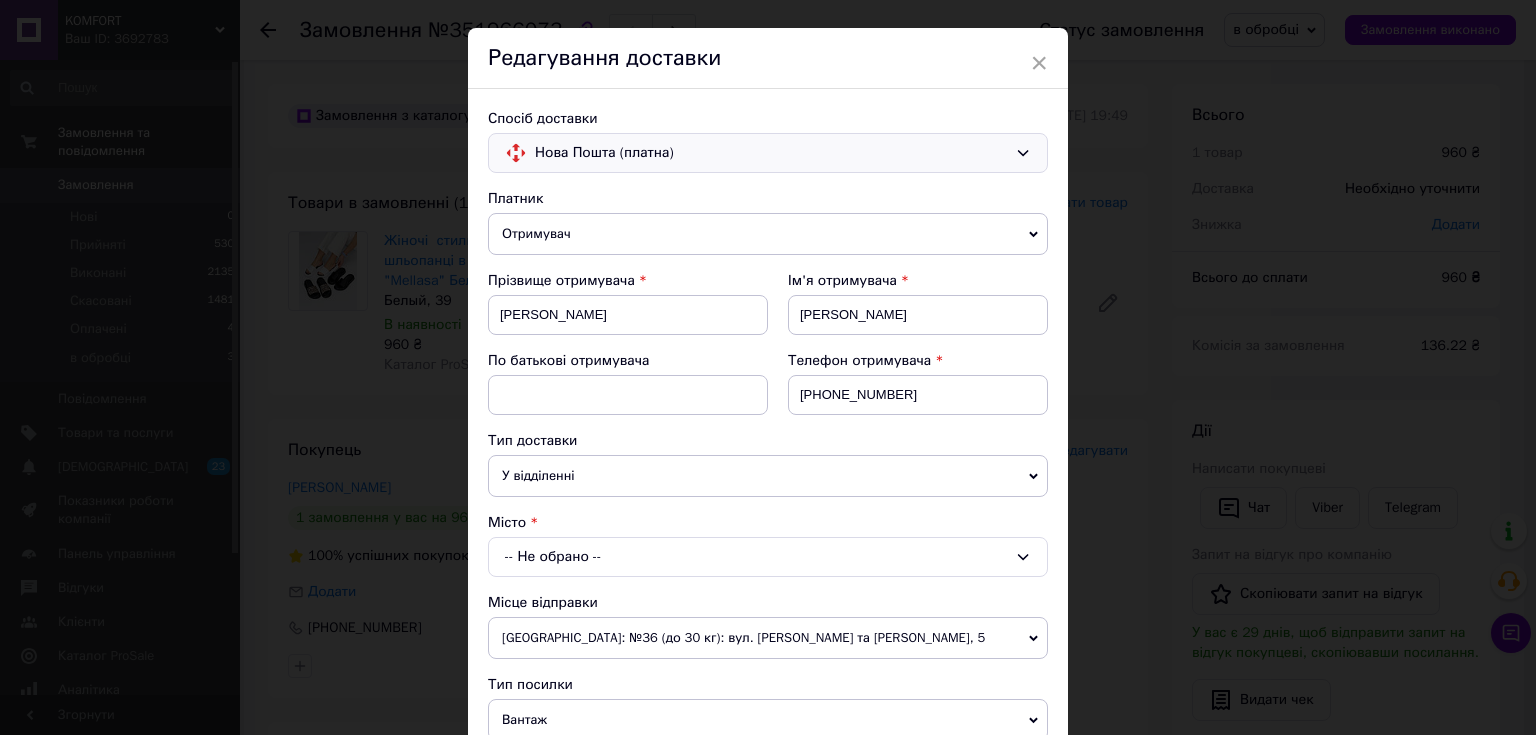 scroll, scrollTop: 80, scrollLeft: 0, axis: vertical 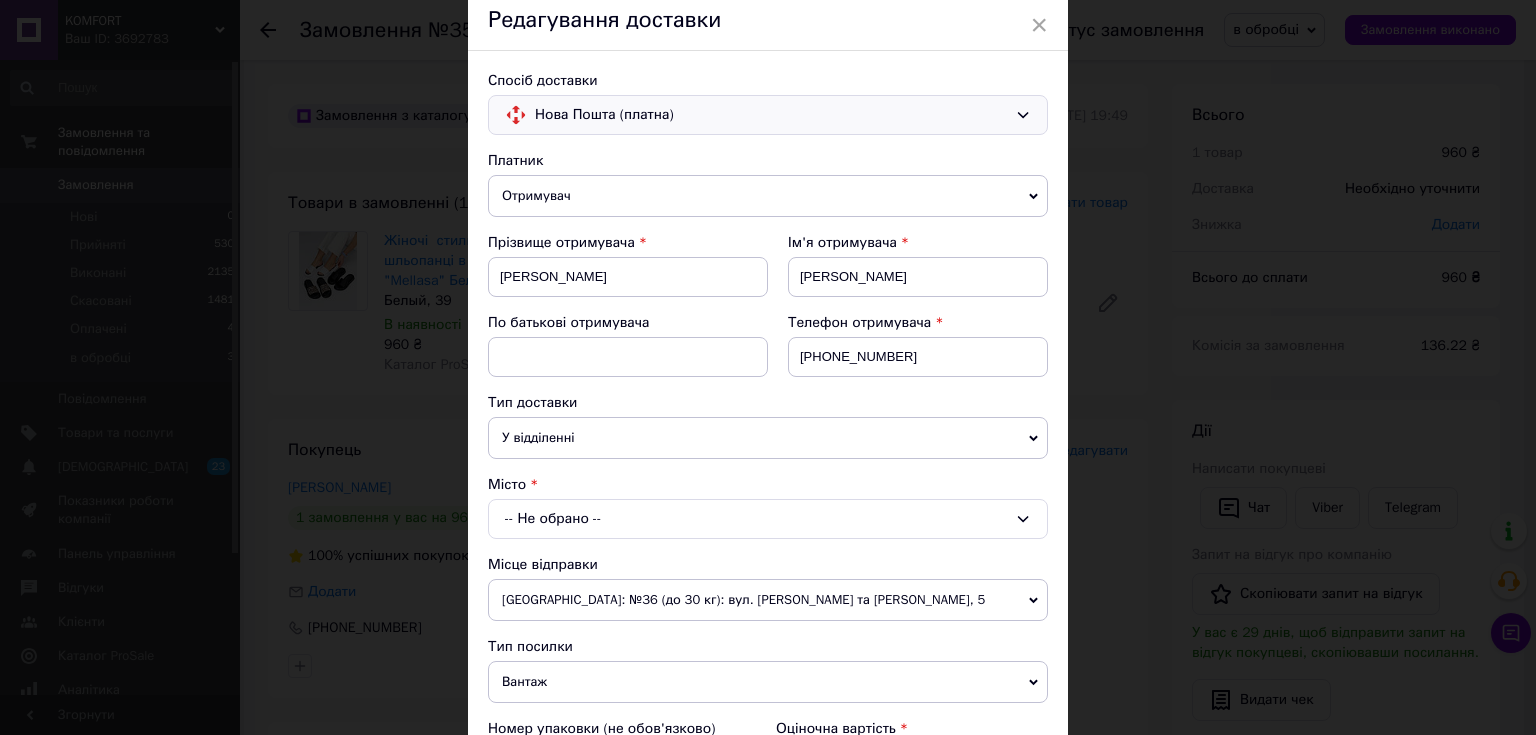 click on "-- Не обрано --" at bounding box center (768, 519) 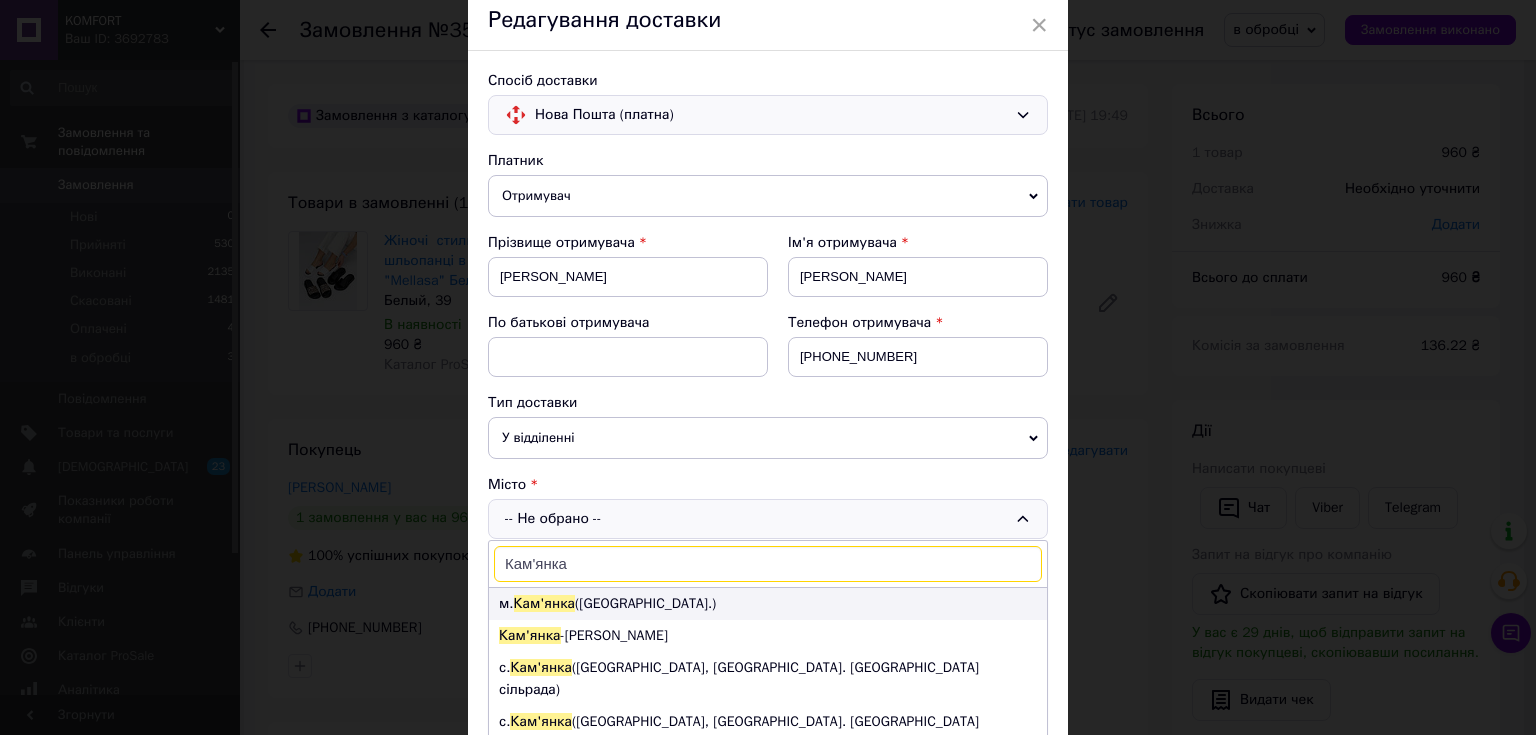 type on "Кам'янка" 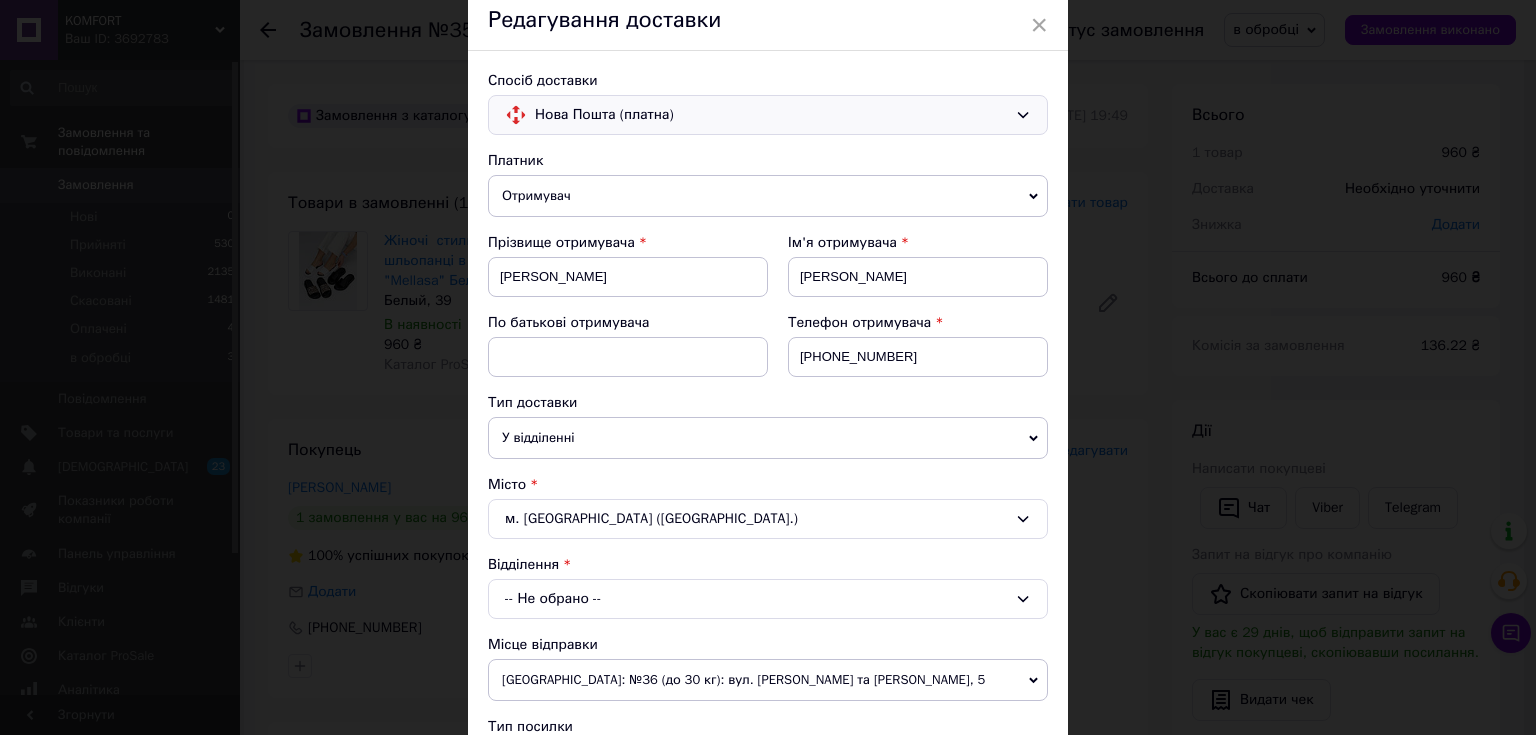 click on "-- Не обрано --" at bounding box center (768, 599) 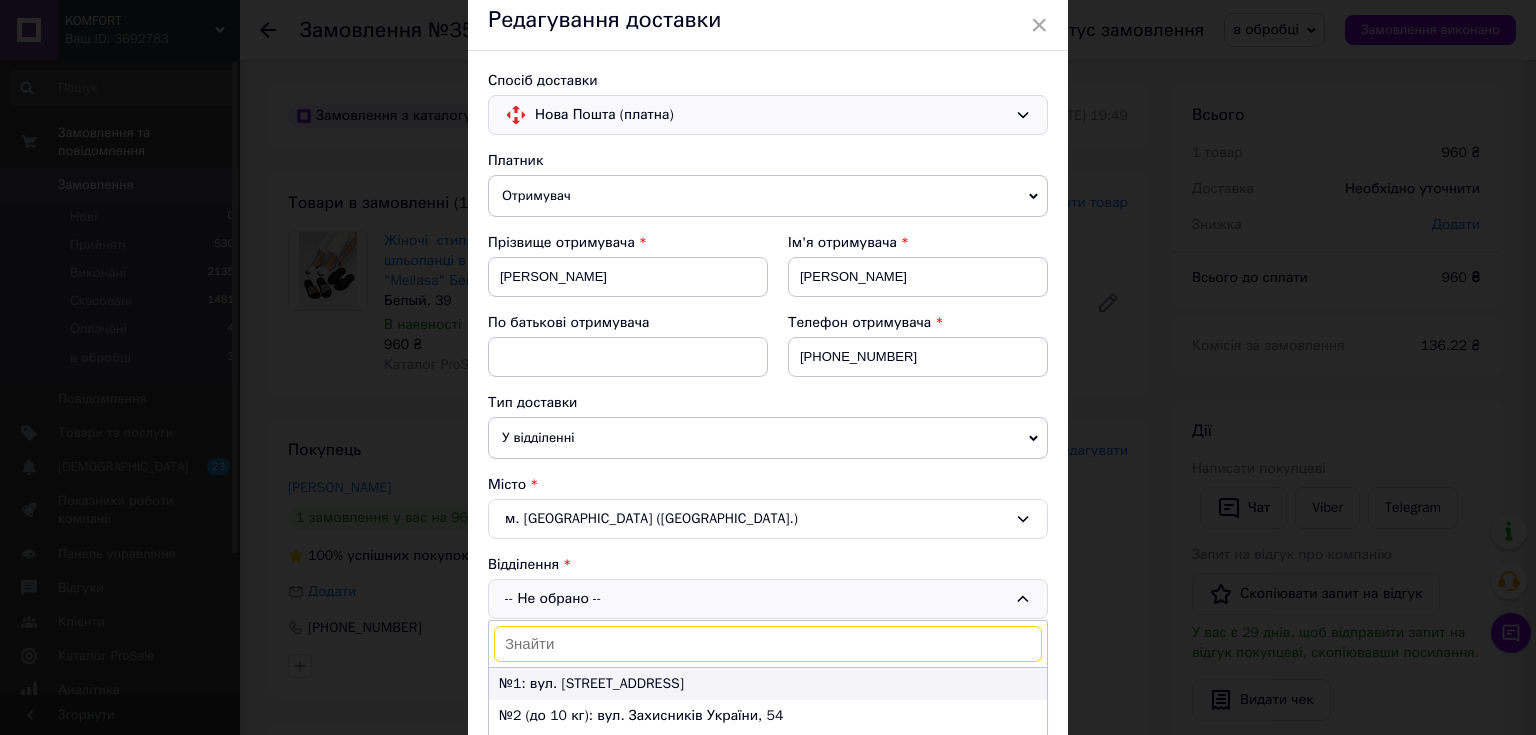 click on "№1: вул. [STREET_ADDRESS]" at bounding box center [768, 684] 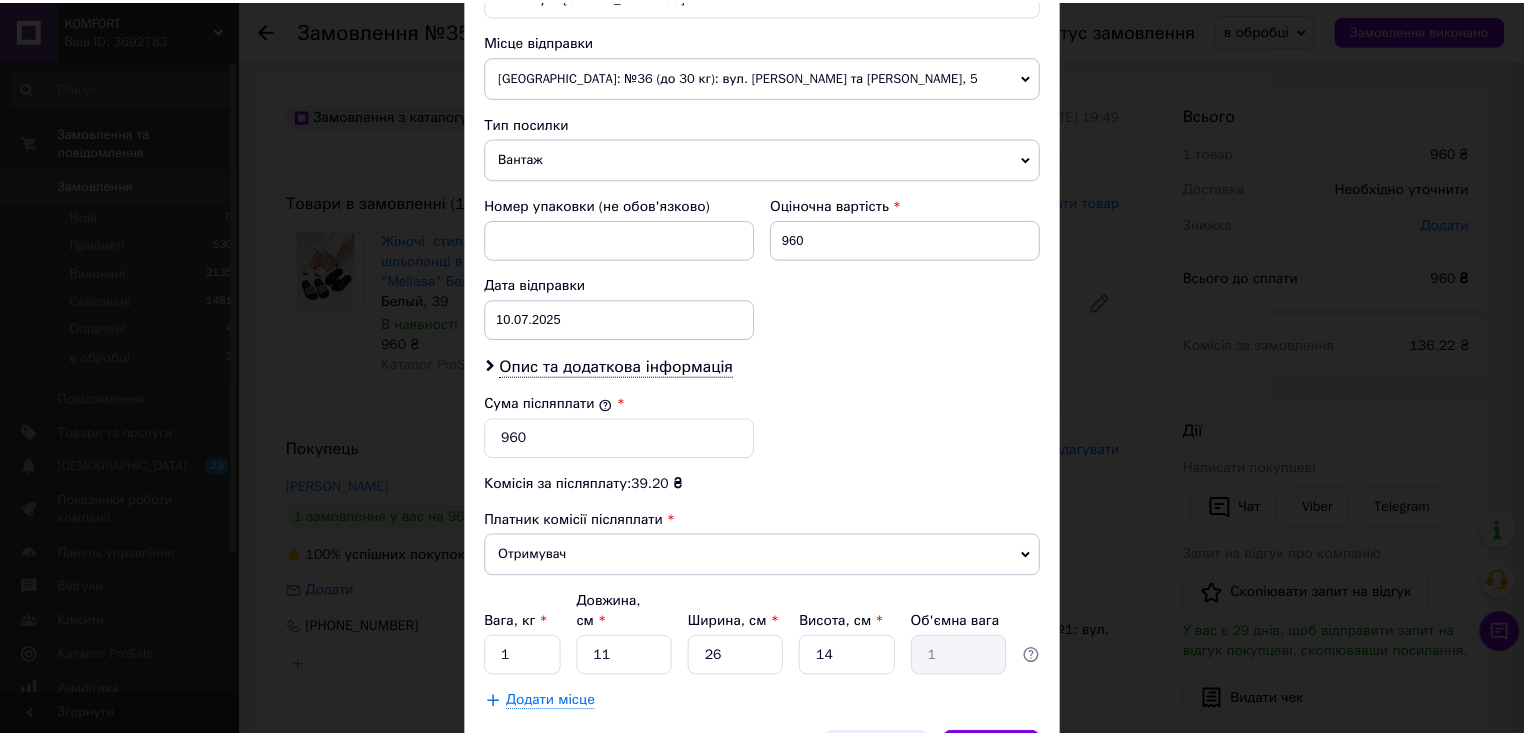 scroll, scrollTop: 784, scrollLeft: 0, axis: vertical 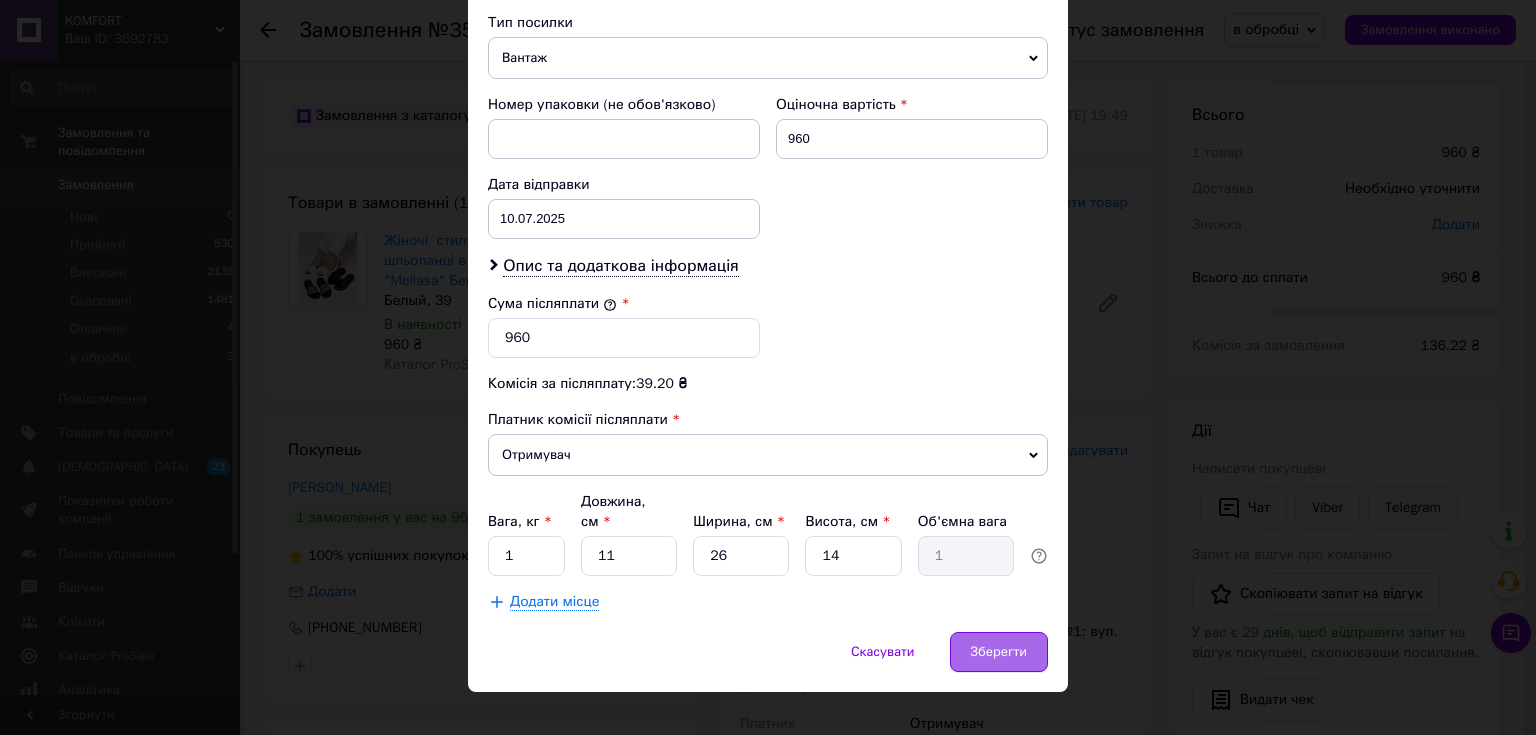 click on "Зберегти" at bounding box center [999, 652] 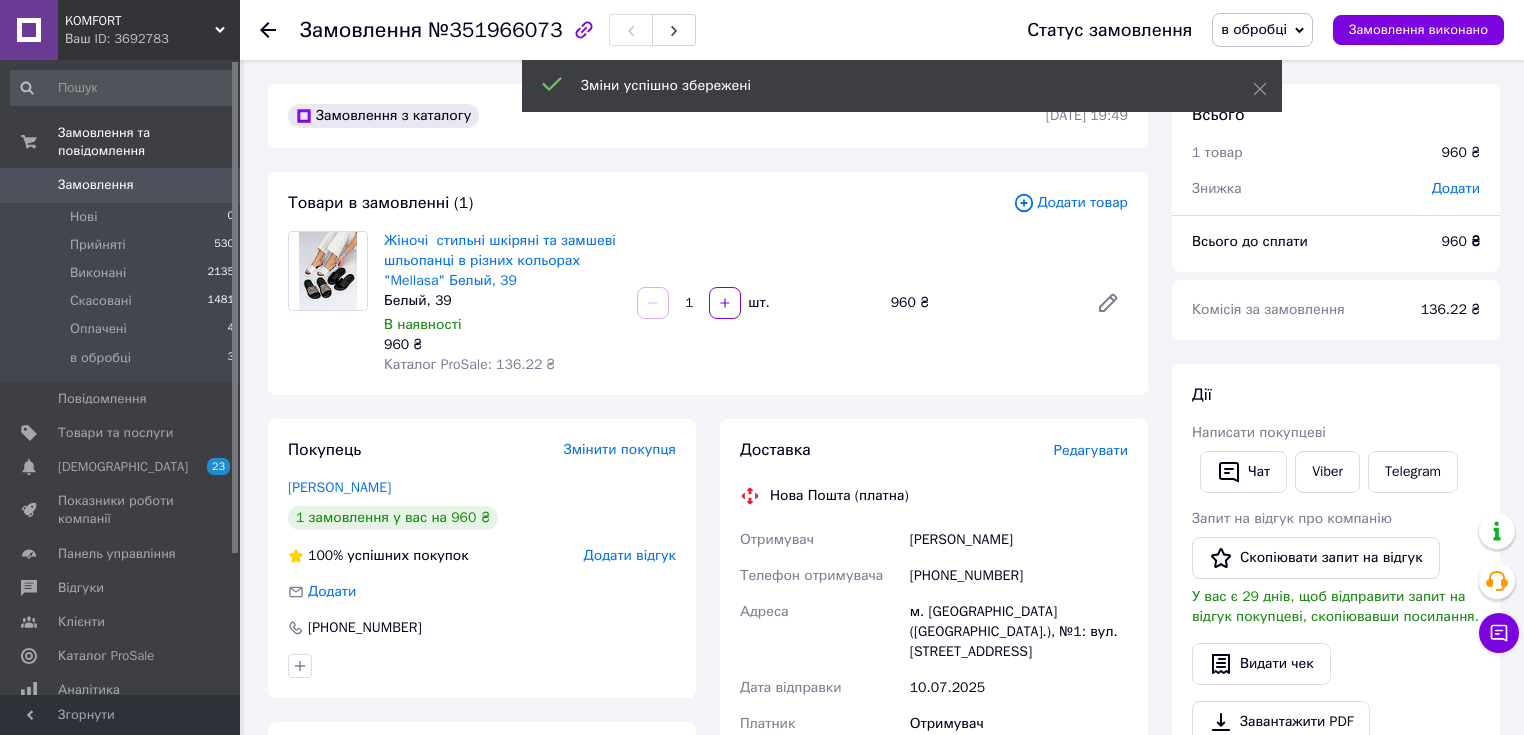 click on "в обробці" at bounding box center (1254, 29) 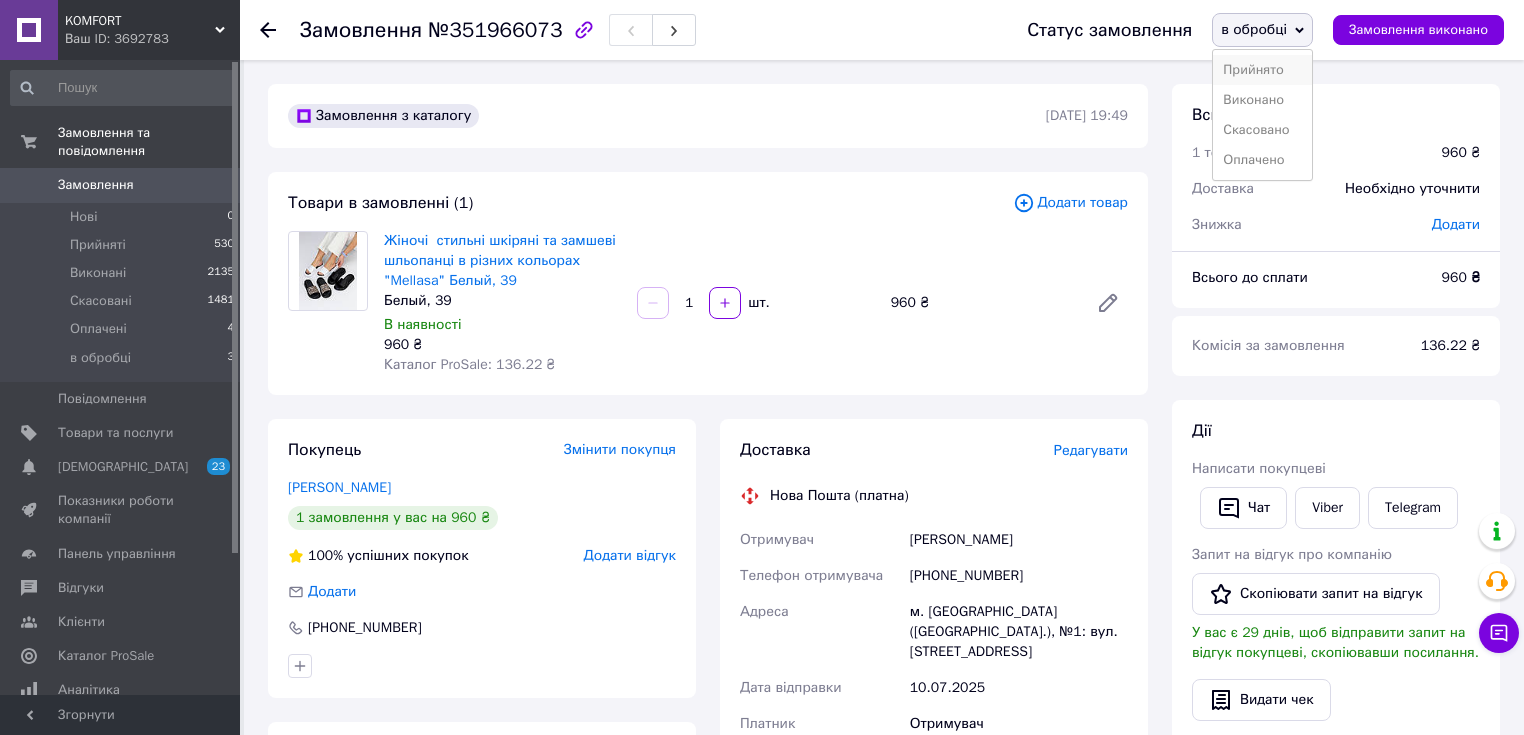 click on "Прийнято" at bounding box center [1262, 70] 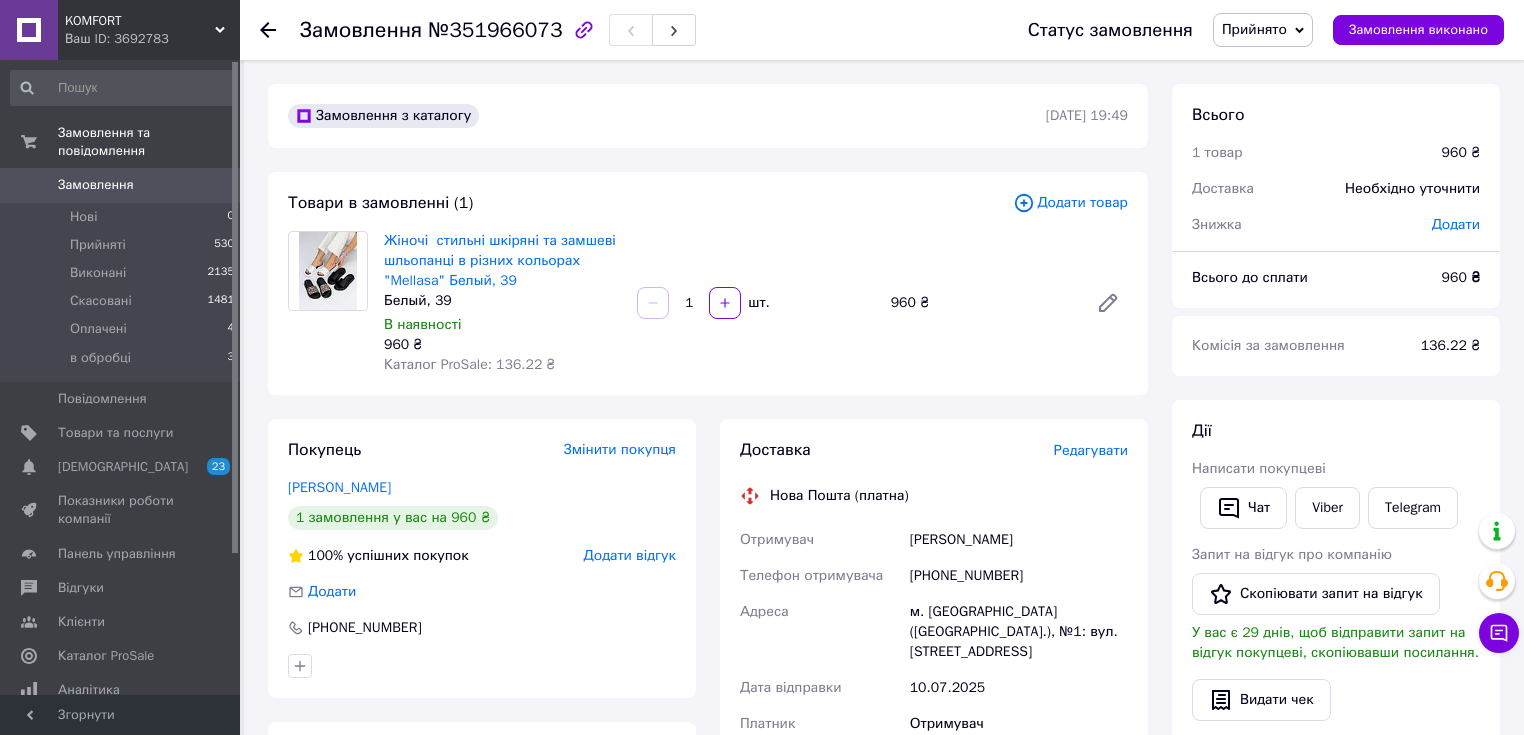 click at bounding box center [268, 30] 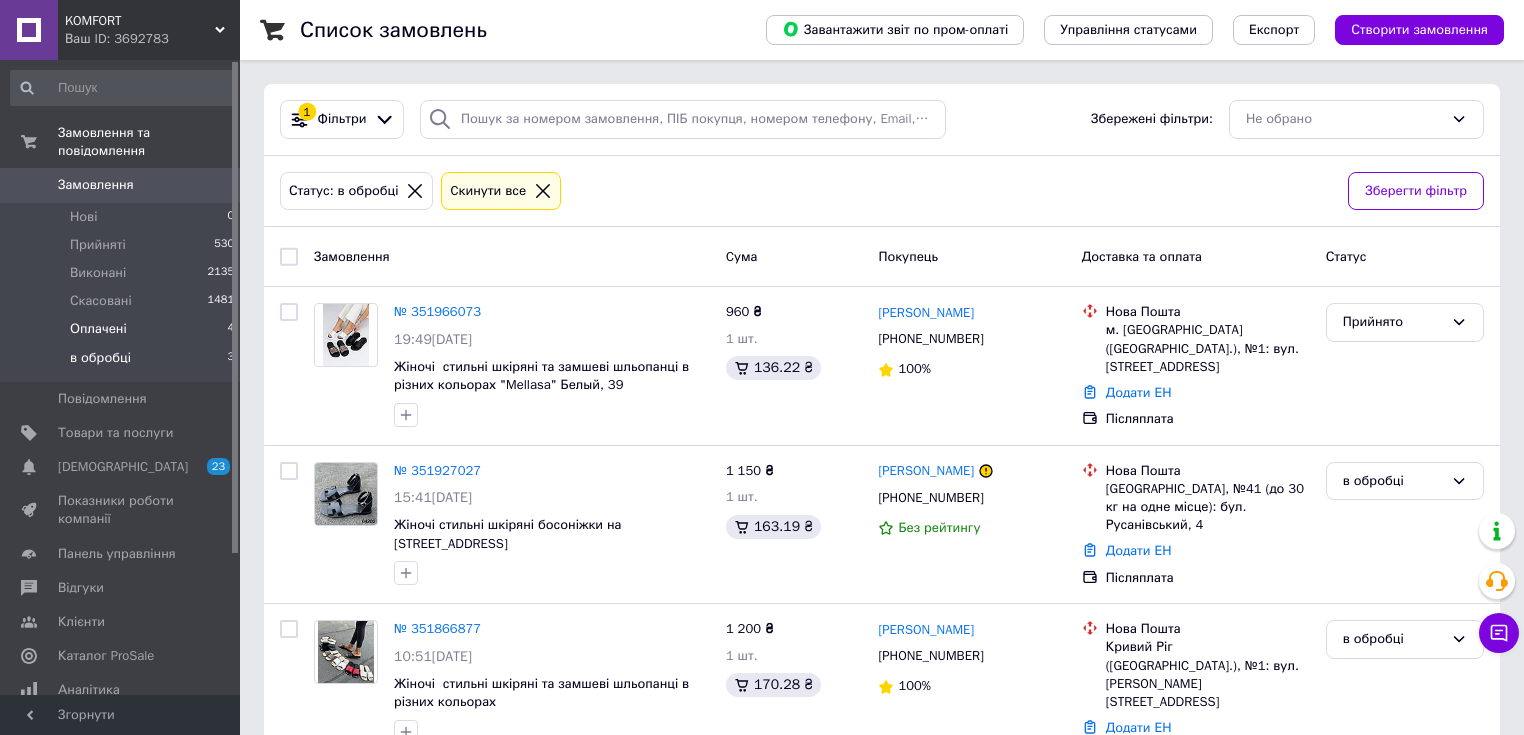 click on "Оплачені" at bounding box center [98, 329] 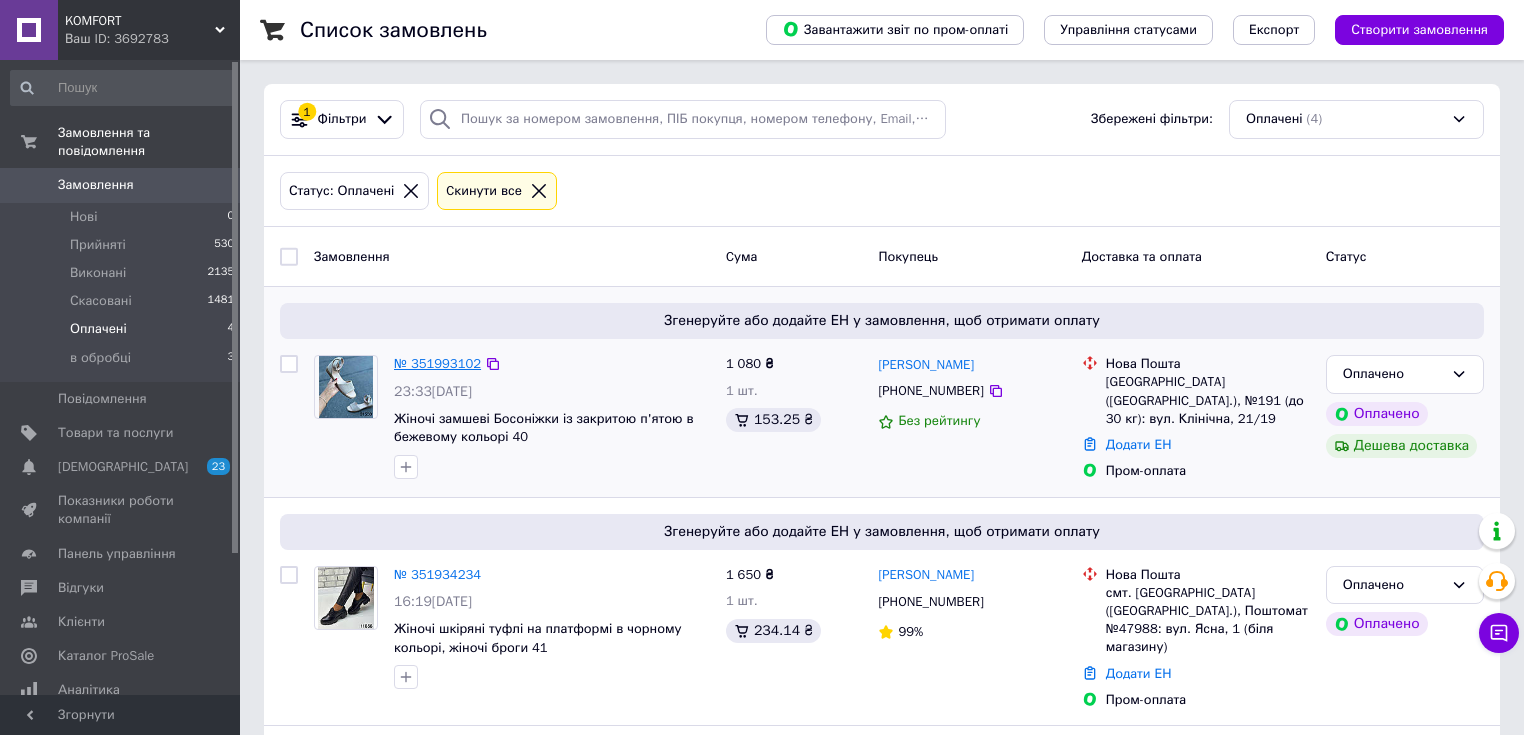 click on "№ 351993102" at bounding box center [437, 363] 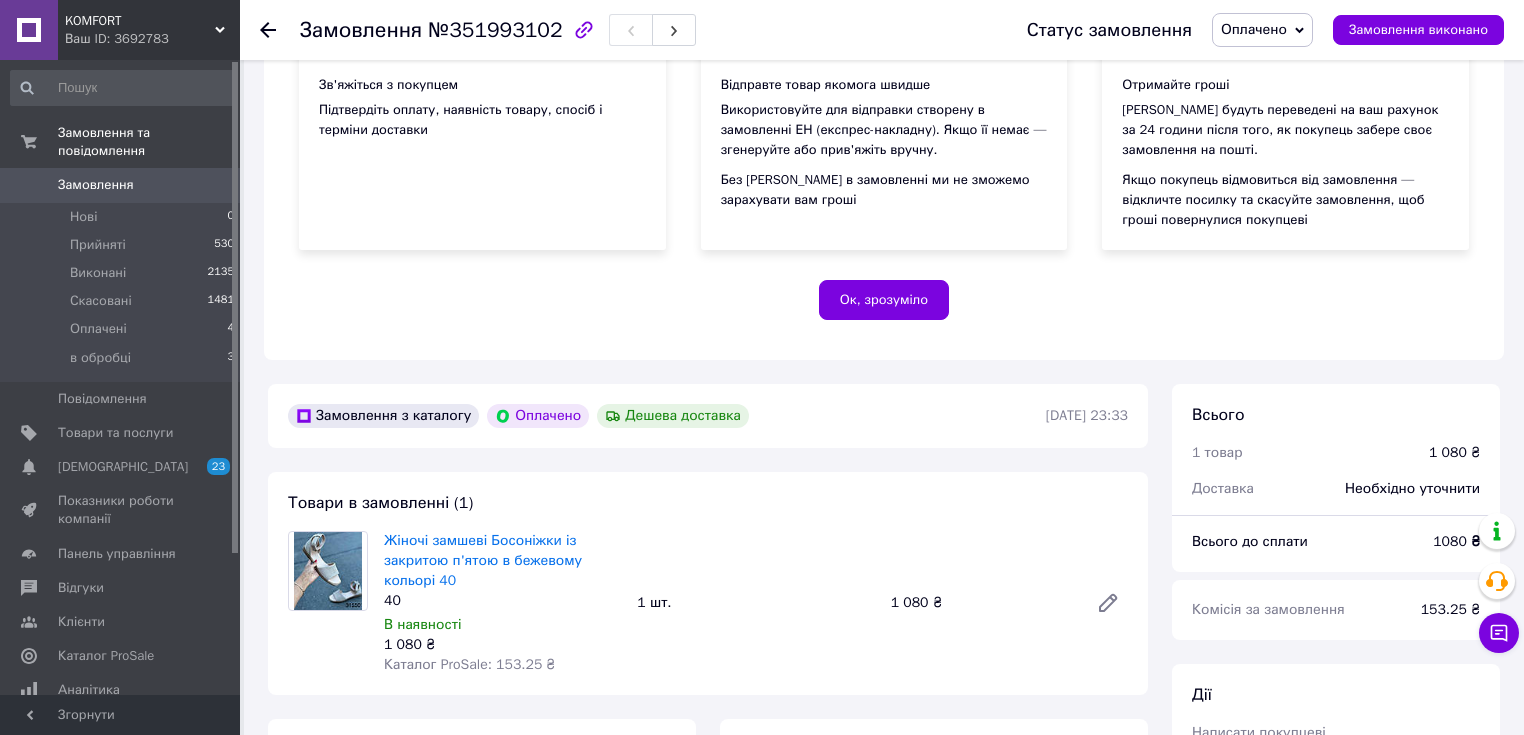 scroll, scrollTop: 400, scrollLeft: 0, axis: vertical 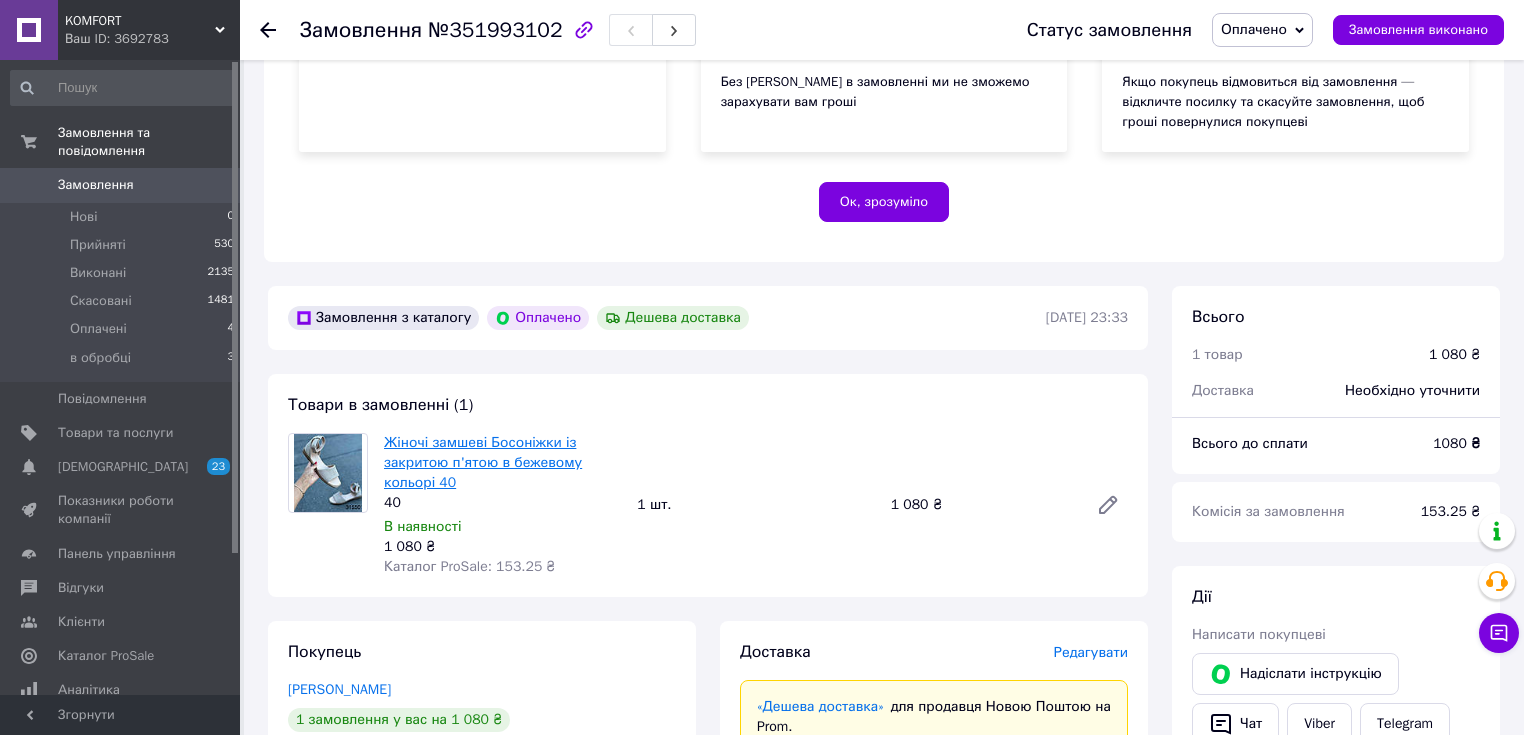 click on "Жіночі замшеві Босоніжки із закритою п'ятою в бежевому кольорі 40" at bounding box center (483, 462) 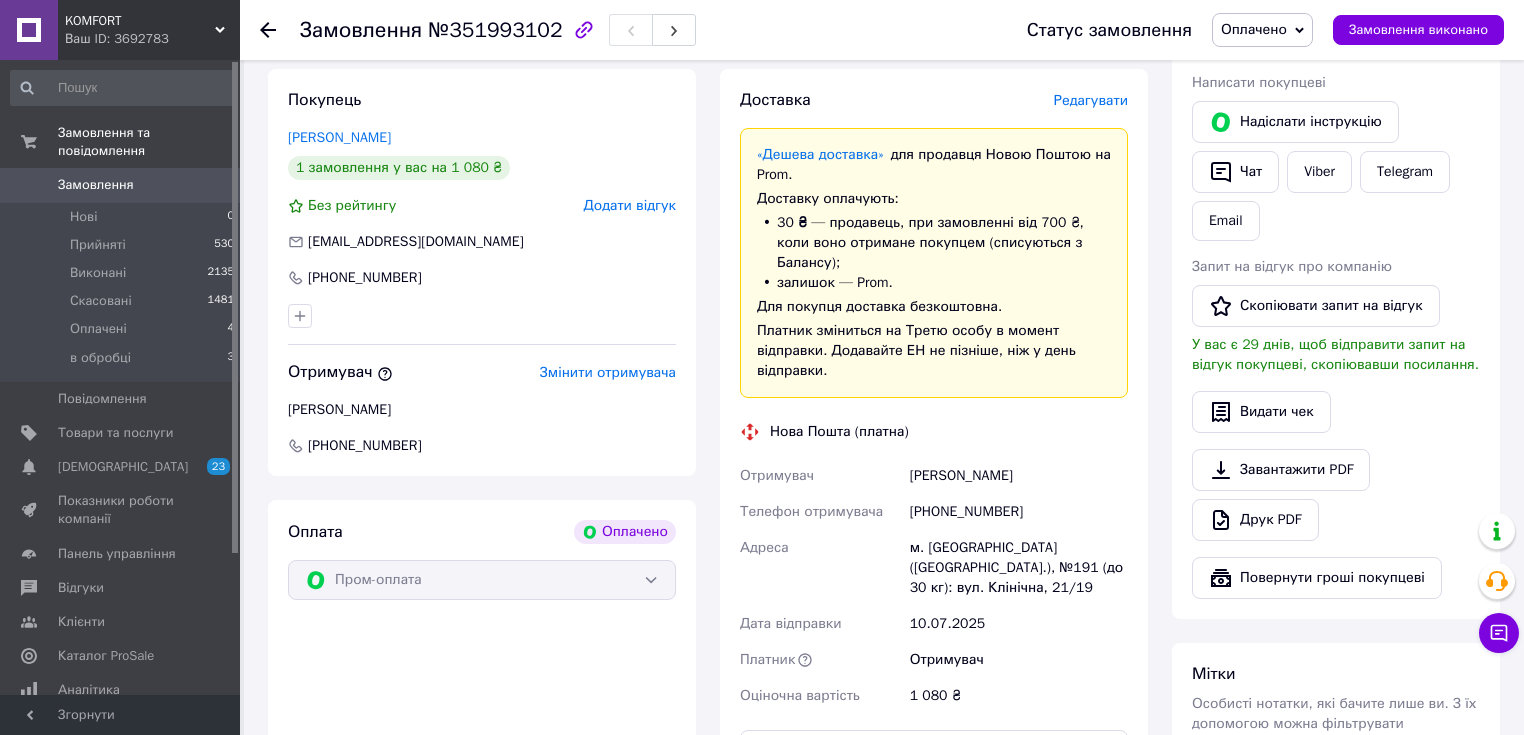 scroll, scrollTop: 960, scrollLeft: 0, axis: vertical 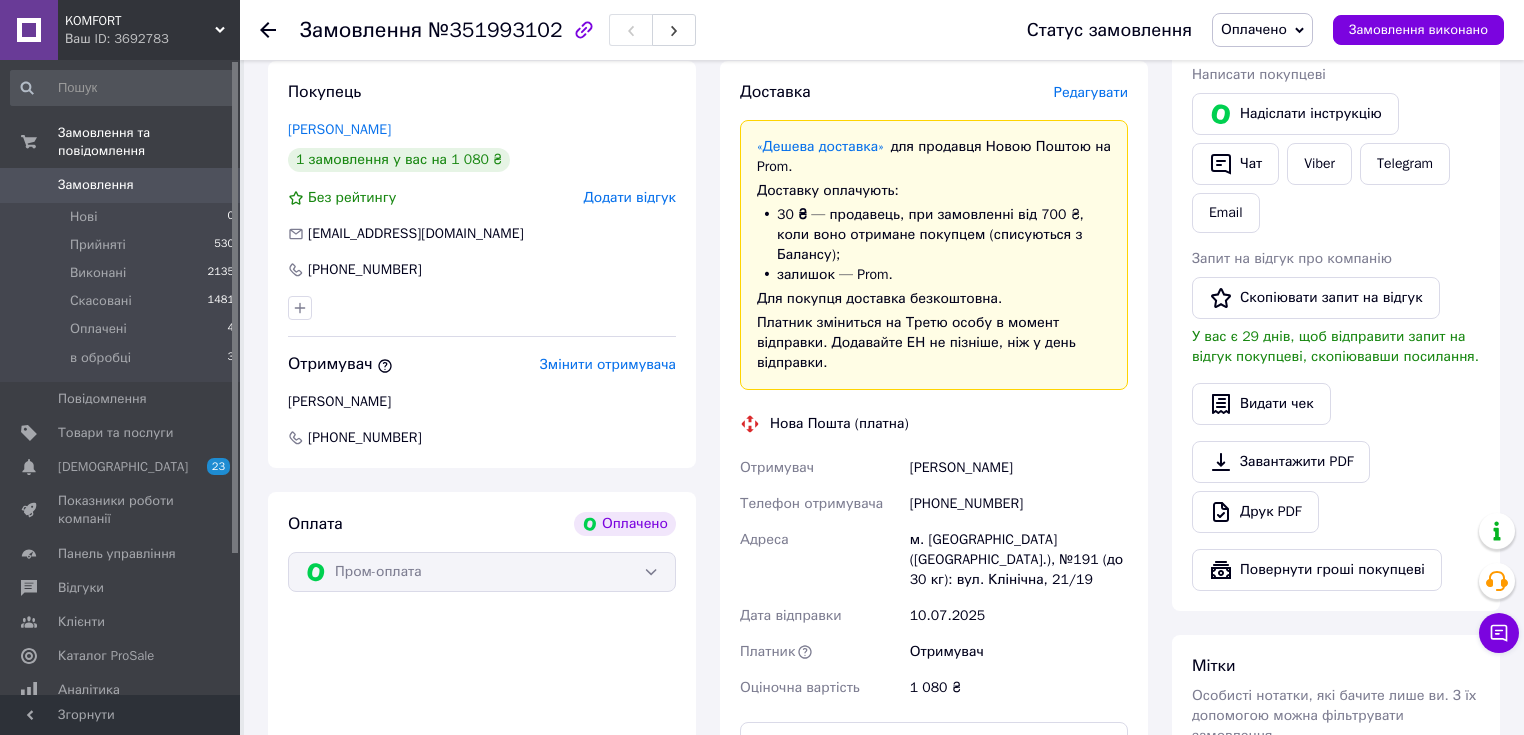 drag, startPoint x: 909, startPoint y: 448, endPoint x: 1047, endPoint y: 458, distance: 138.36185 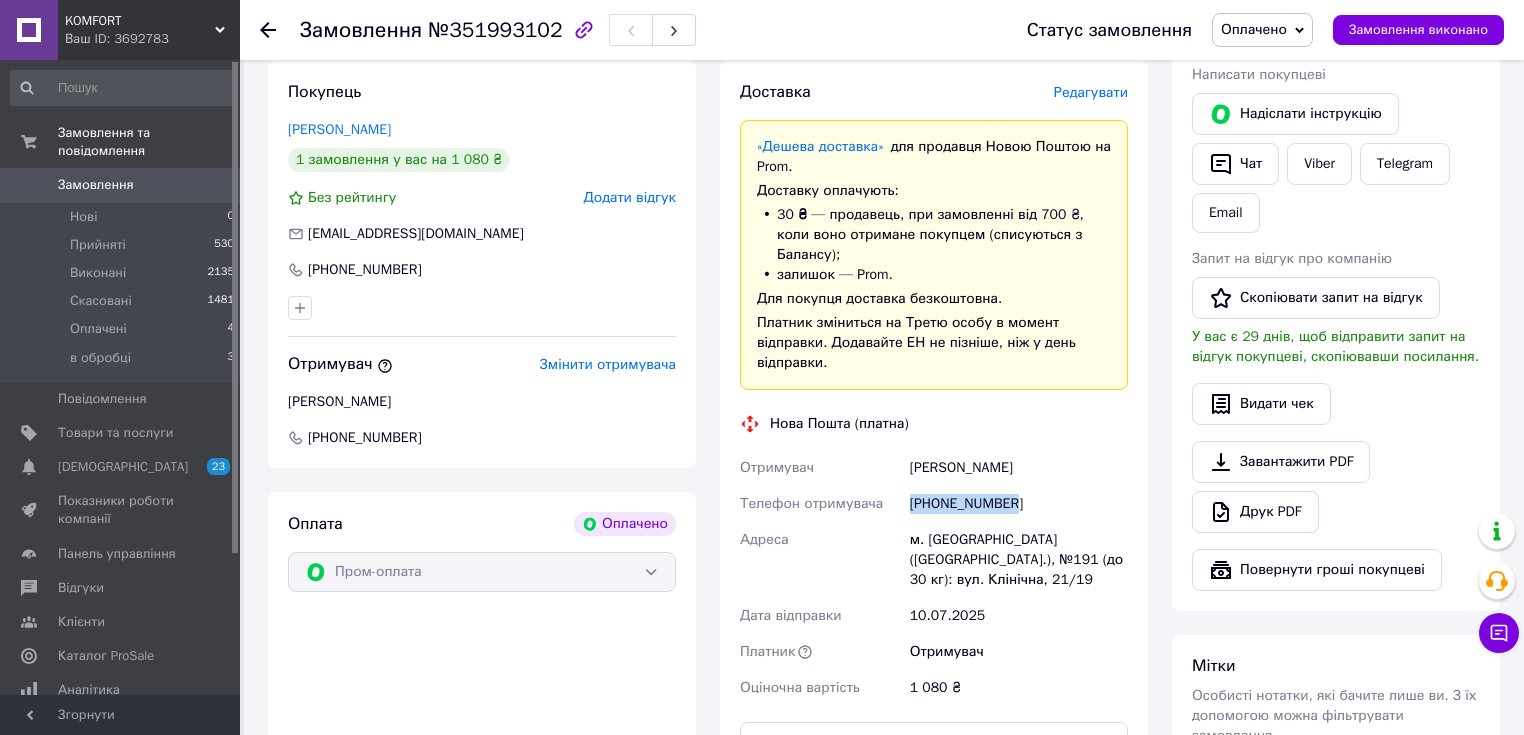 drag, startPoint x: 951, startPoint y: 488, endPoint x: 901, endPoint y: 488, distance: 50 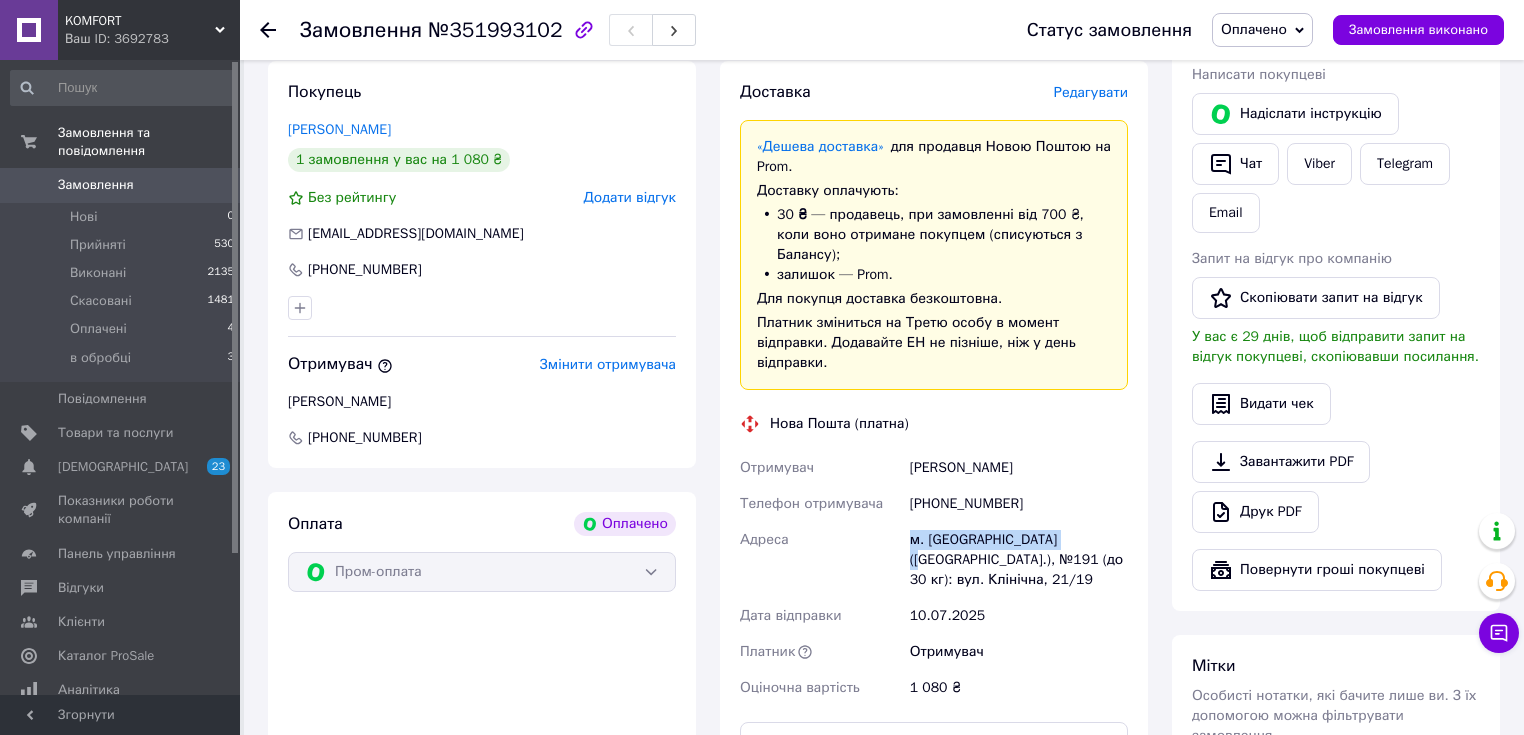 drag, startPoint x: 908, startPoint y: 524, endPoint x: 1052, endPoint y: 520, distance: 144.05554 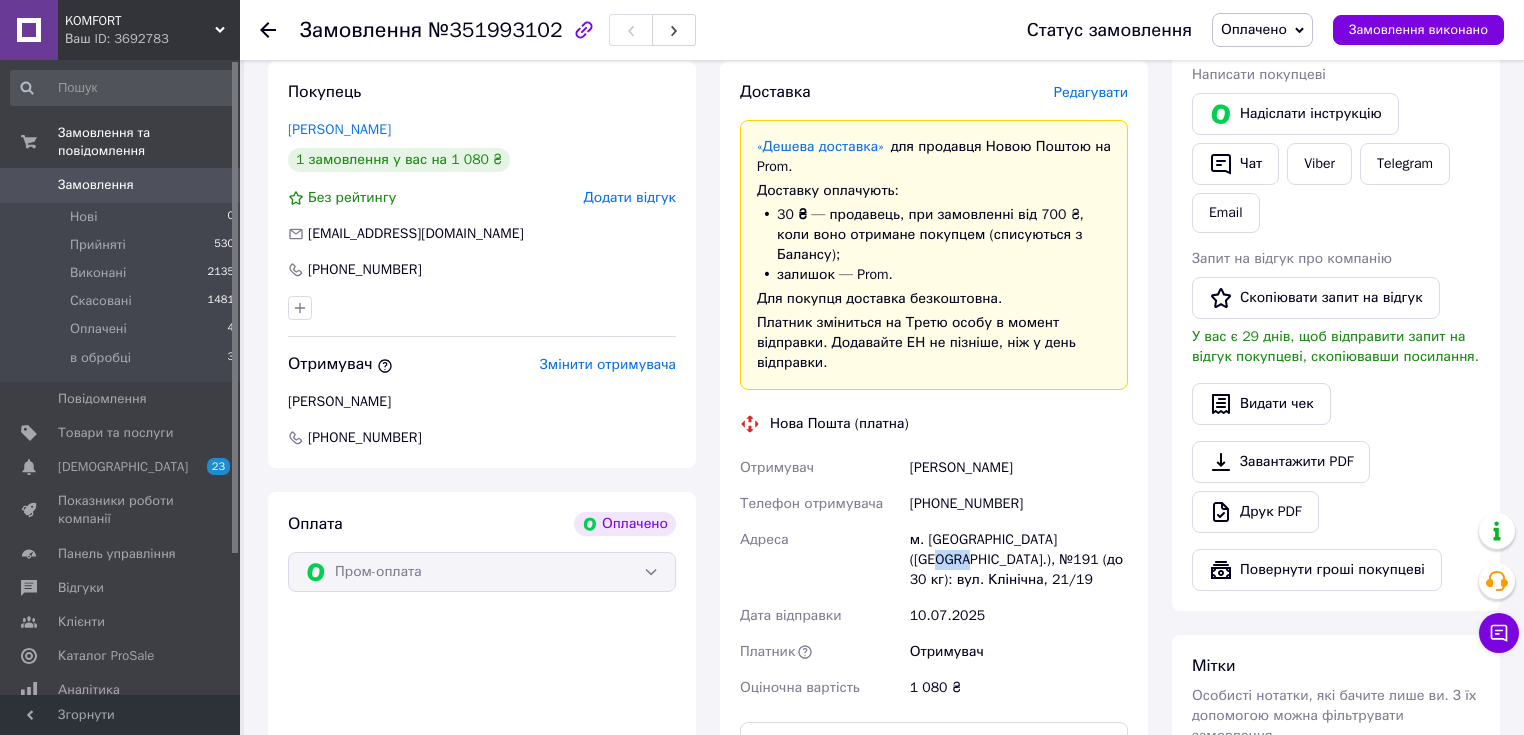 drag, startPoint x: 1057, startPoint y: 520, endPoint x: 1095, endPoint y: 524, distance: 38.209946 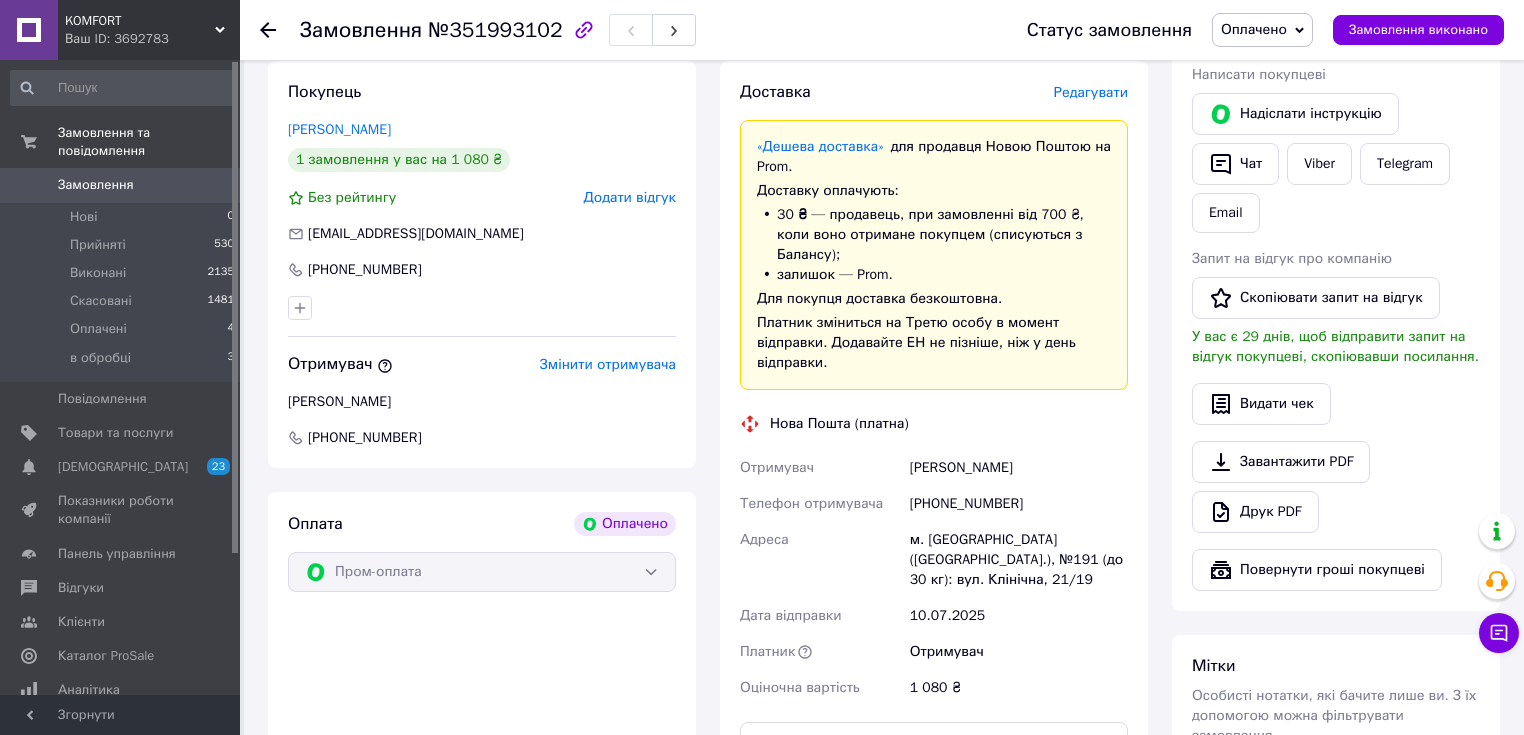 click 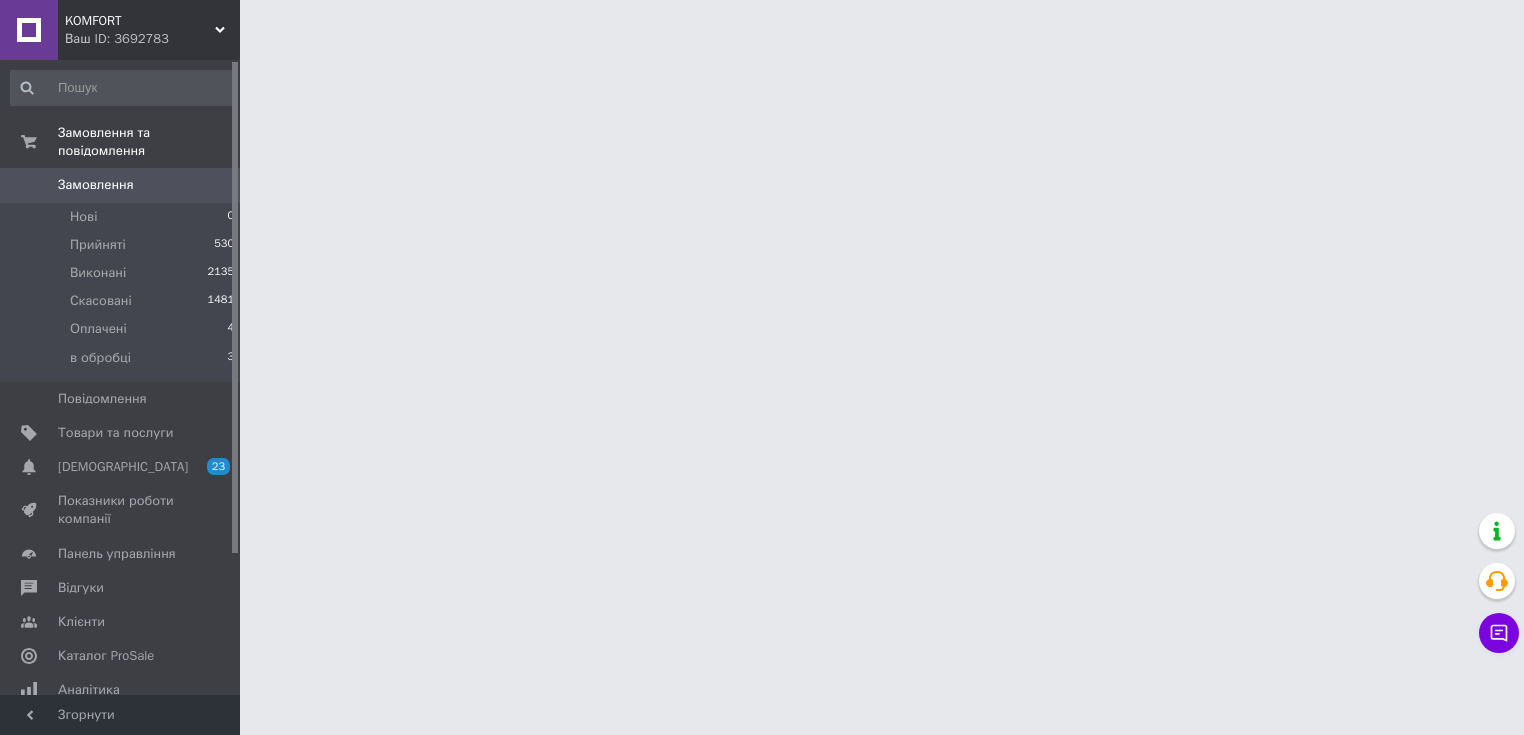scroll, scrollTop: 0, scrollLeft: 0, axis: both 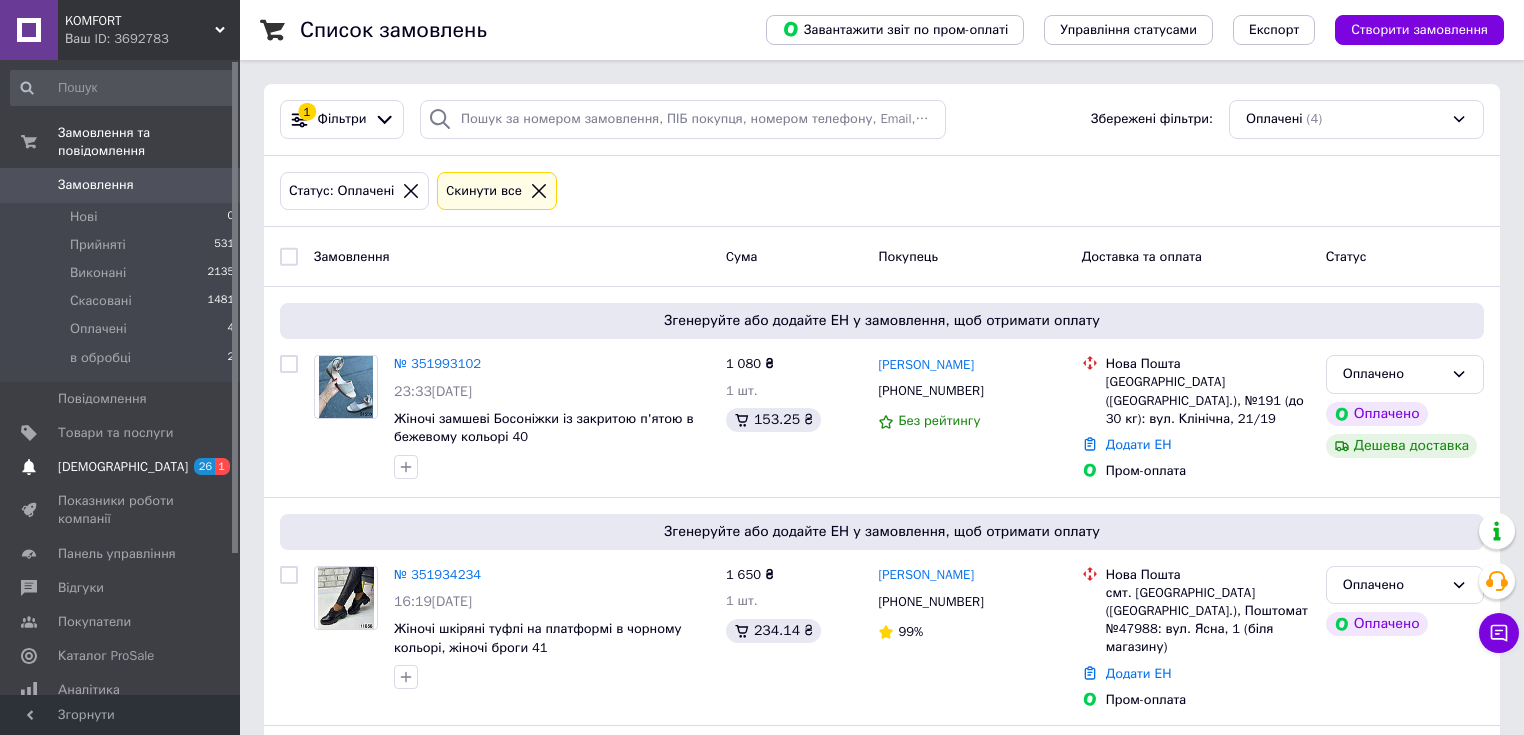 click on "[DEMOGRAPHIC_DATA]" at bounding box center (123, 467) 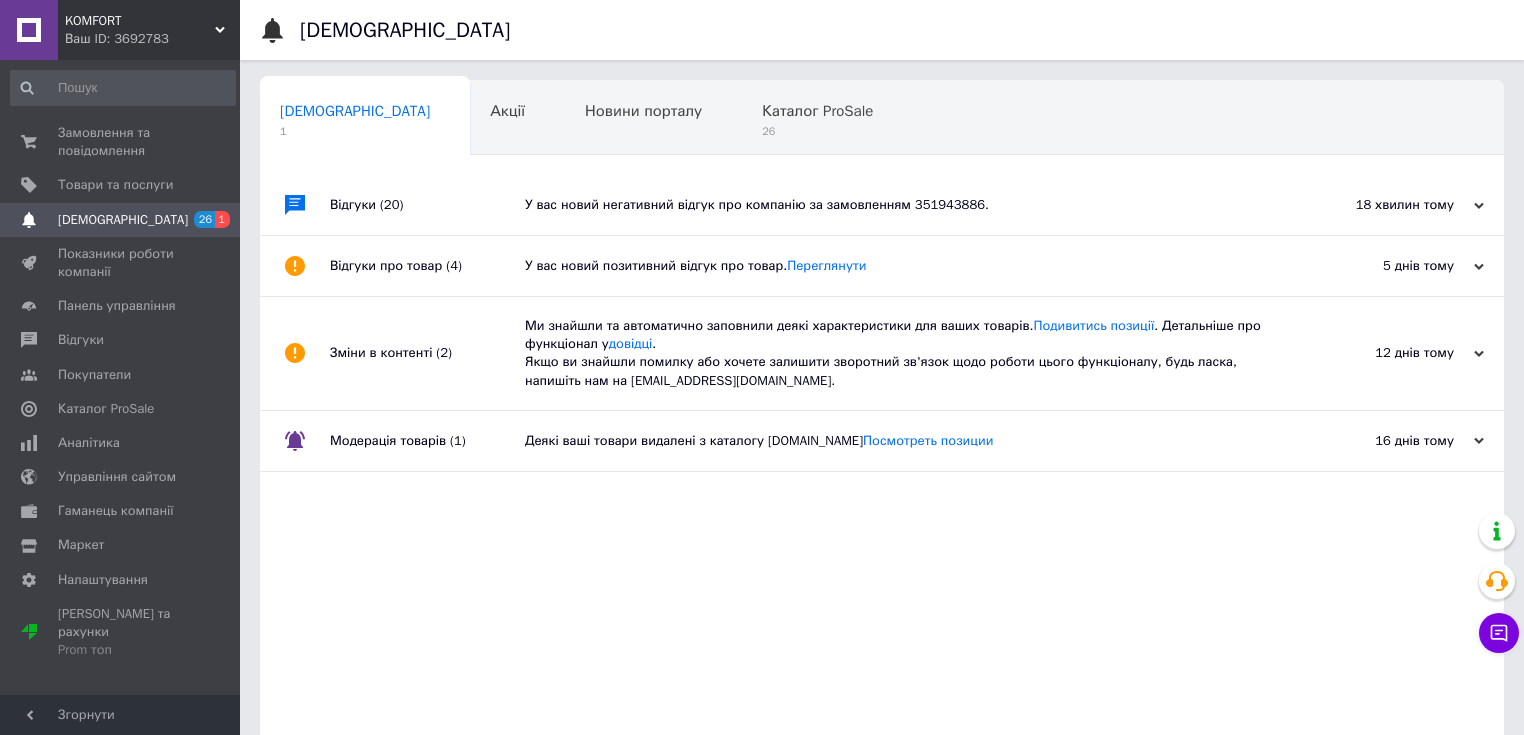 click on "У вас новий негативний відгук про компанію  за замовленням 351943886." at bounding box center [904, 205] 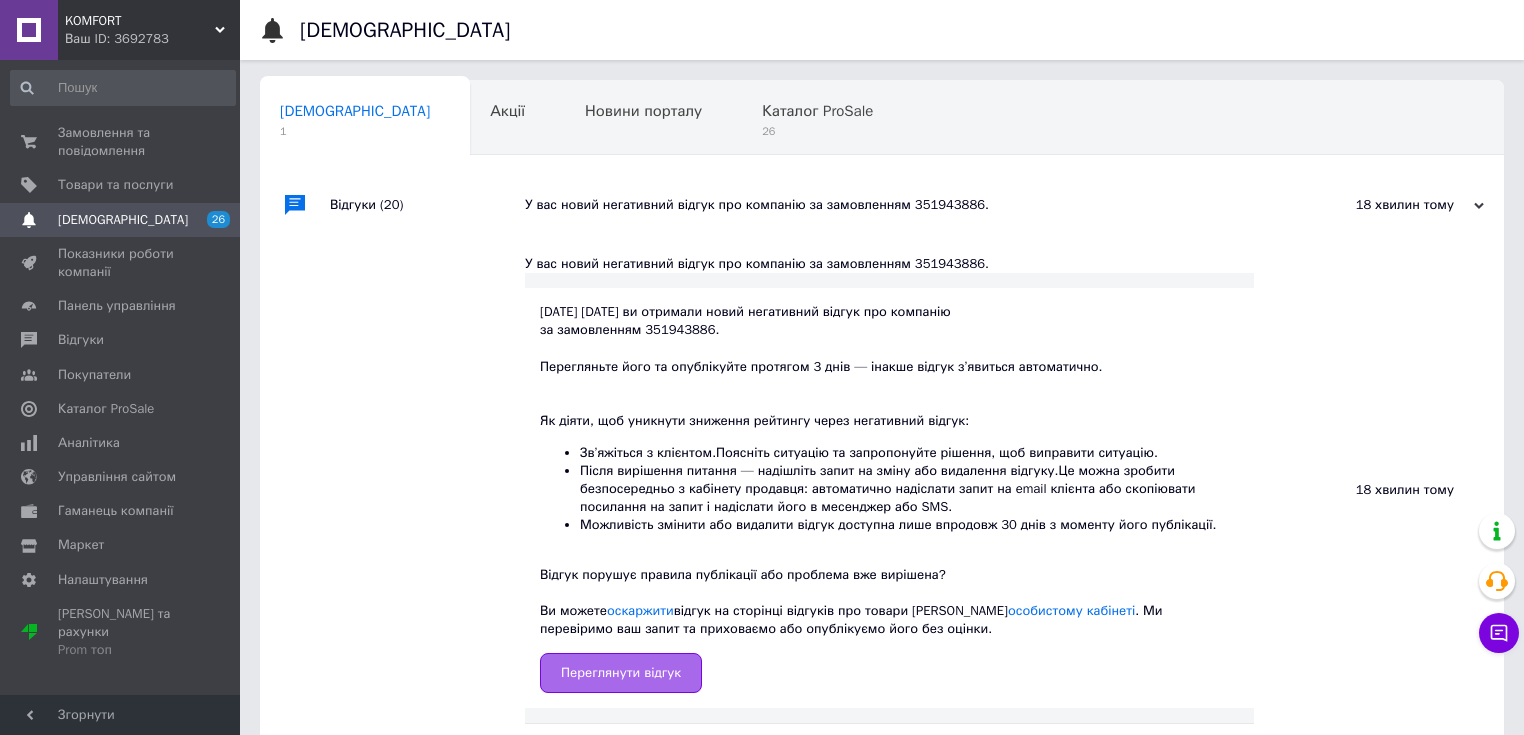 click on "Переглянути відгук" at bounding box center (621, 673) 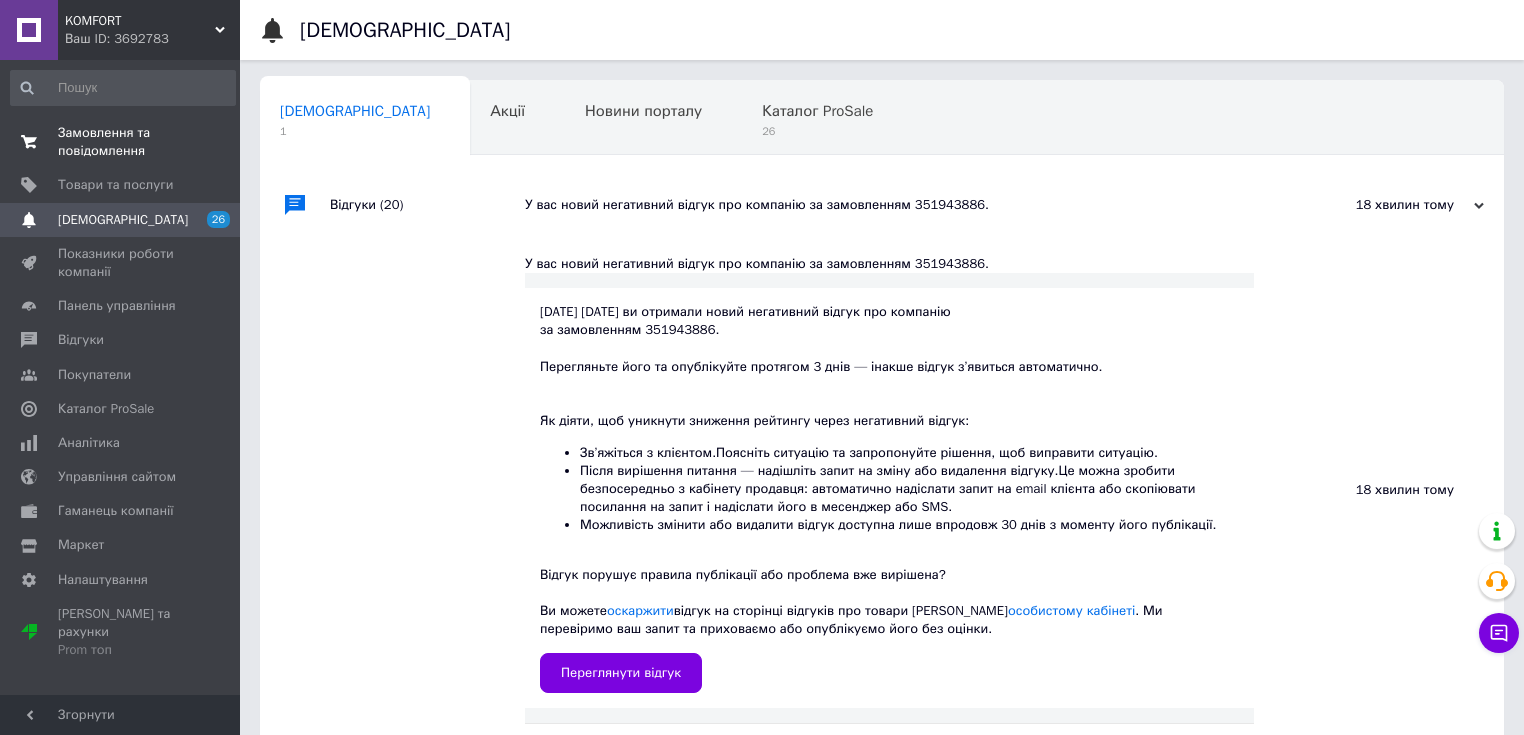 click on "Замовлення та повідомлення" at bounding box center (121, 142) 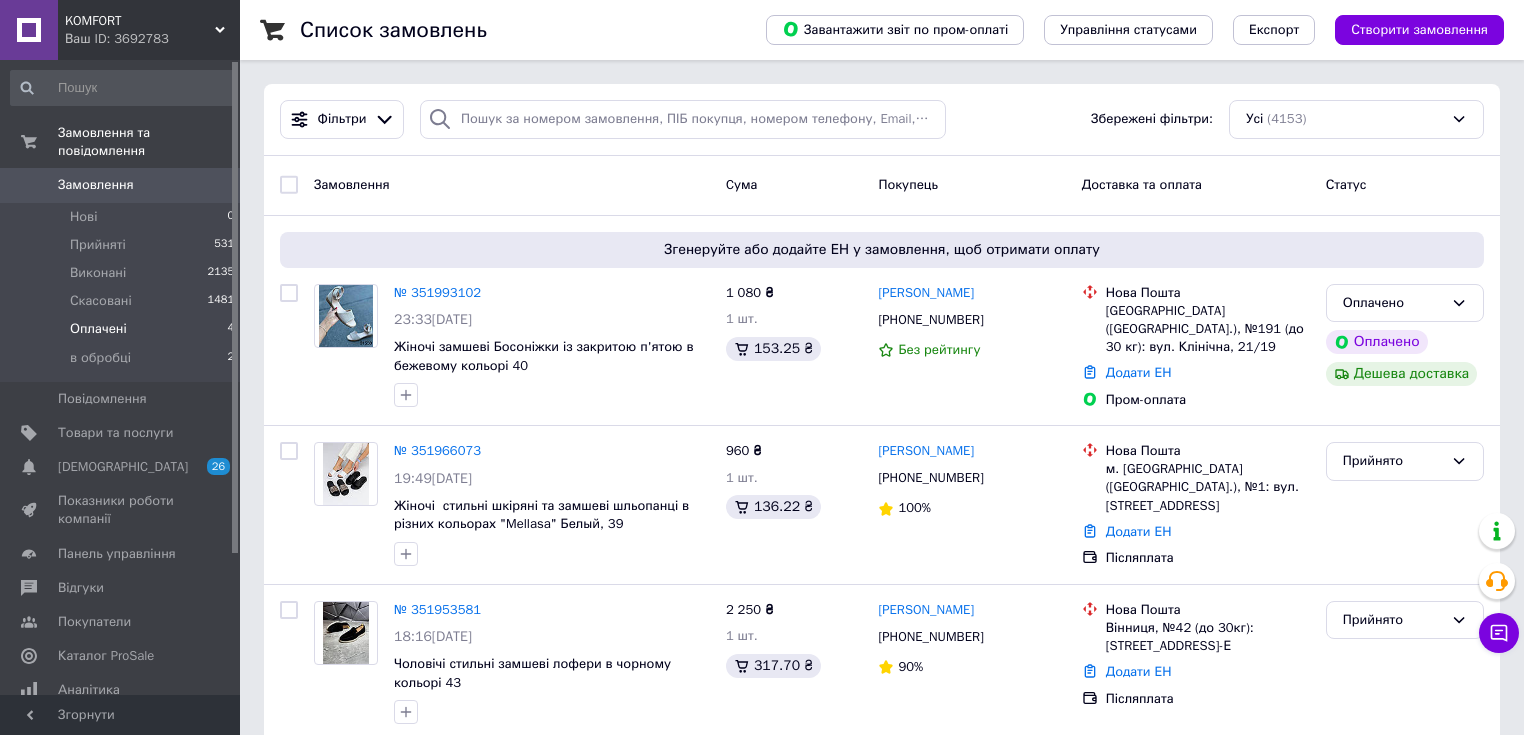 click on "Оплачені" at bounding box center (98, 329) 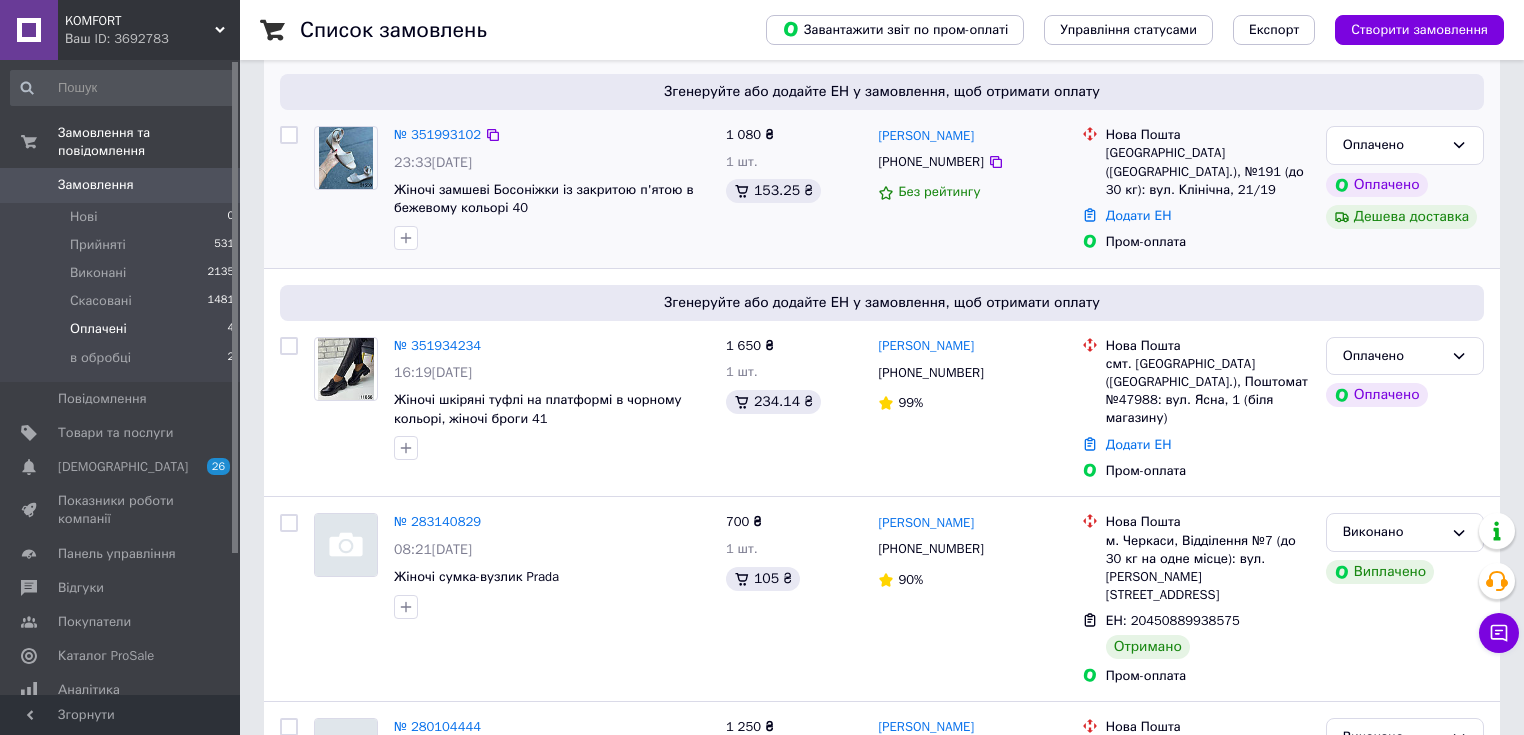 scroll, scrollTop: 240, scrollLeft: 0, axis: vertical 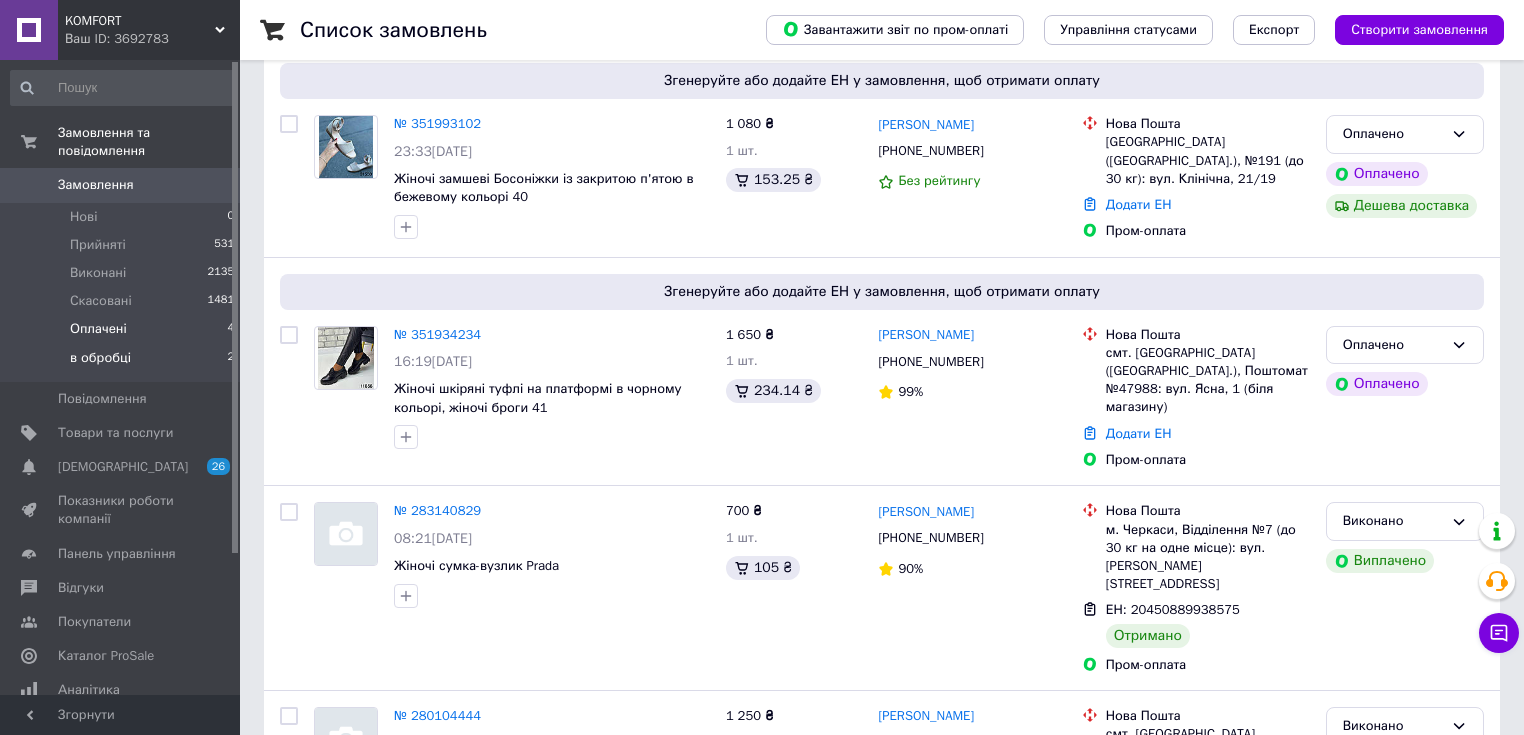 click on "в обробці" at bounding box center [100, 358] 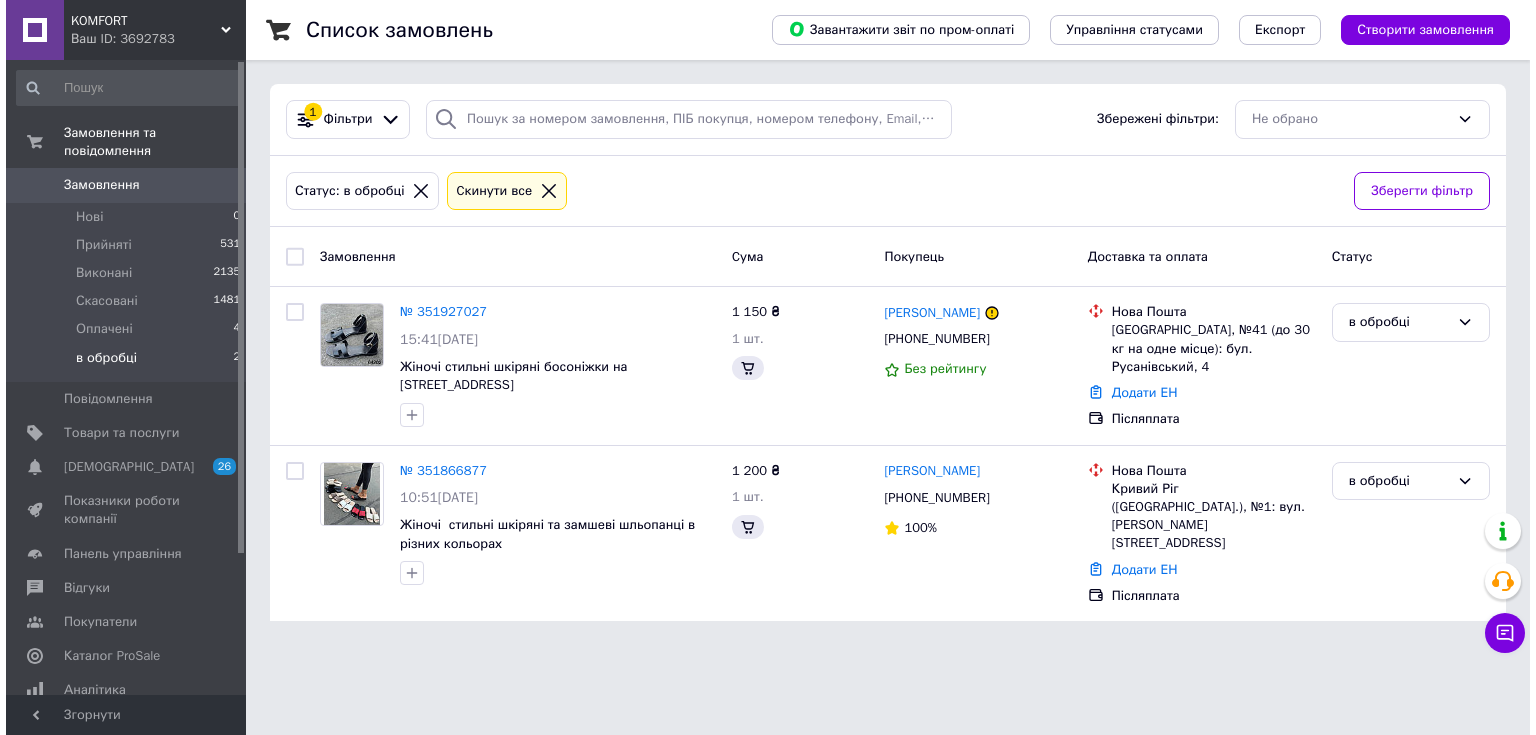 scroll, scrollTop: 0, scrollLeft: 0, axis: both 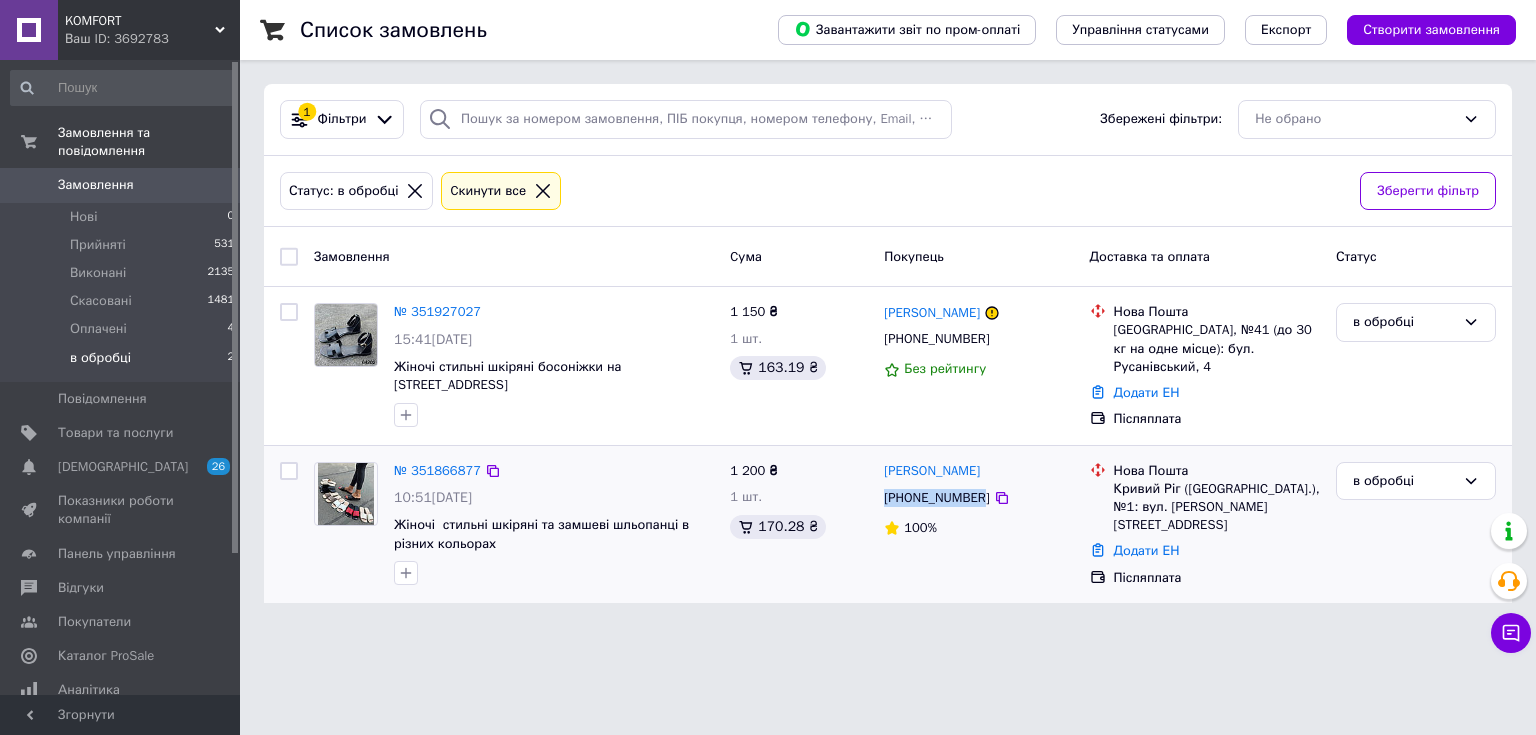 drag, startPoint x: 881, startPoint y: 499, endPoint x: 975, endPoint y: 499, distance: 94 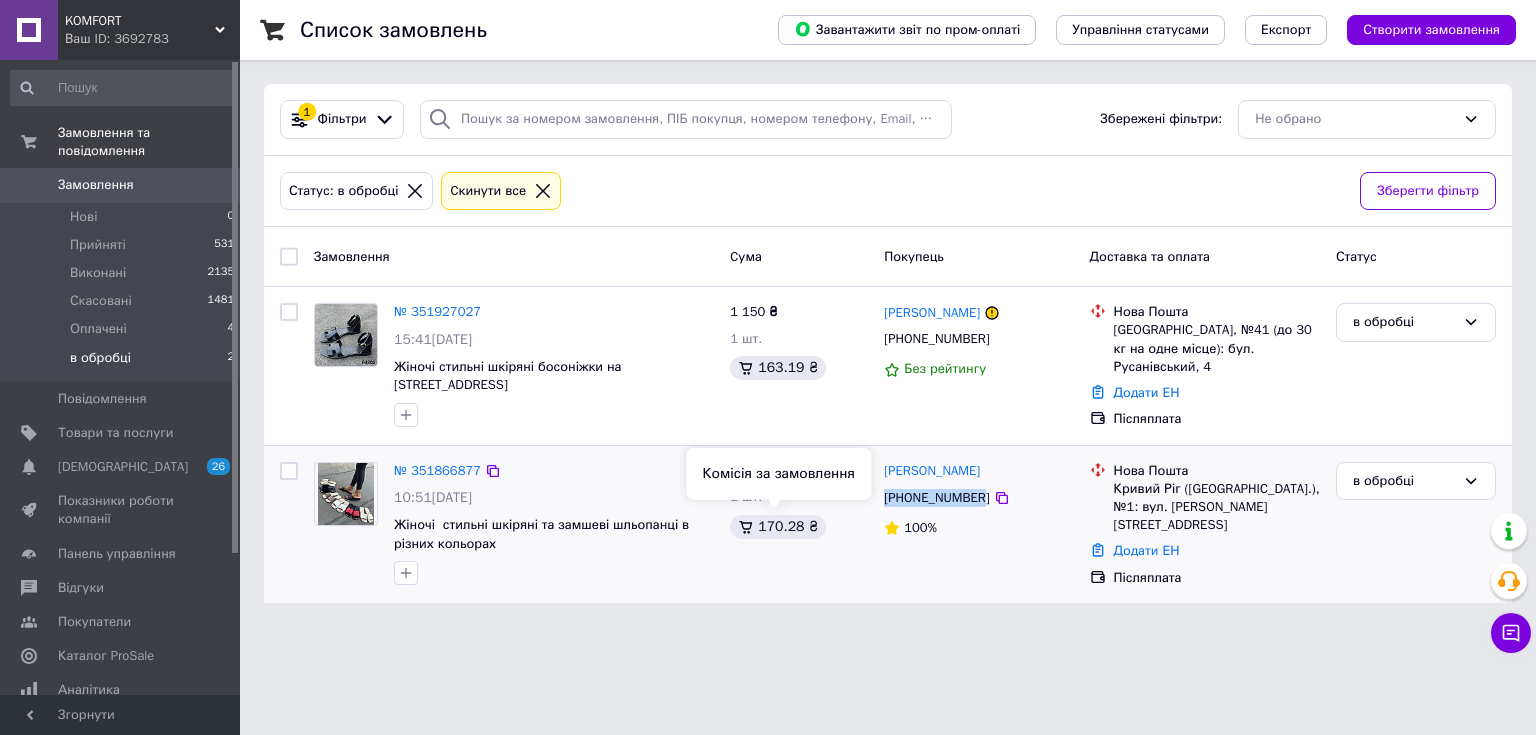 copy on "[PHONE_NUMBER]" 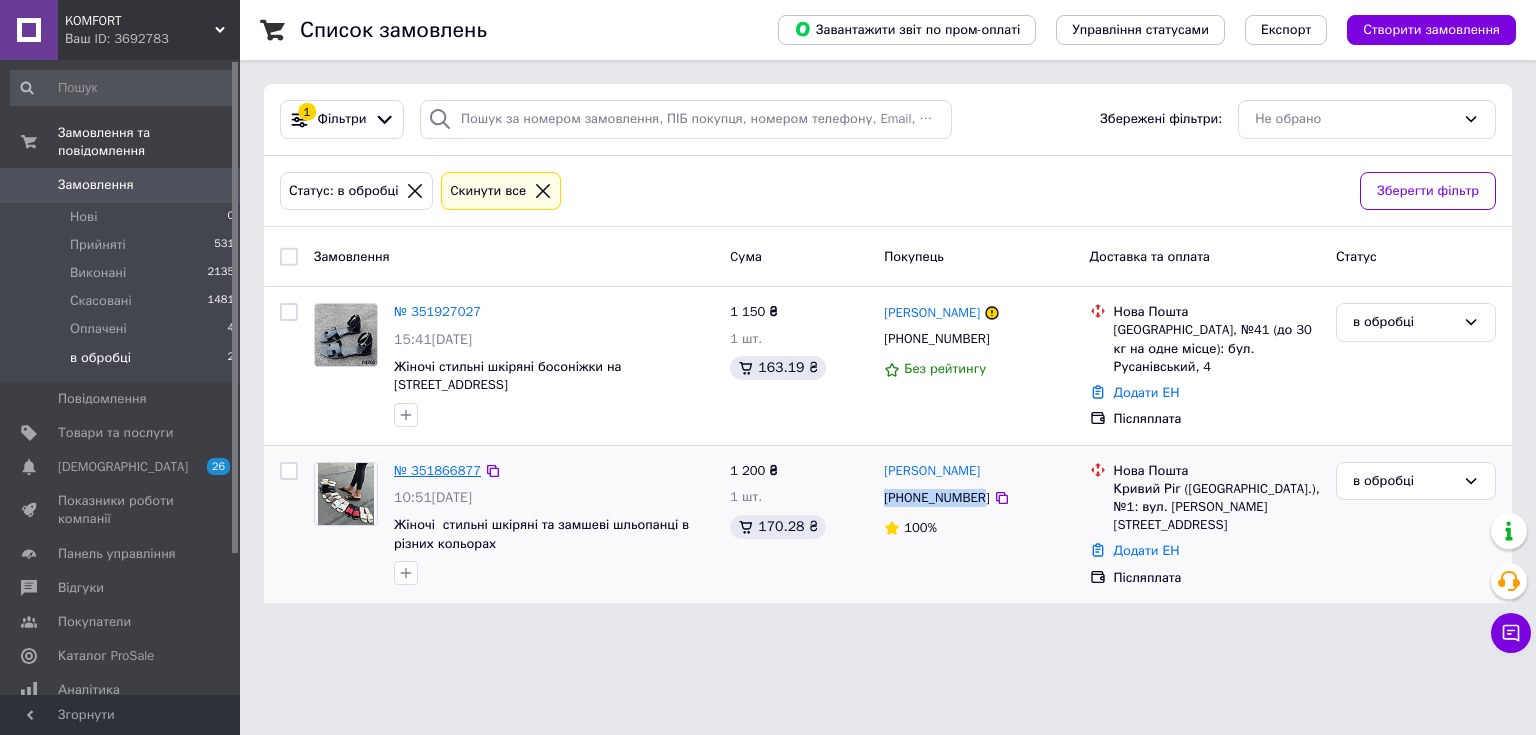 click on "№ 351866877" at bounding box center (437, 470) 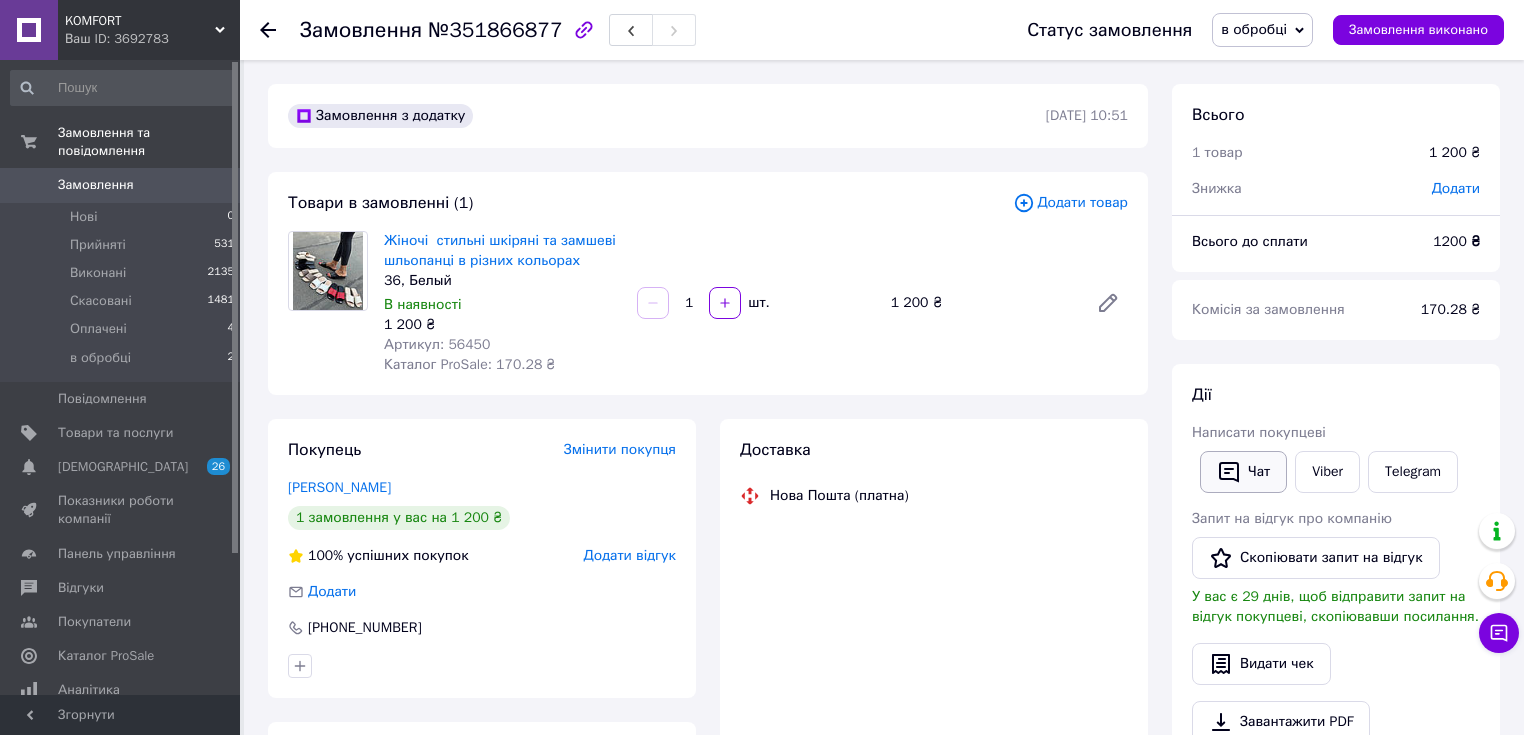 click on "Дії Написати покупцеві   Чат Viber Telegram Запит на відгук про компанію   Скопіювати запит на відгук У вас є 29 днів, щоб відправити запит на відгук покупцеві, скопіювавши посилання.   Видати чек   Завантажити PDF   Друк PDF   Дублювати замовлення" at bounding box center [1336, 613] 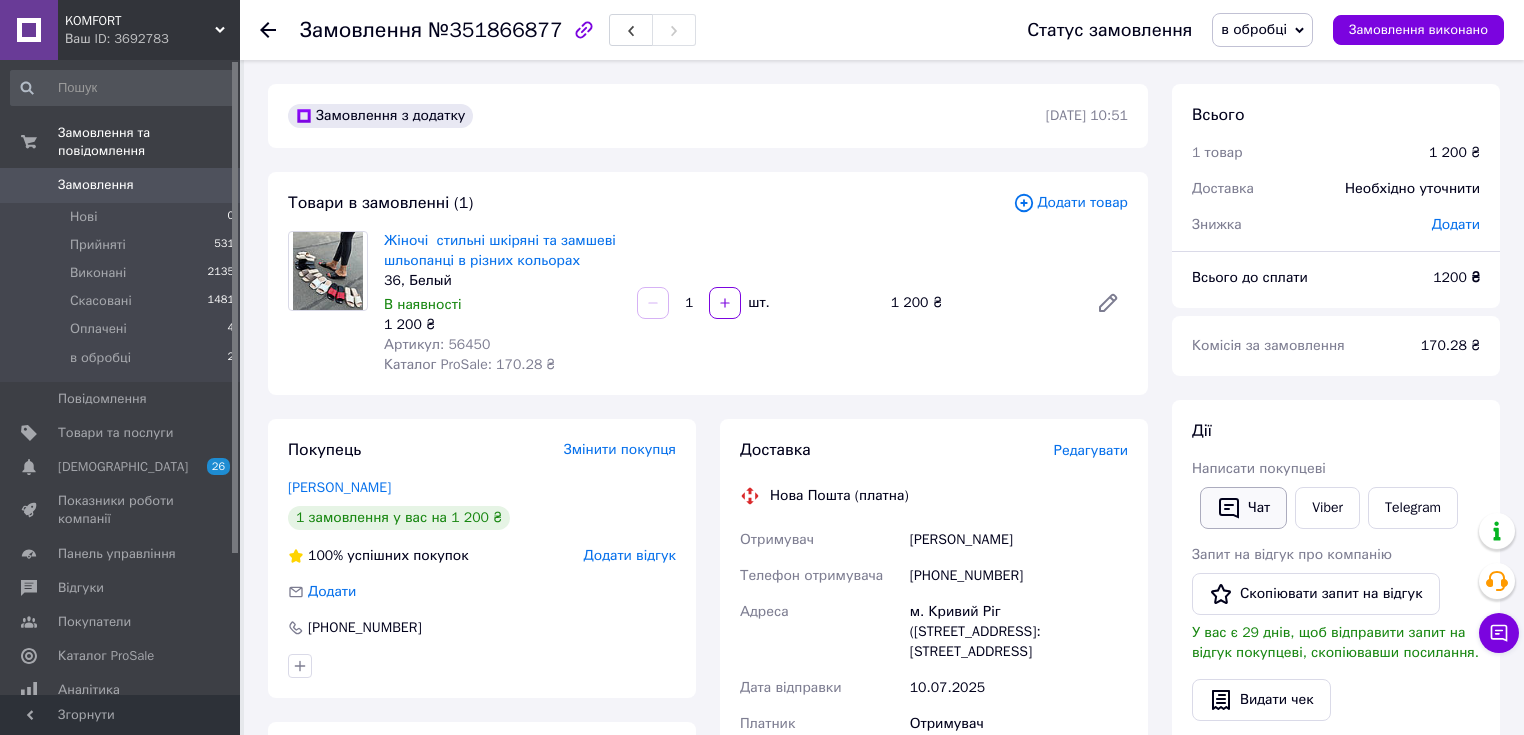 click on "Чат" at bounding box center [1243, 508] 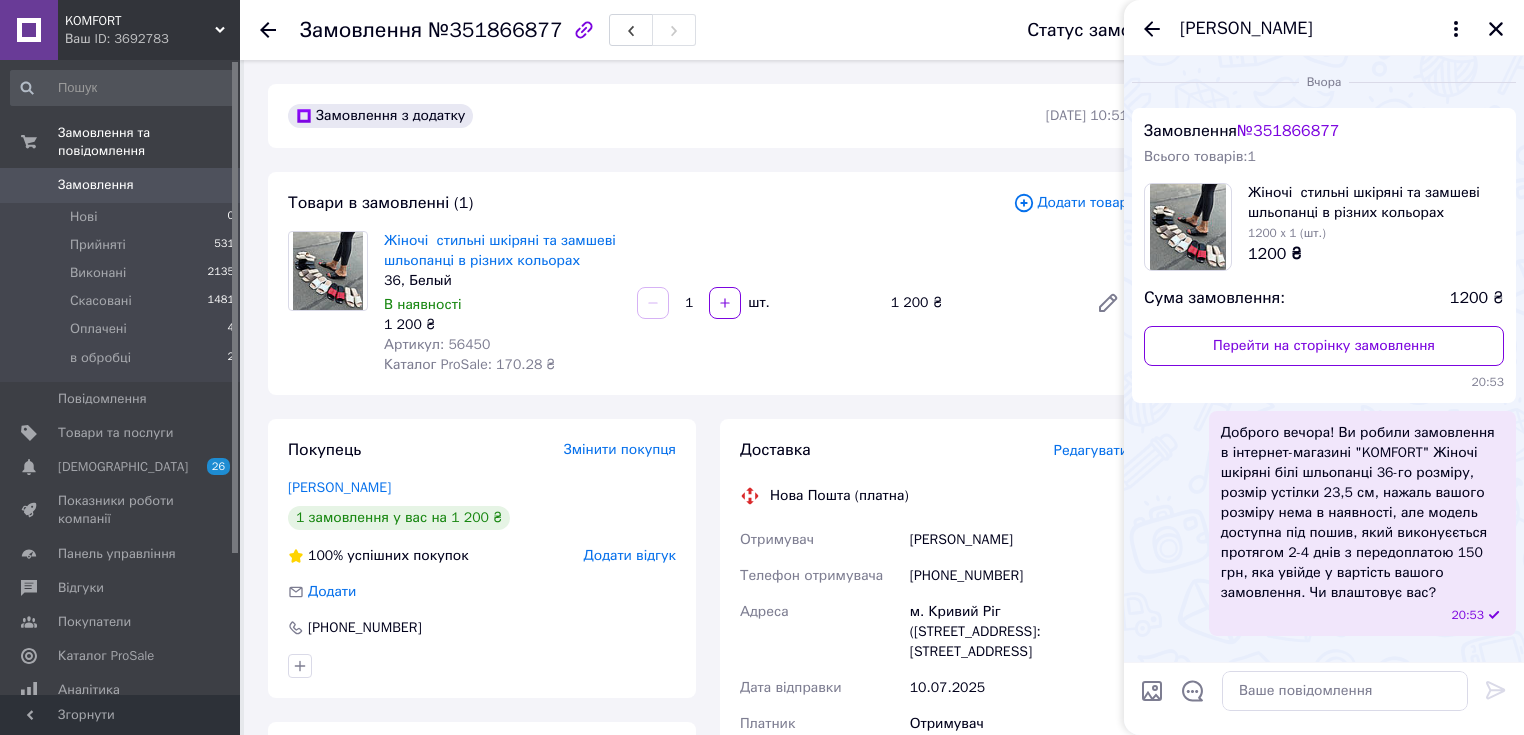 drag, startPoint x: 1502, startPoint y: 24, endPoint x: 1388, endPoint y: 29, distance: 114.1096 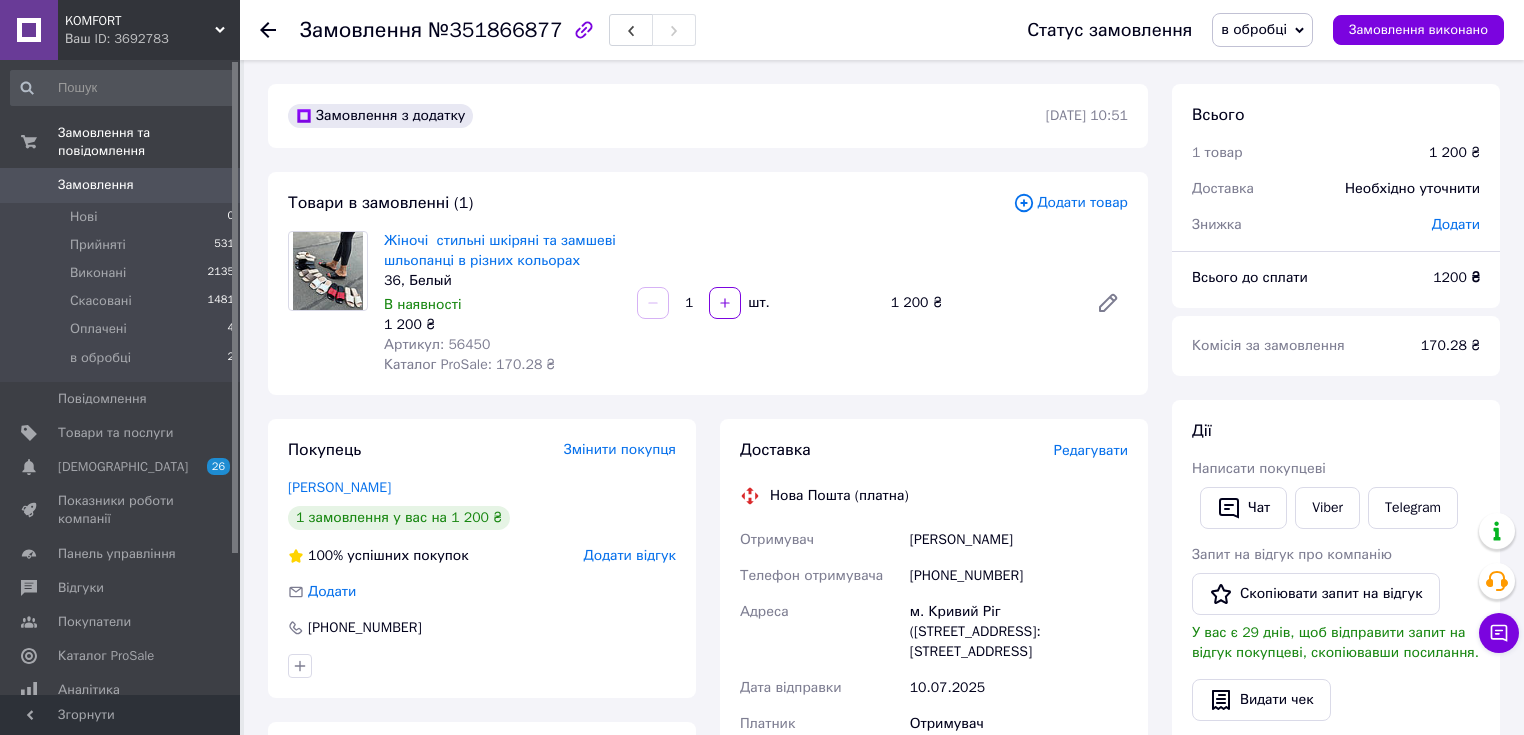 click on "в обробці" at bounding box center [1262, 30] 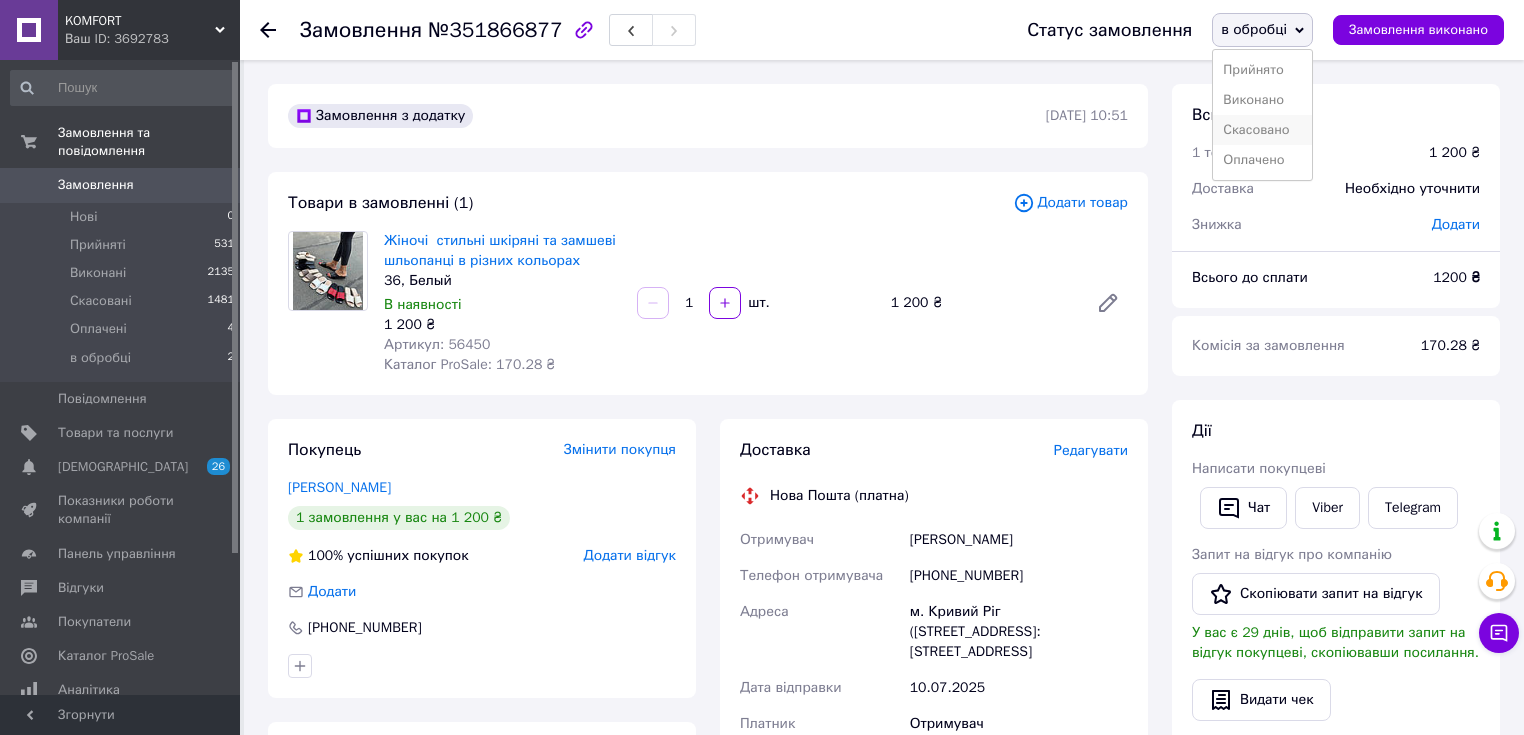 click on "Скасовано" at bounding box center (1262, 130) 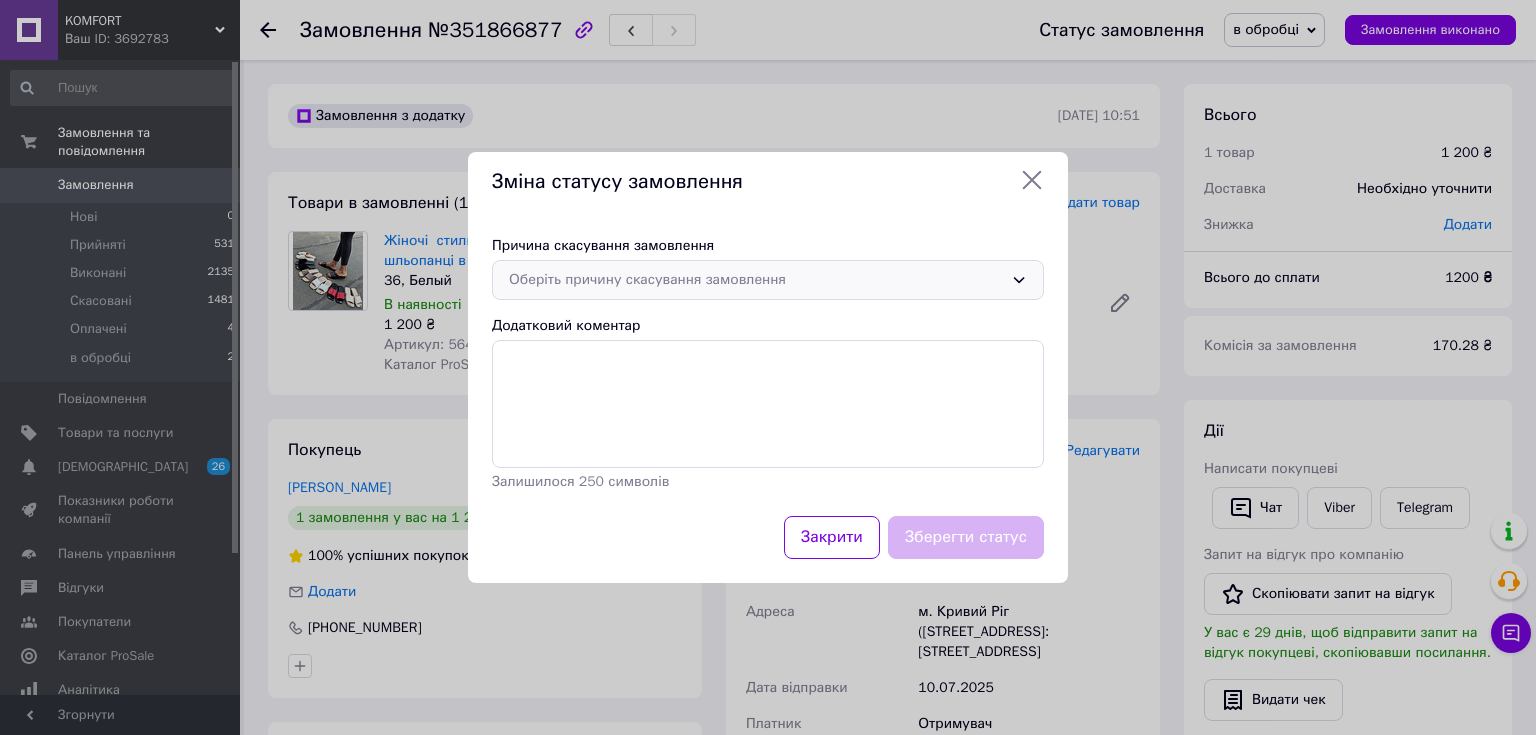 click on "Оберіть причину скасування замовлення" at bounding box center [768, 280] 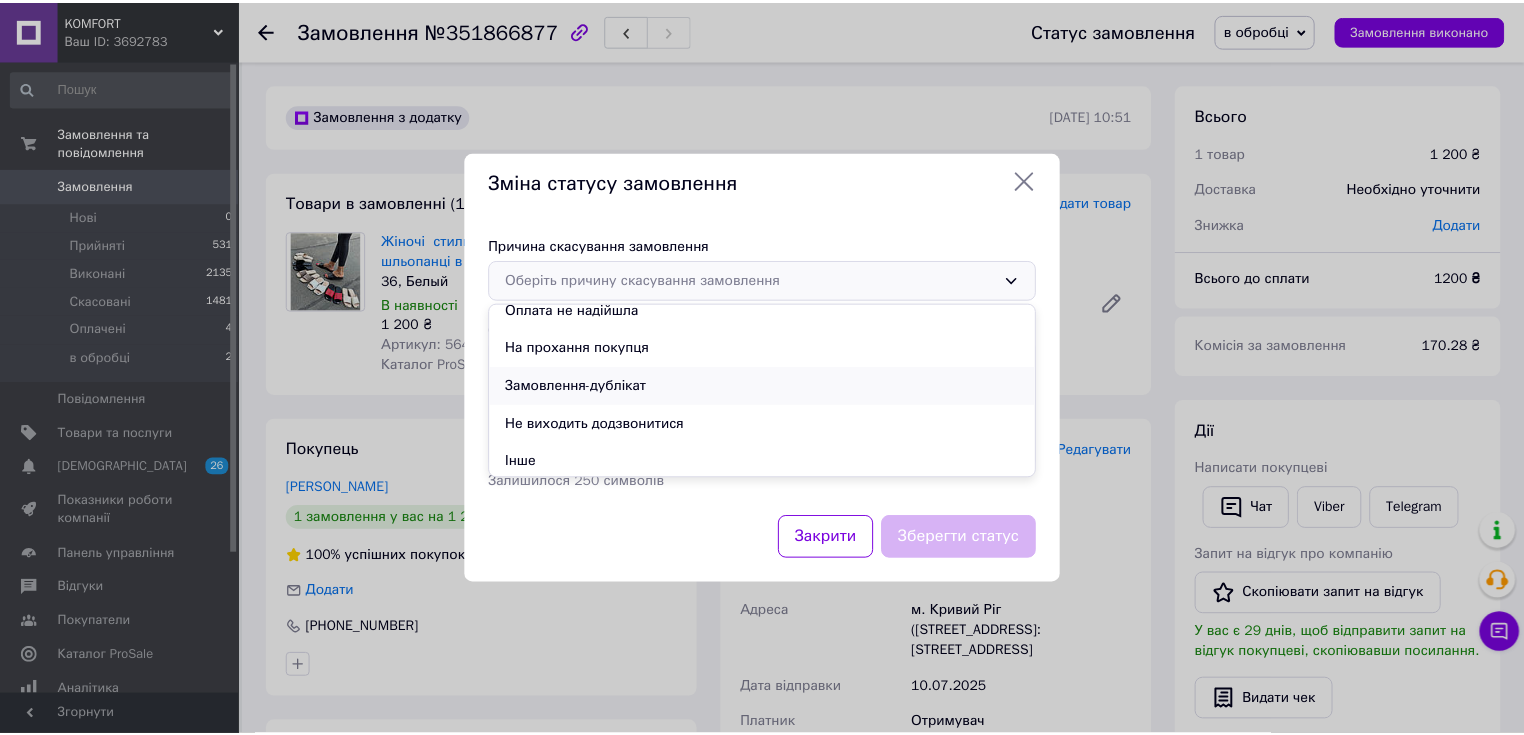 scroll, scrollTop: 93, scrollLeft: 0, axis: vertical 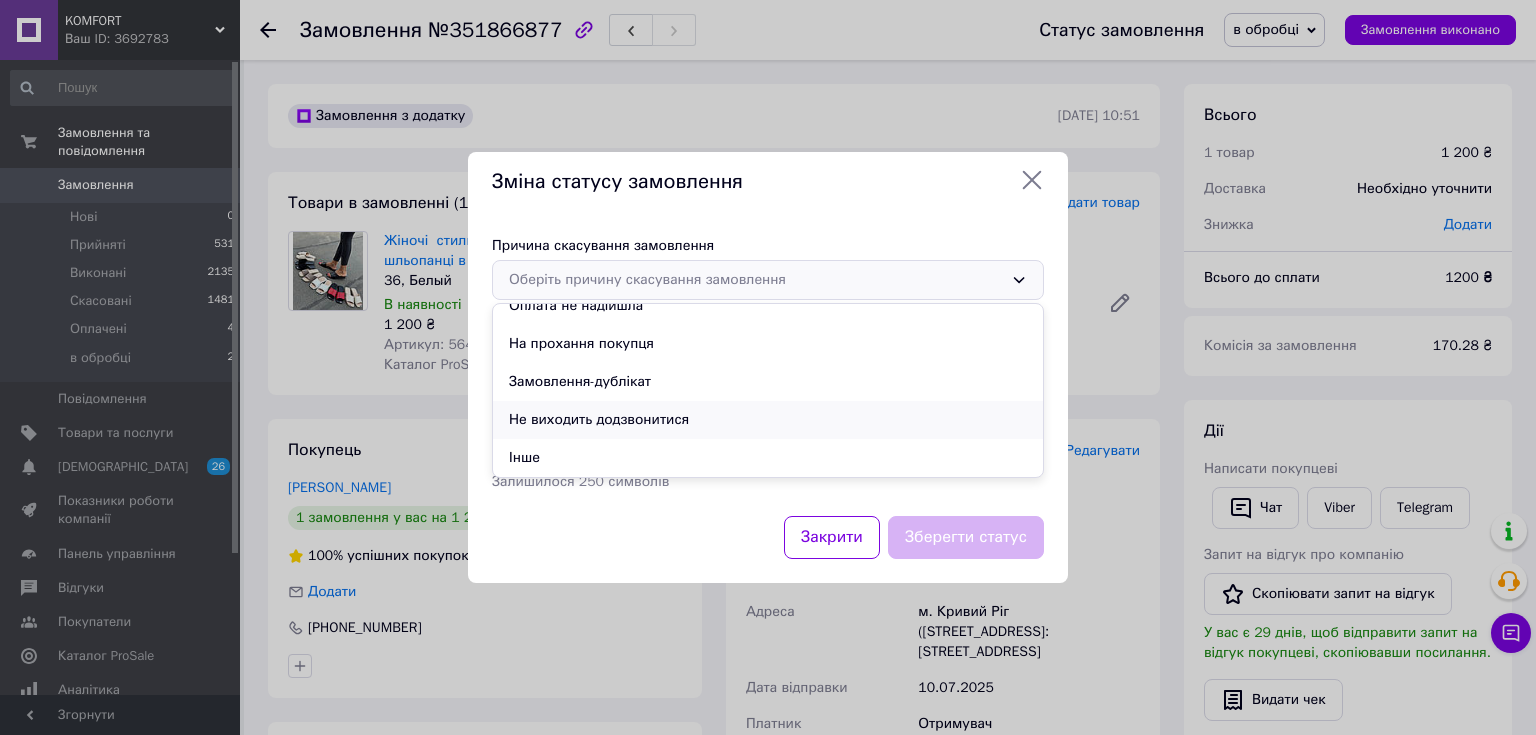 click on "Не виходить додзвонитися" at bounding box center [768, 420] 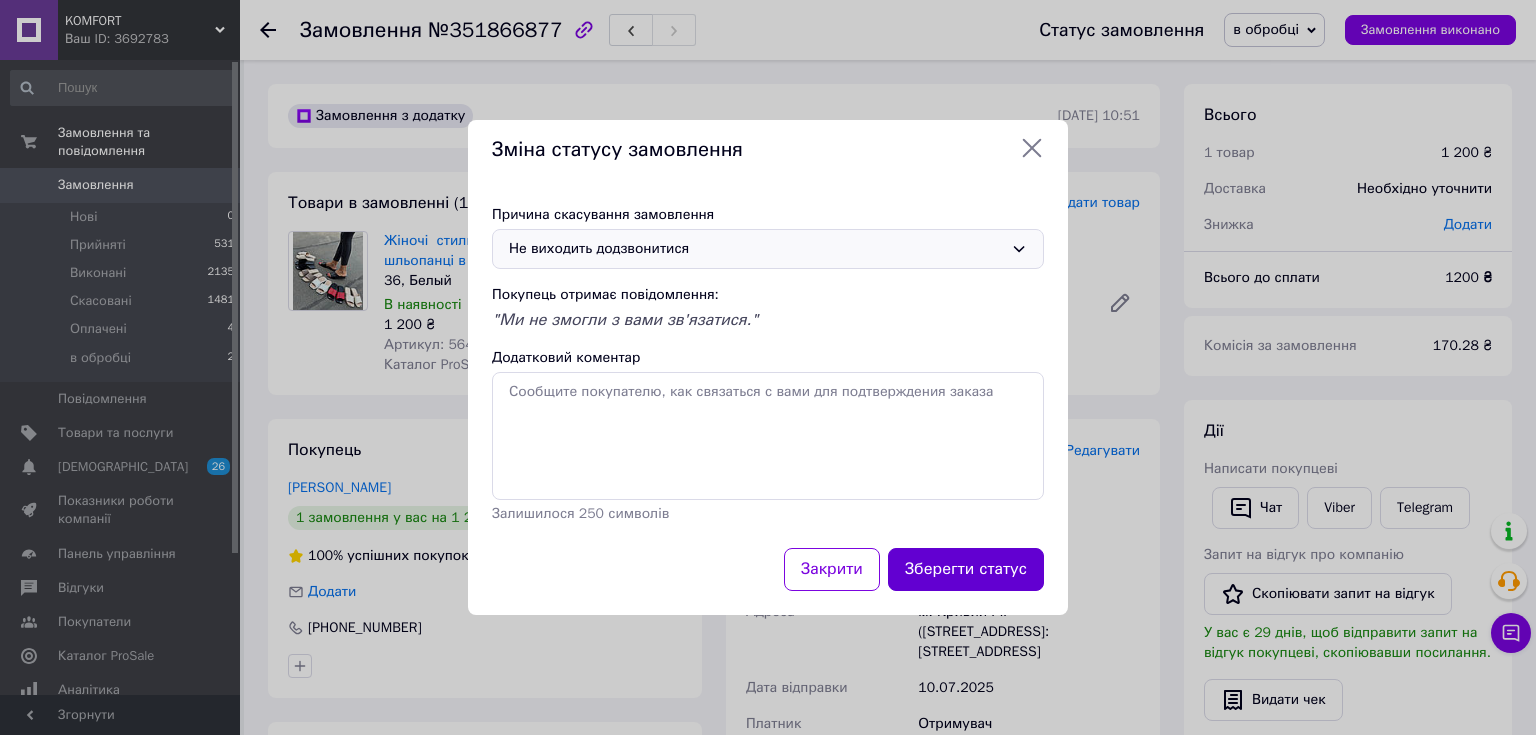 click on "Зберегти статус" at bounding box center (966, 569) 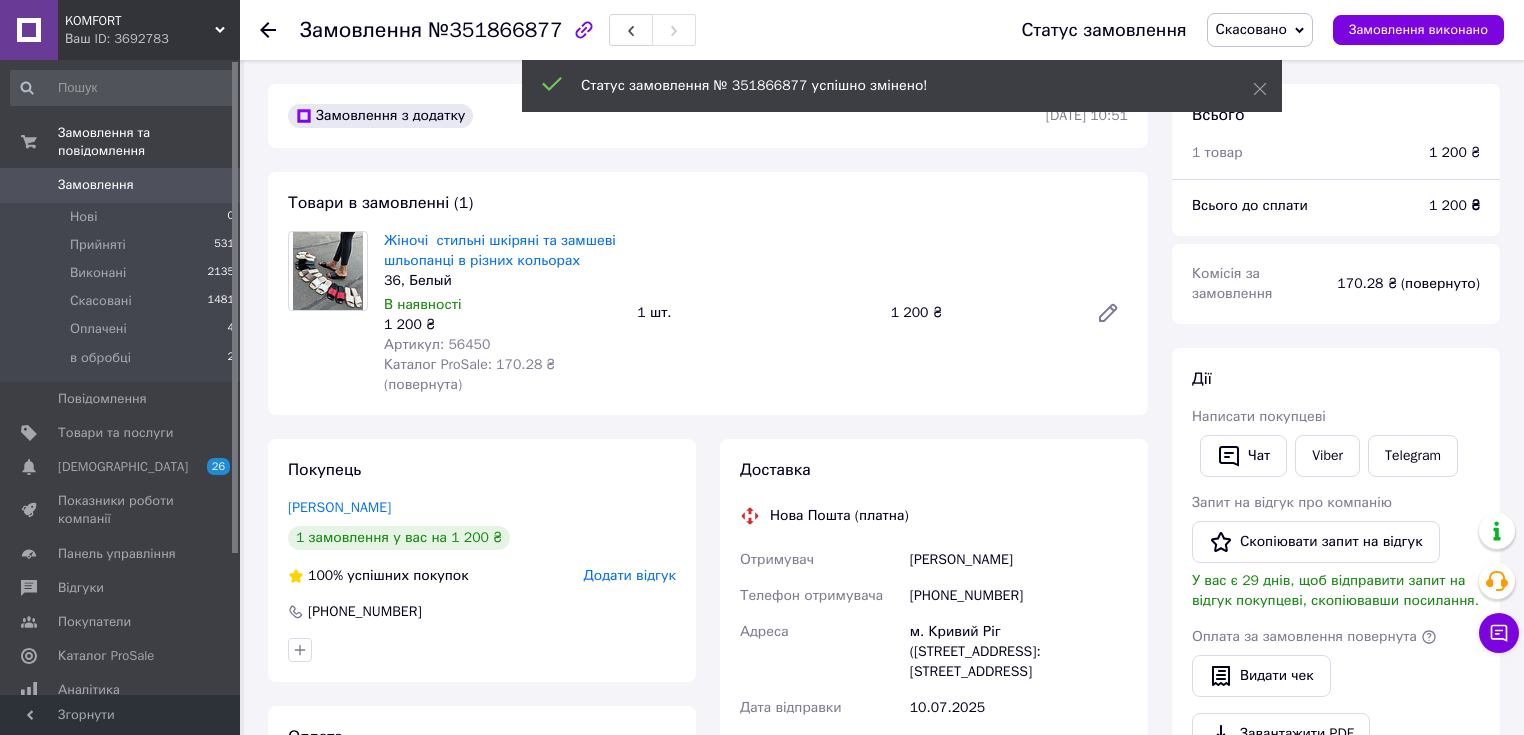 click 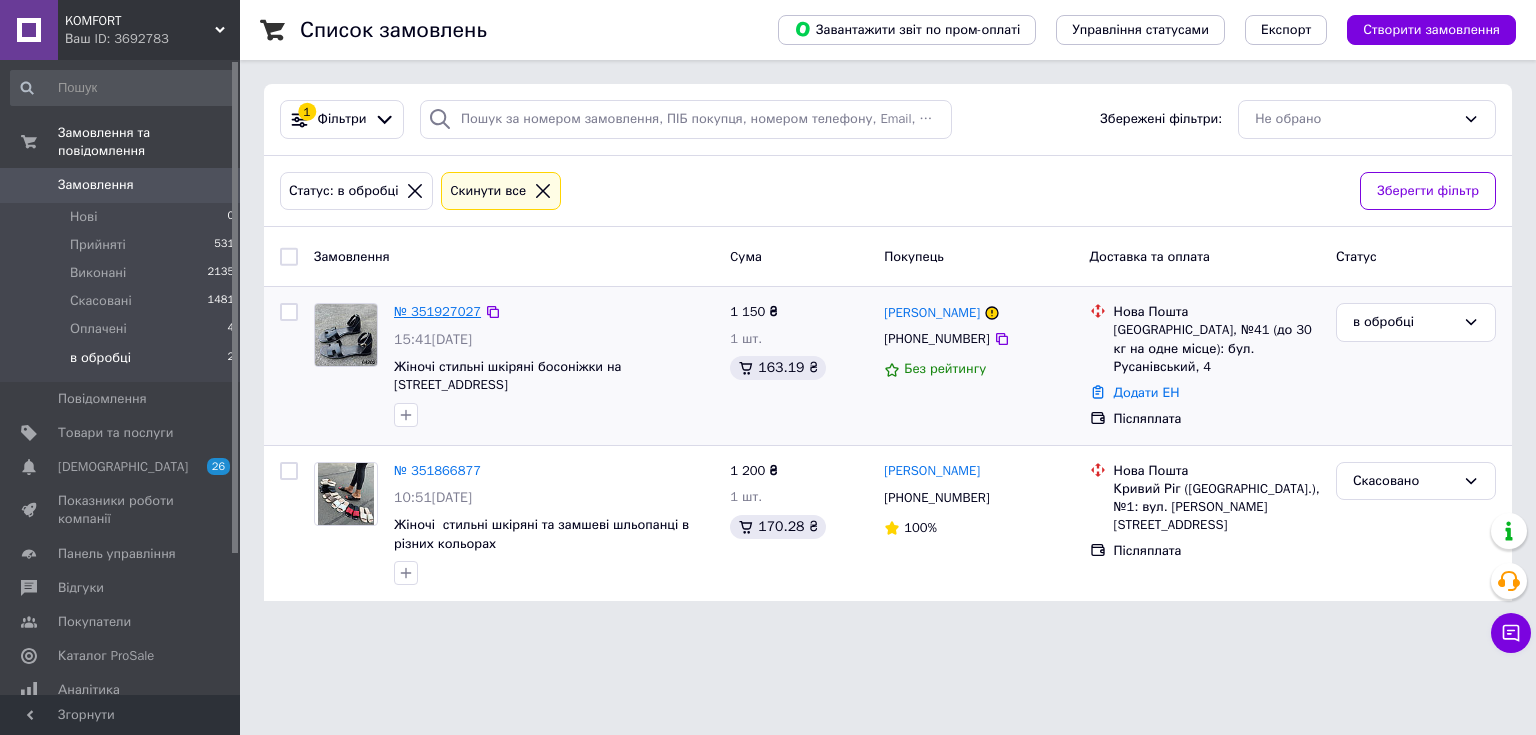 click on "№ 351927027" at bounding box center (437, 311) 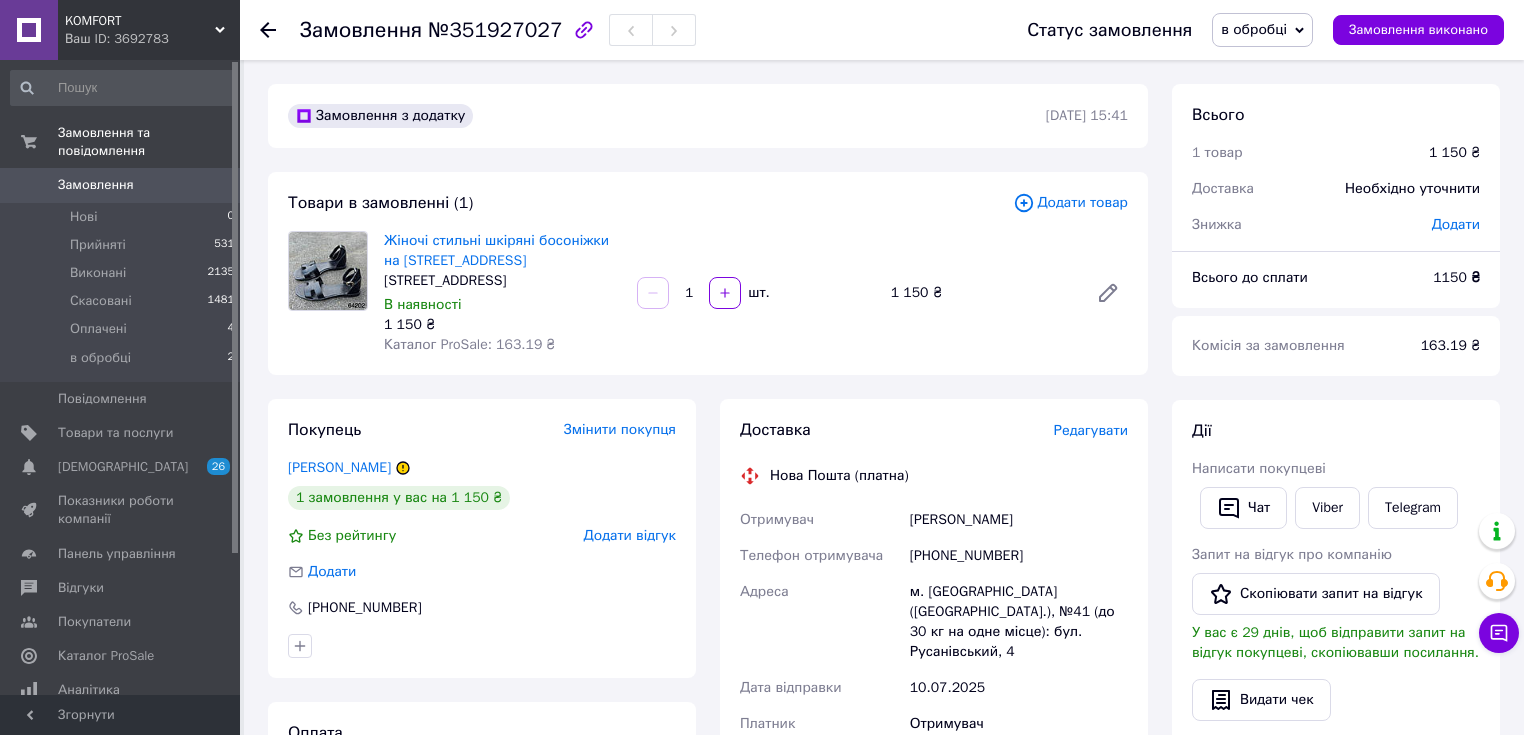 click at bounding box center (268, 30) 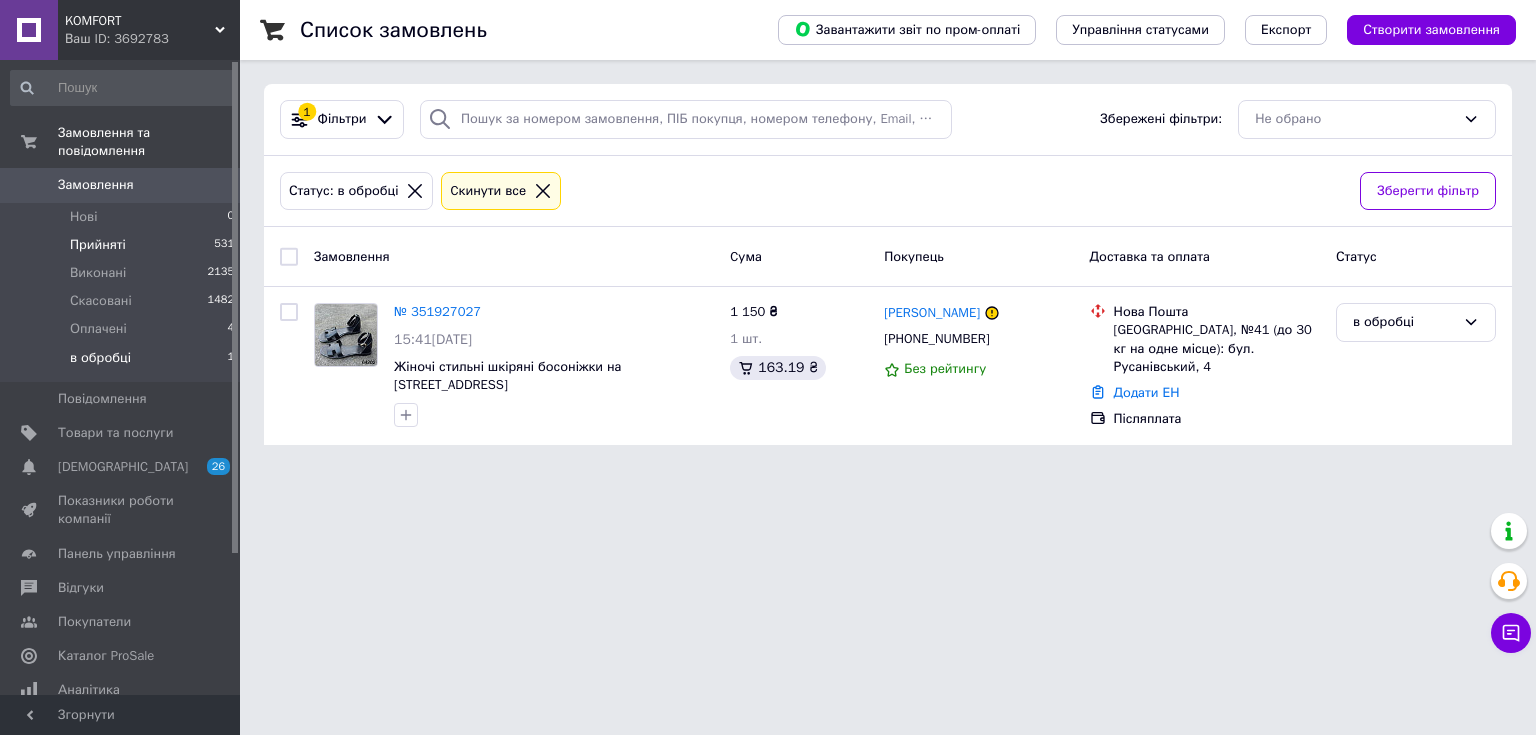 click on "Прийняті" at bounding box center [98, 245] 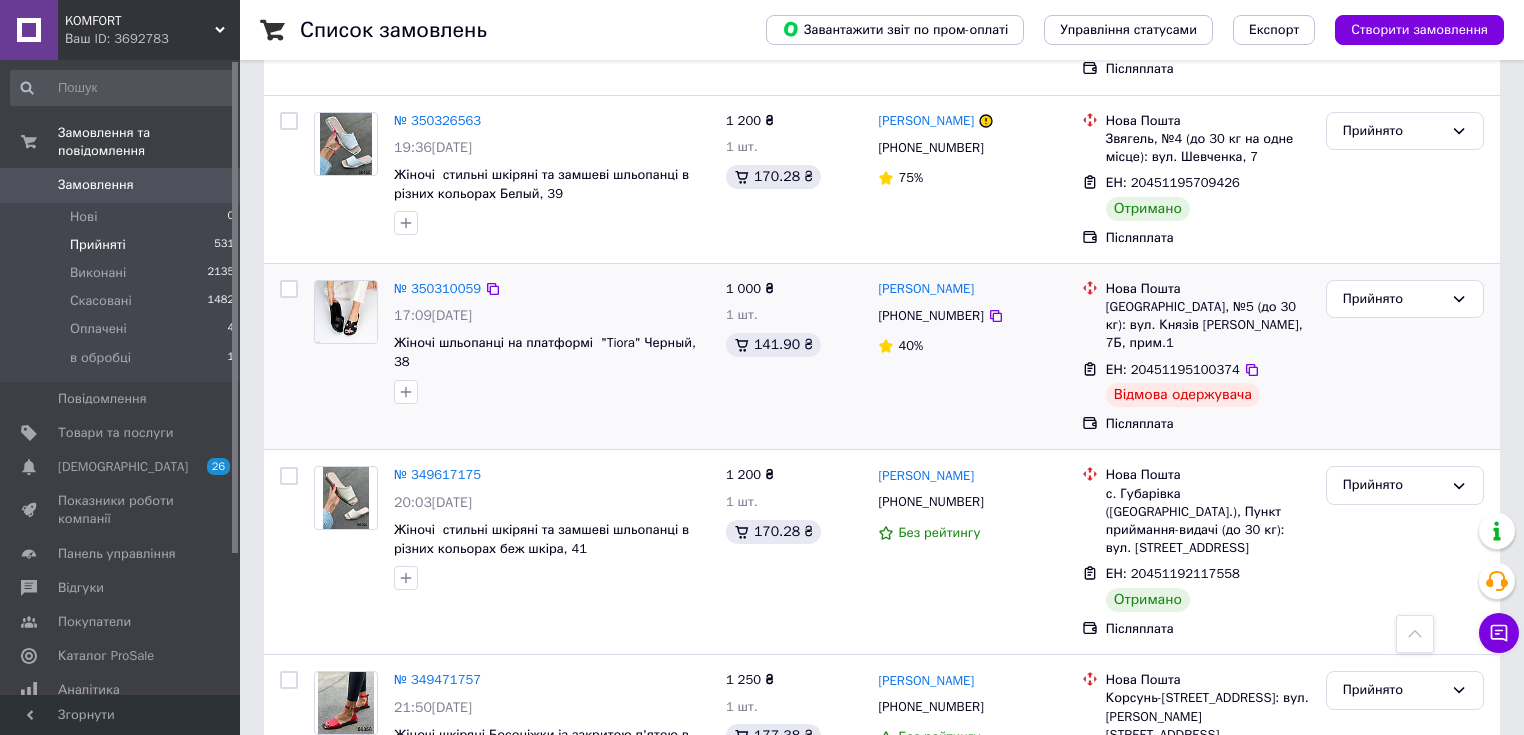 scroll, scrollTop: 3188, scrollLeft: 0, axis: vertical 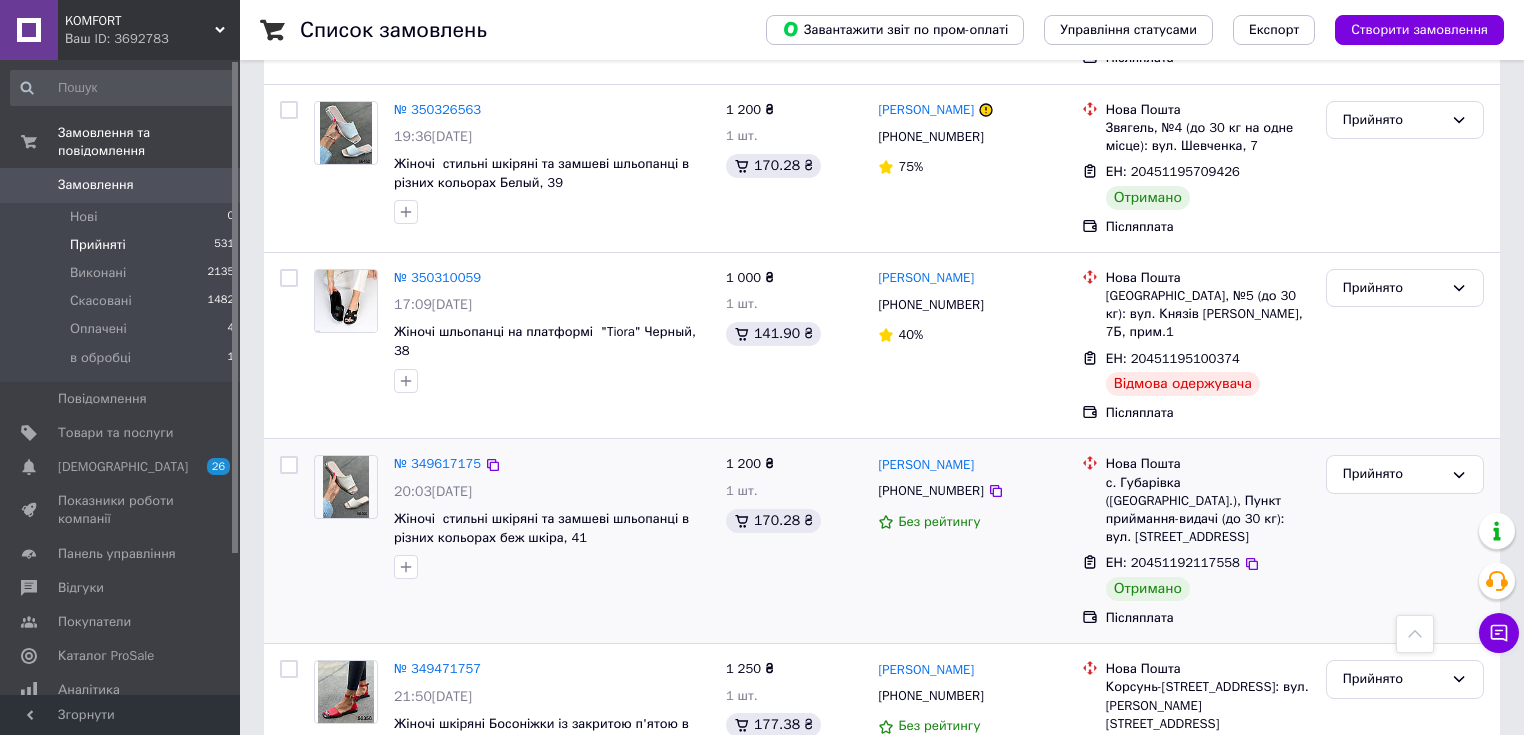 click at bounding box center (289, 465) 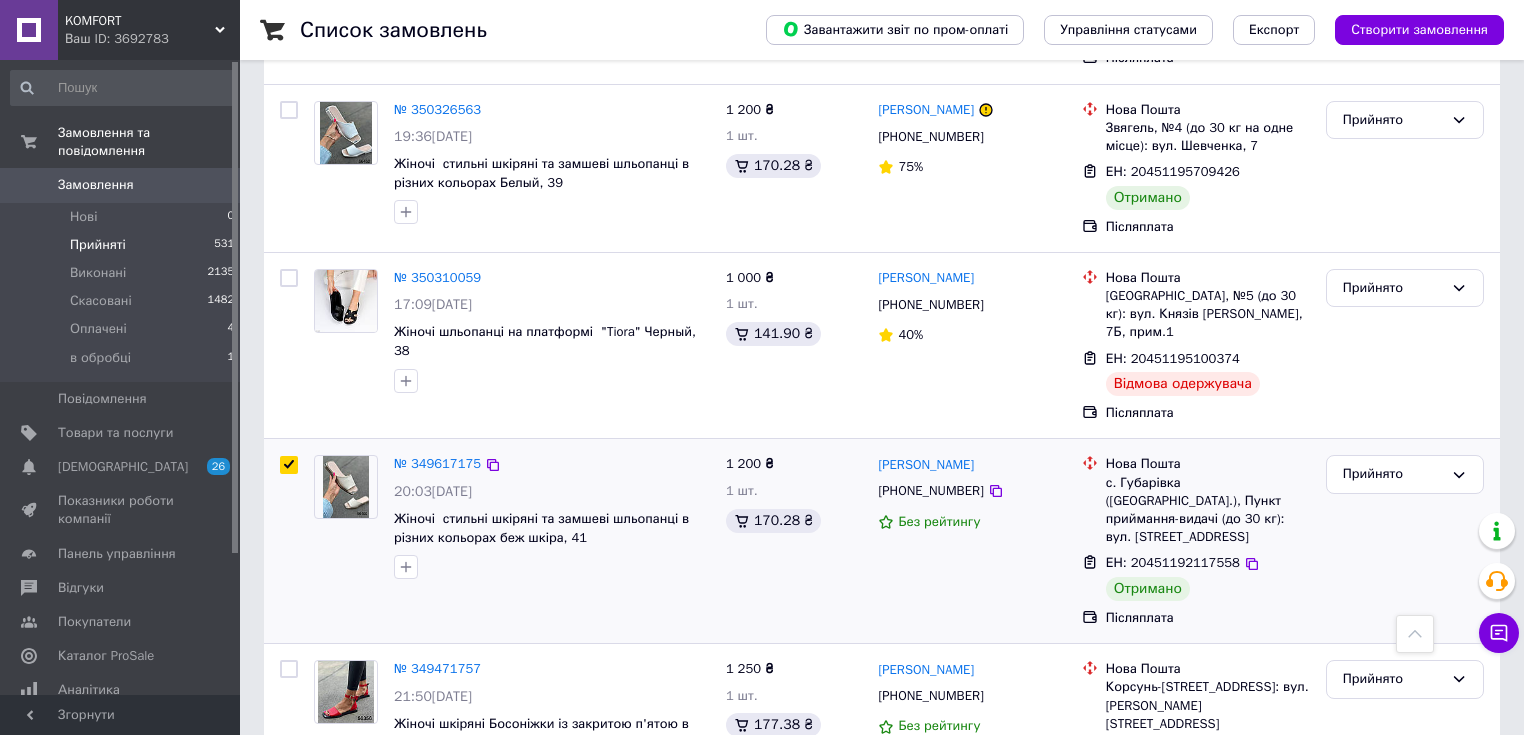 checkbox on "true" 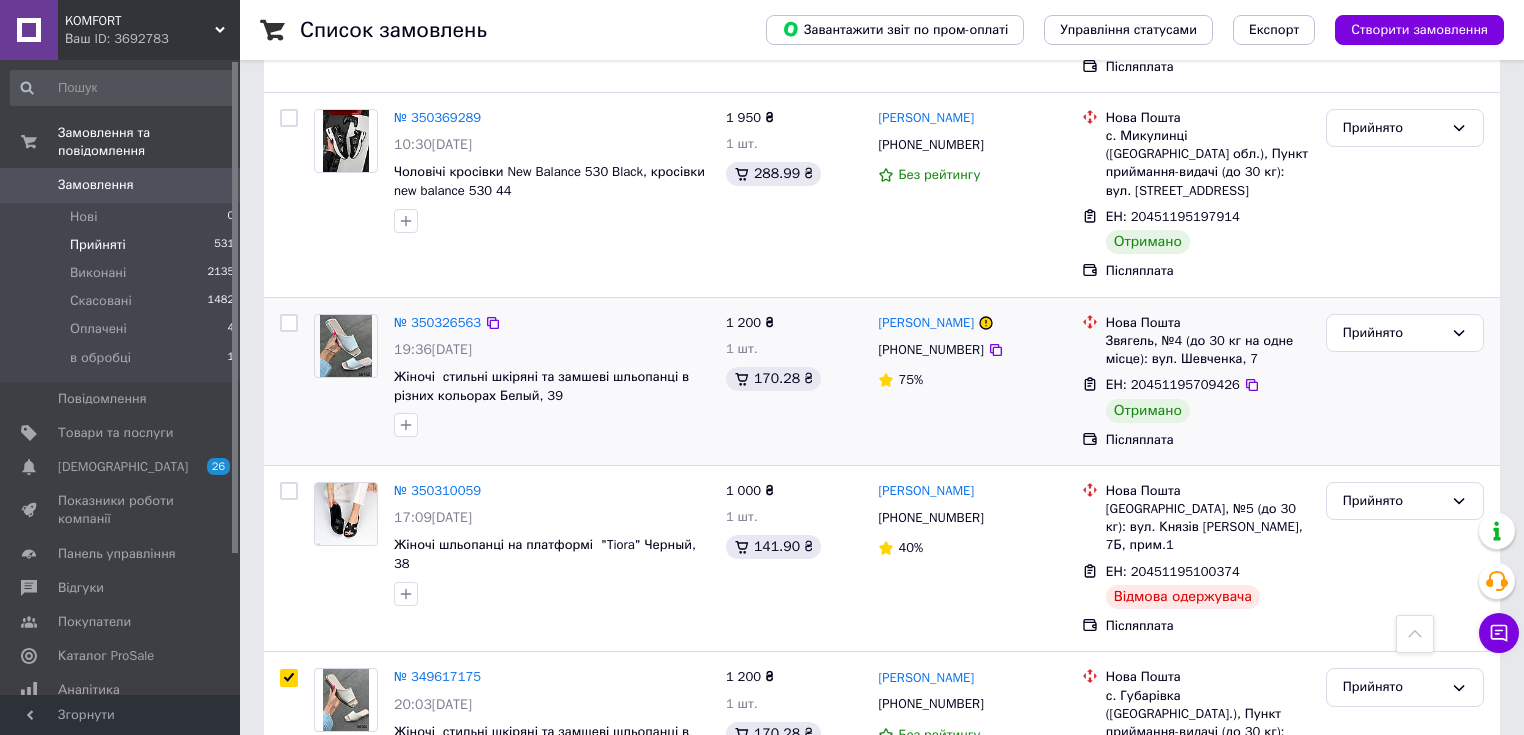 scroll, scrollTop: 2868, scrollLeft: 0, axis: vertical 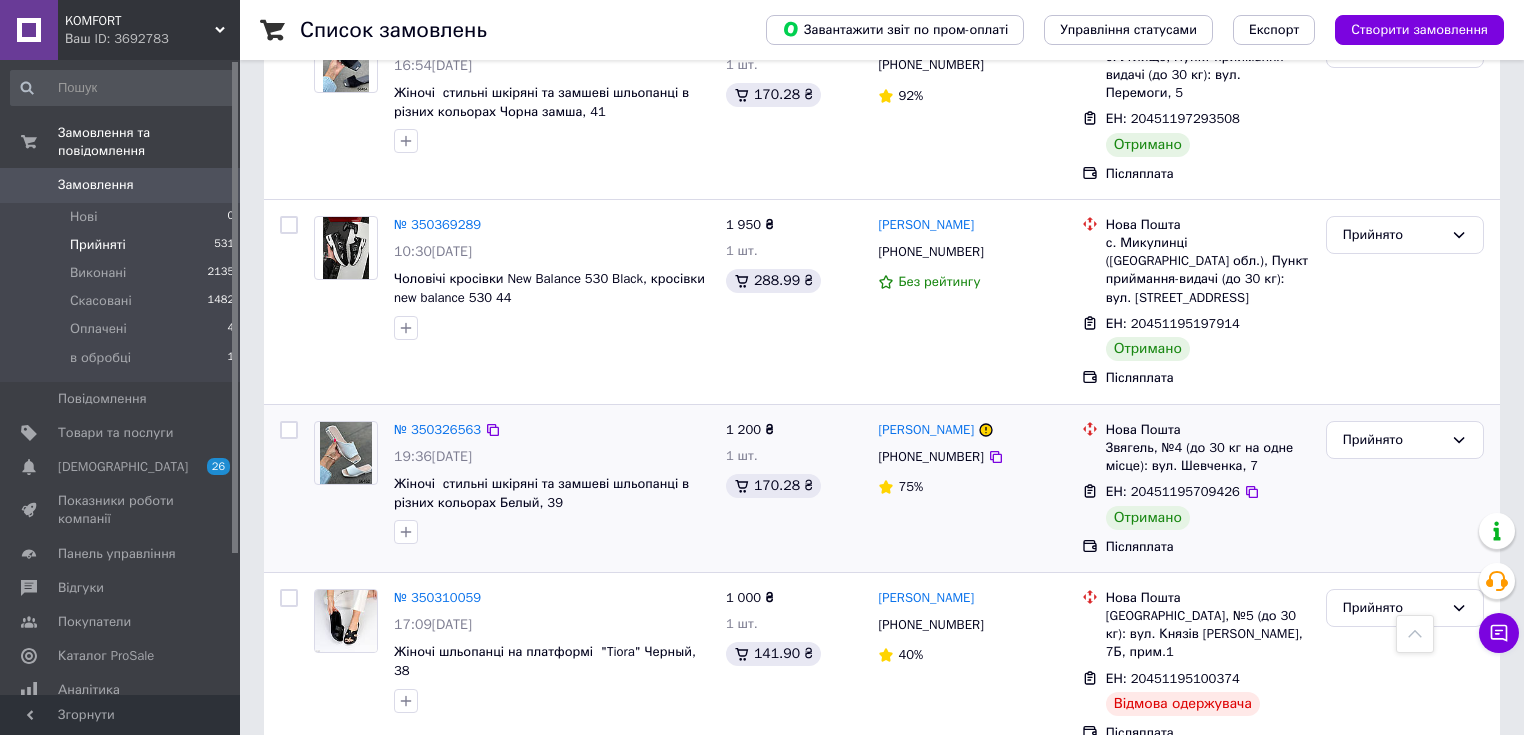 drag, startPoint x: 286, startPoint y: 283, endPoint x: 387, endPoint y: 287, distance: 101.07918 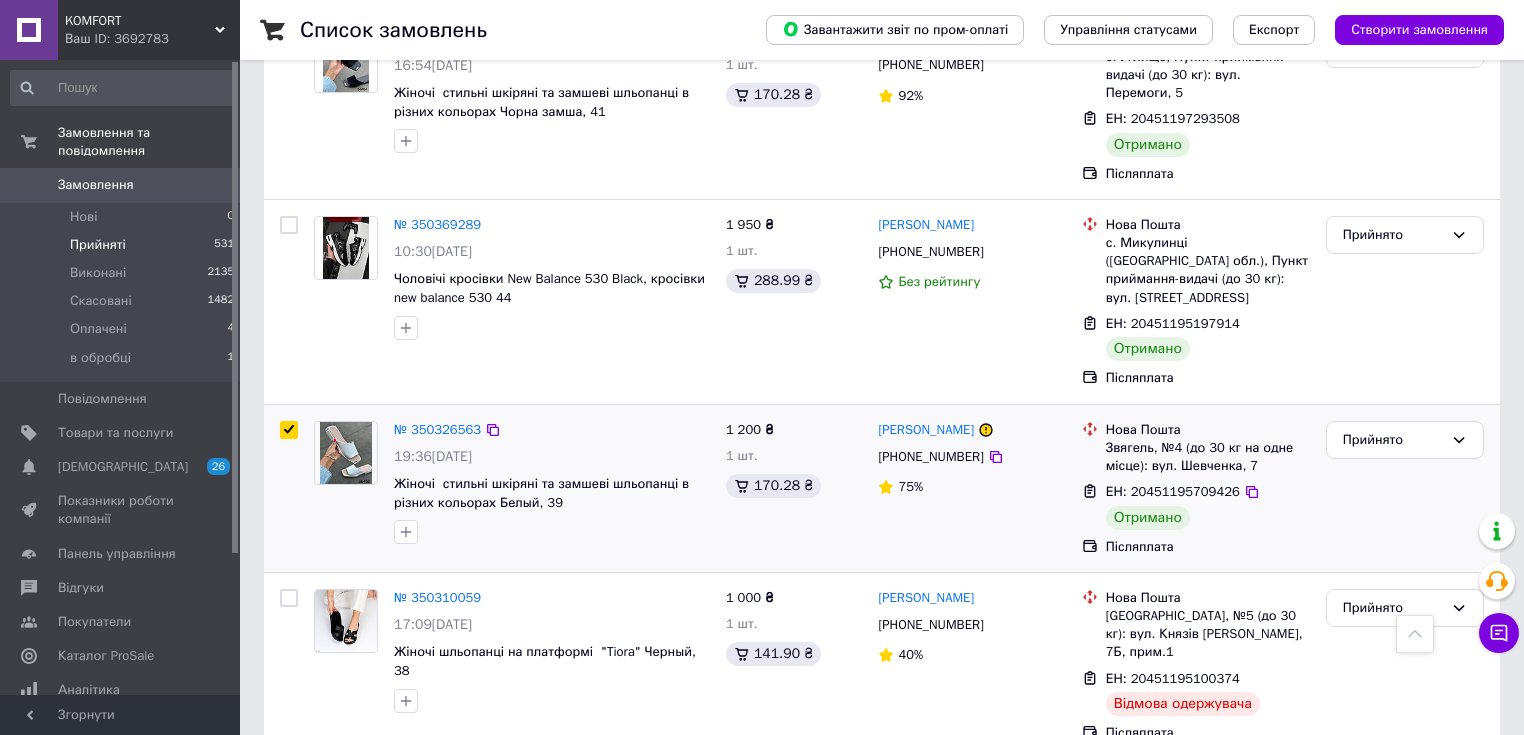 checkbox on "true" 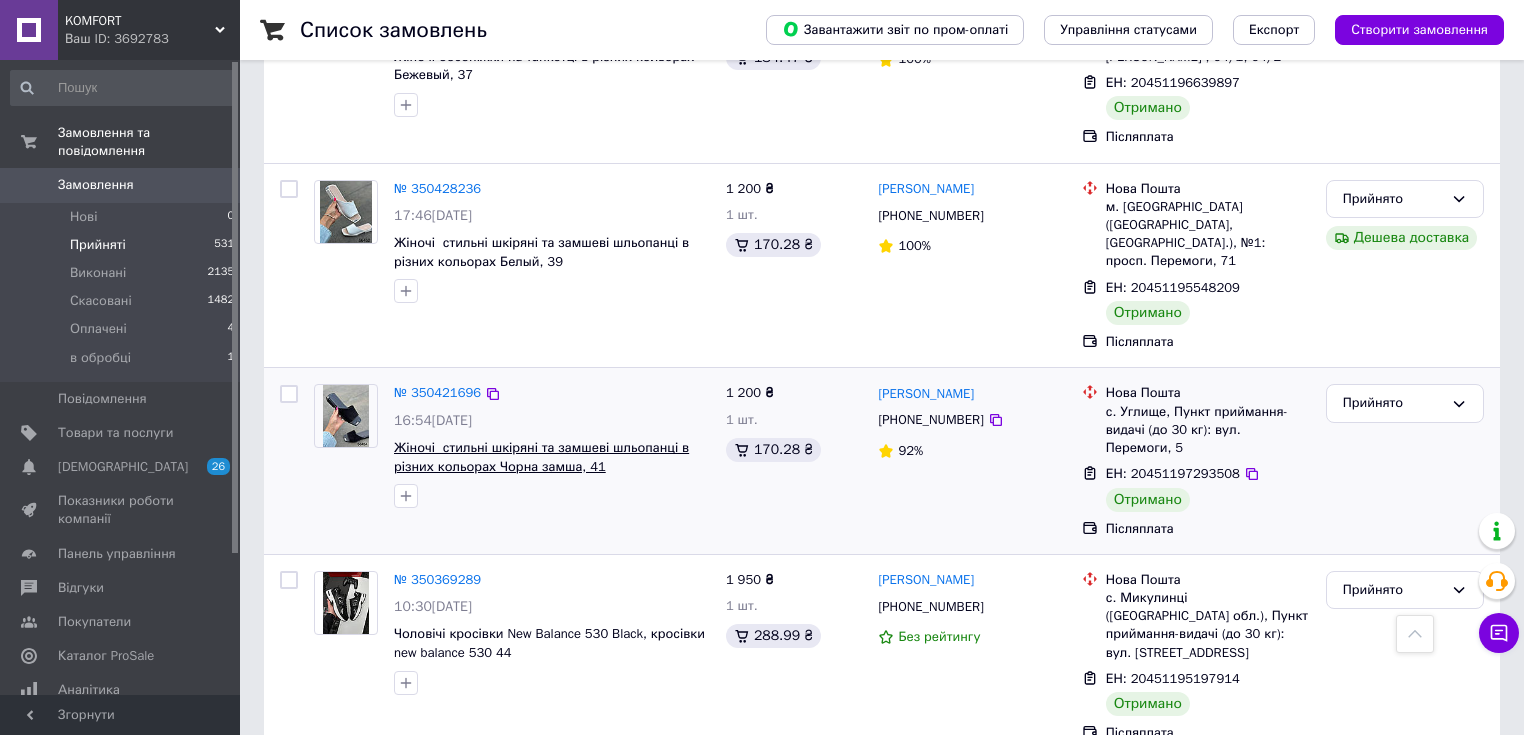 scroll, scrollTop: 2468, scrollLeft: 0, axis: vertical 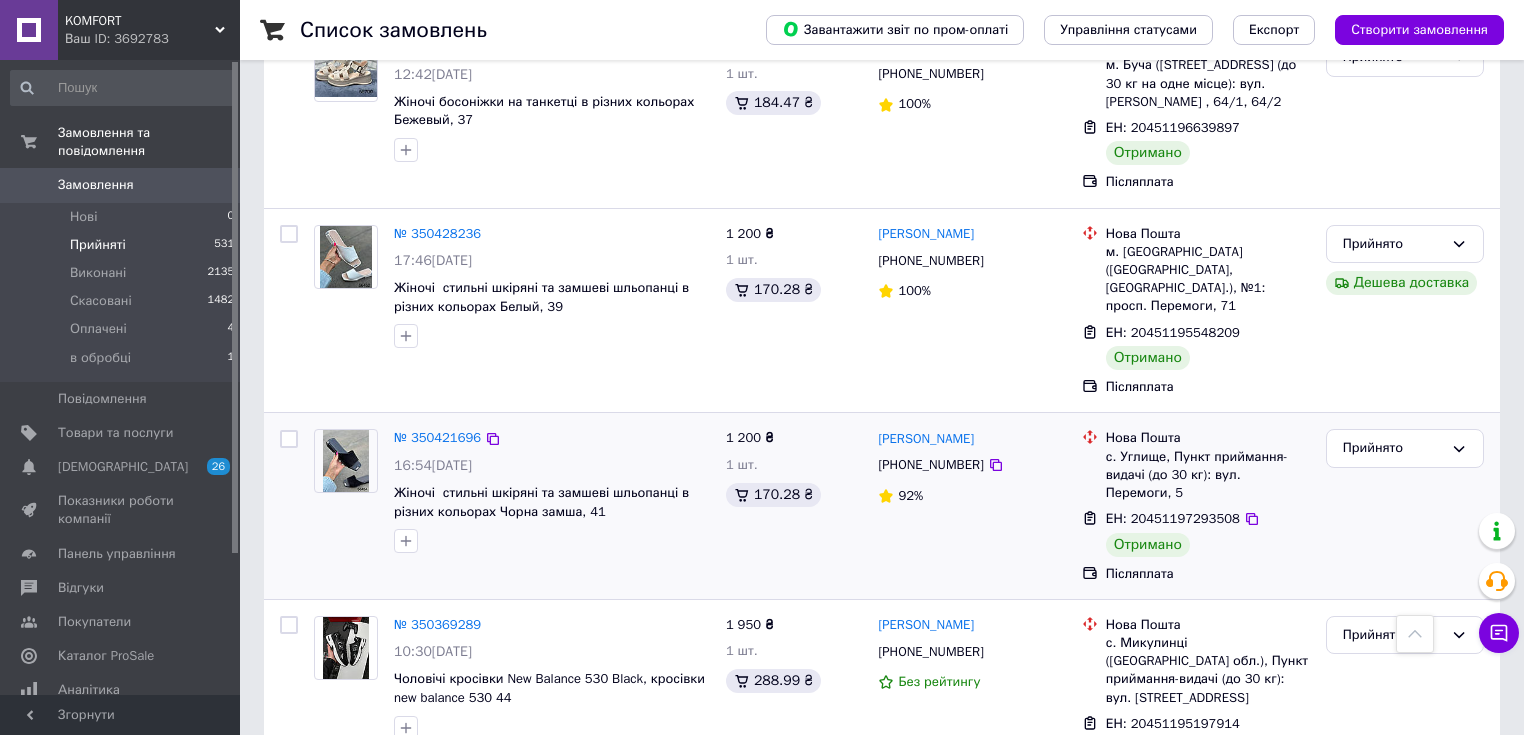 drag, startPoint x: 288, startPoint y: 501, endPoint x: 297, endPoint y: 456, distance: 45.891174 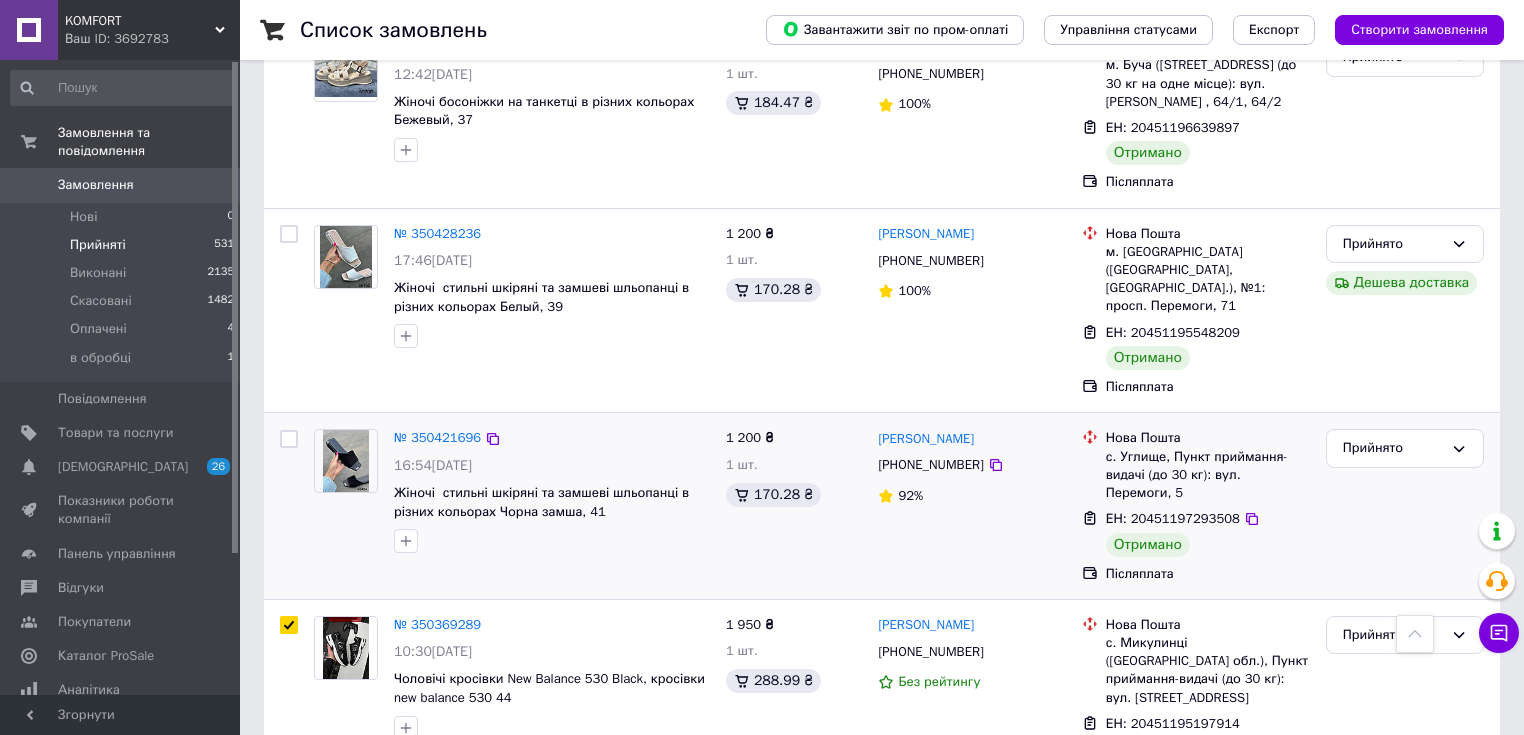 checkbox on "true" 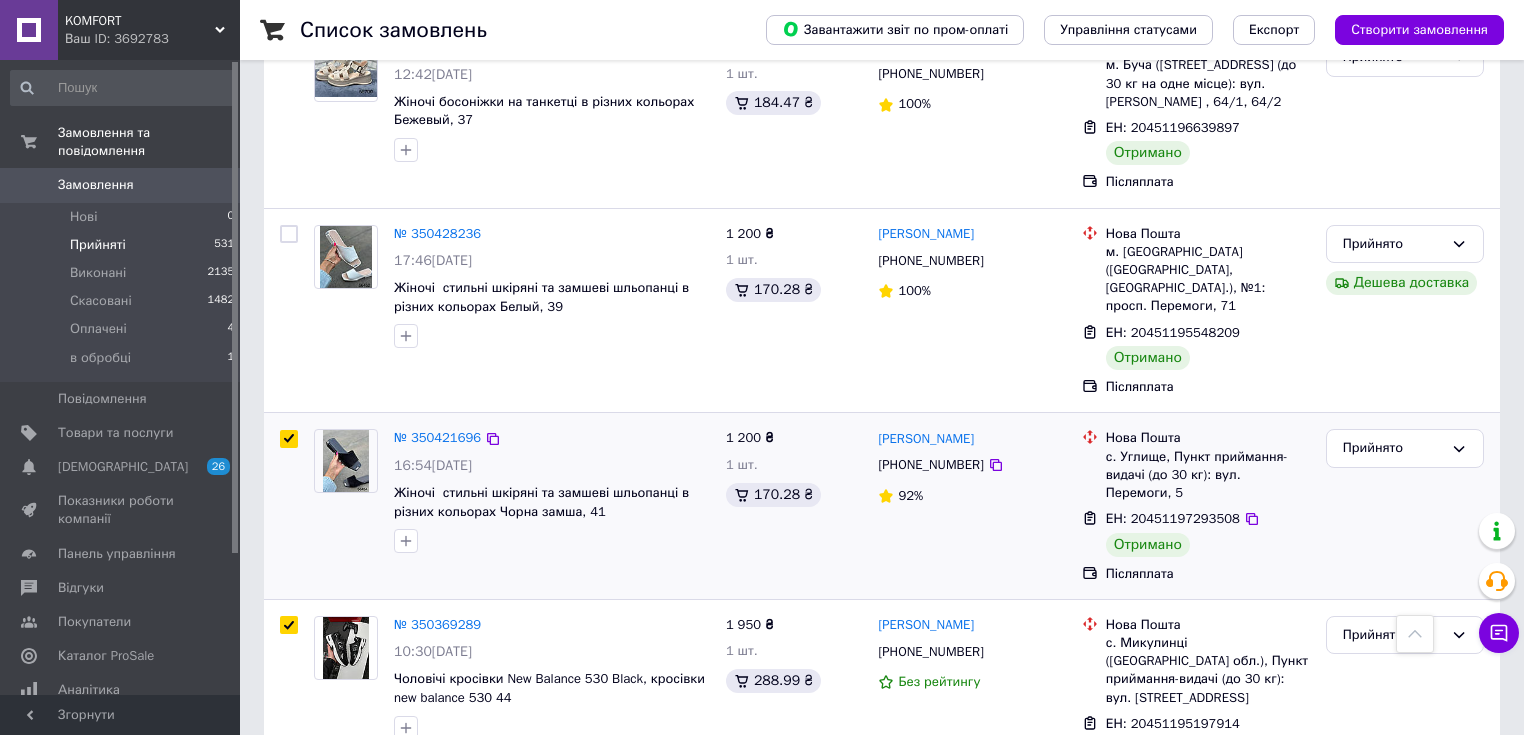 checkbox on "true" 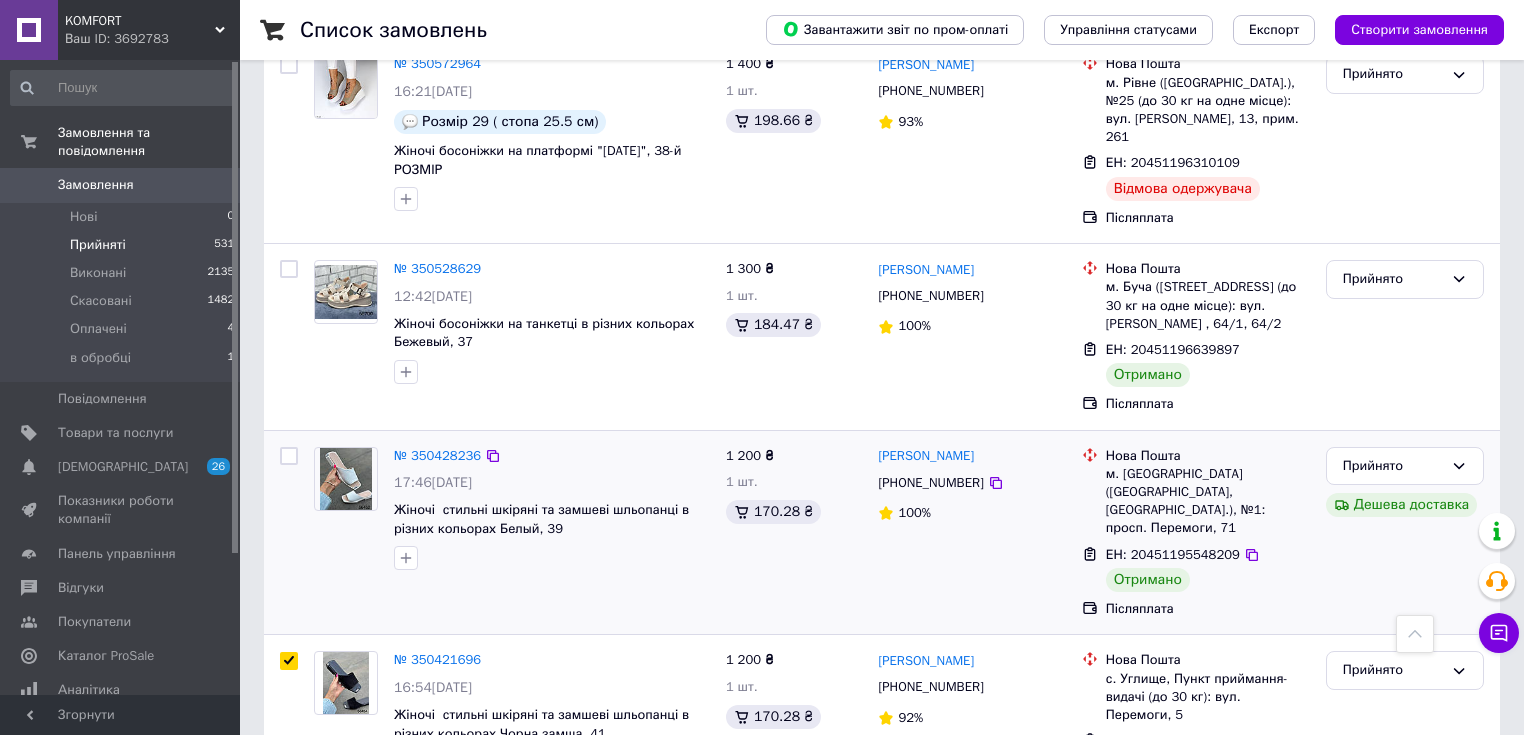 scroll, scrollTop: 2228, scrollLeft: 0, axis: vertical 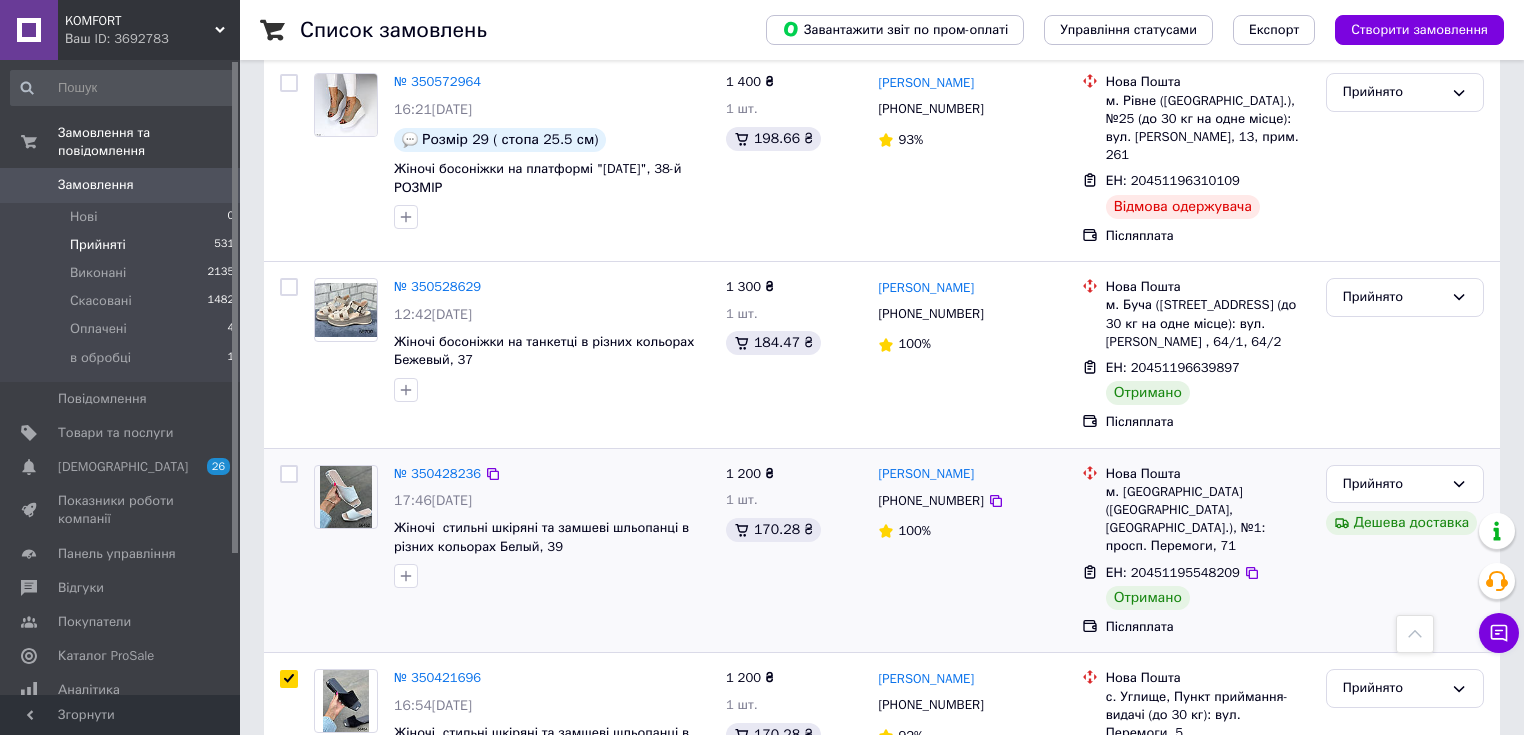 click at bounding box center (289, 474) 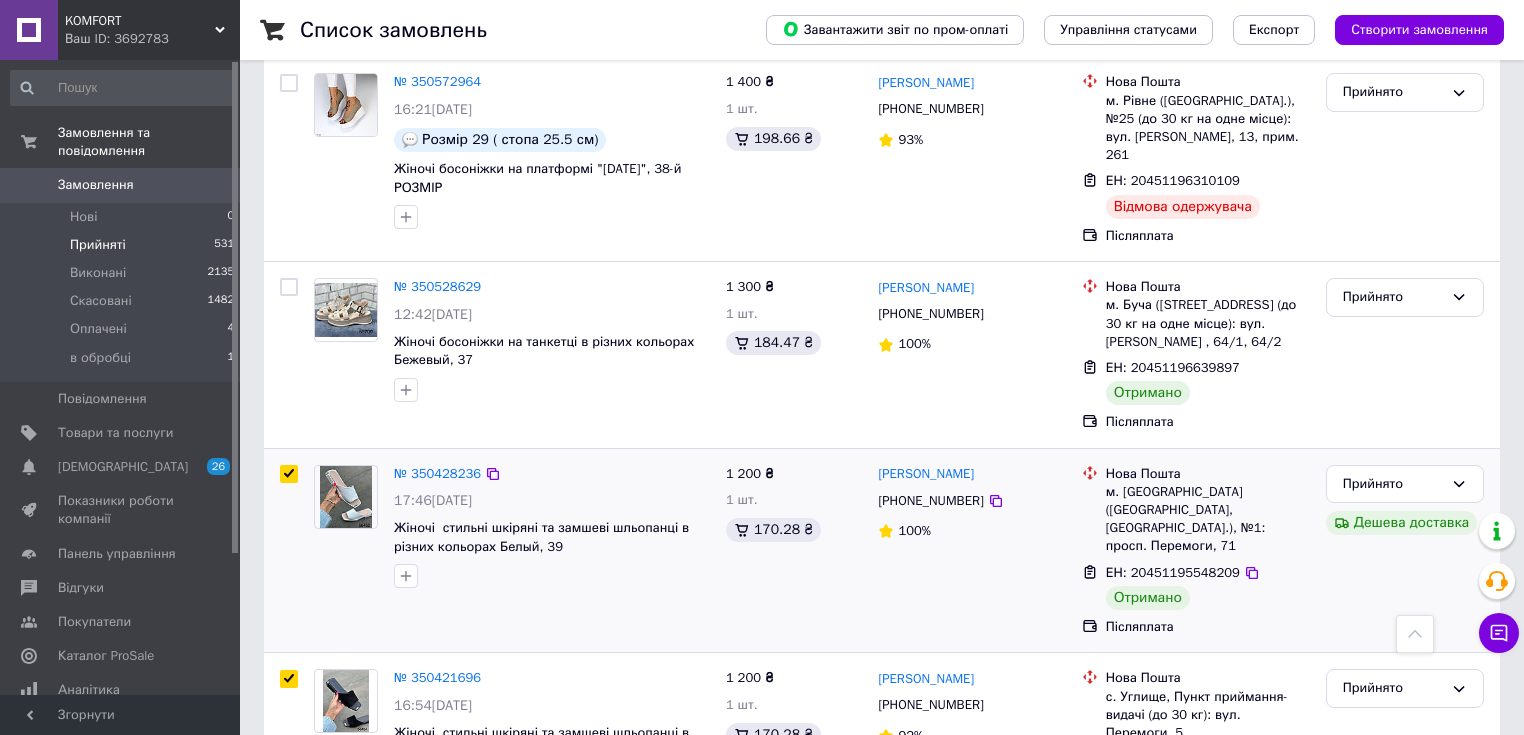 checkbox on "true" 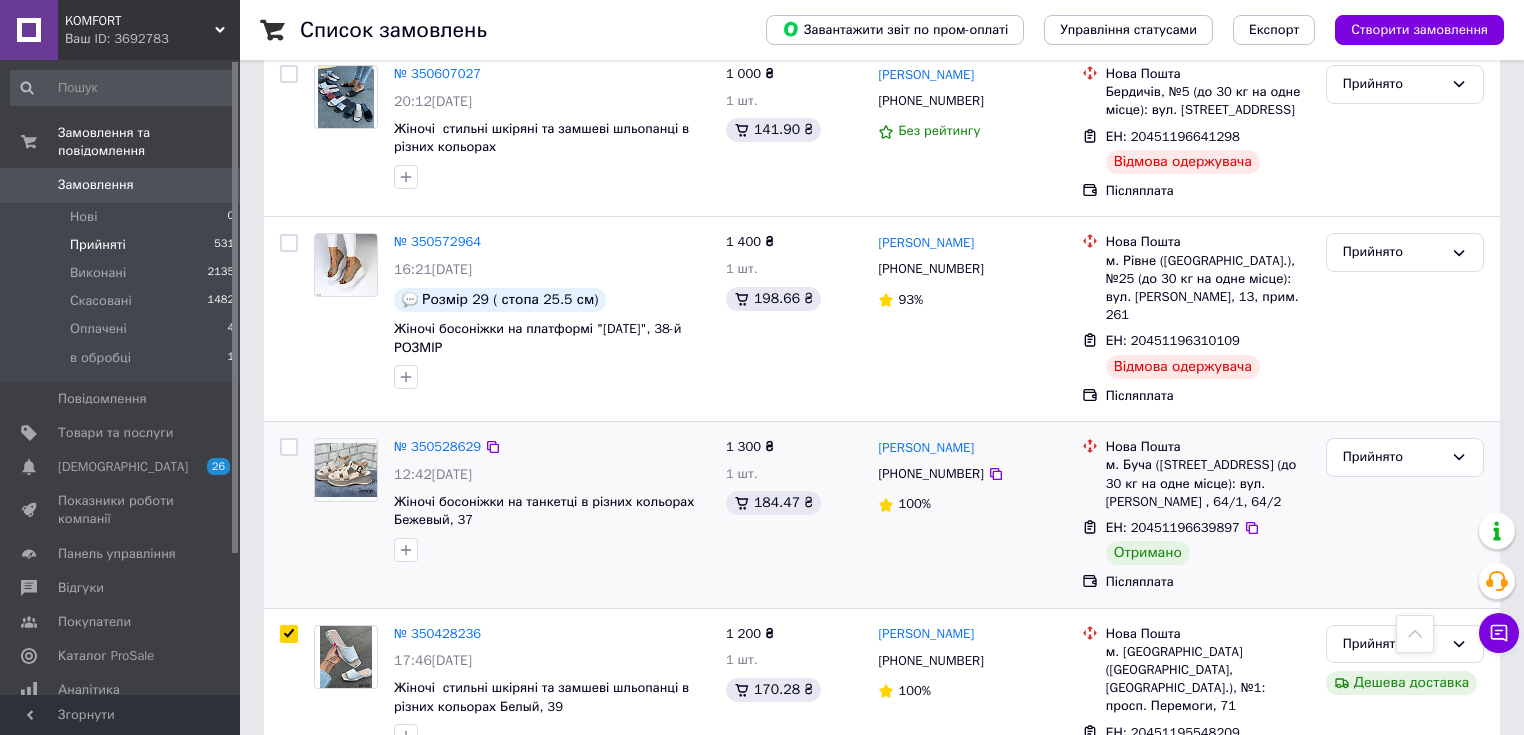 click at bounding box center (289, 447) 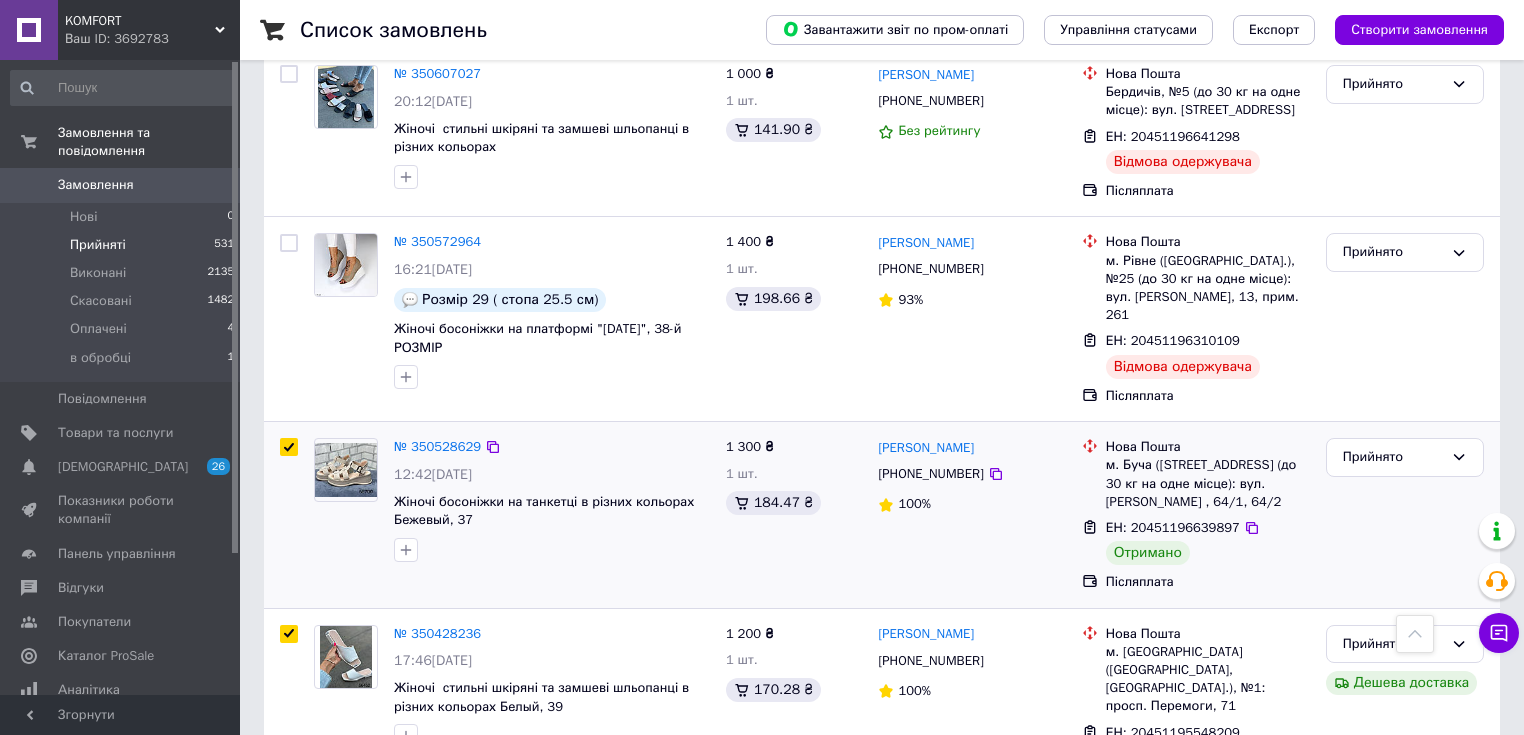 checkbox on "true" 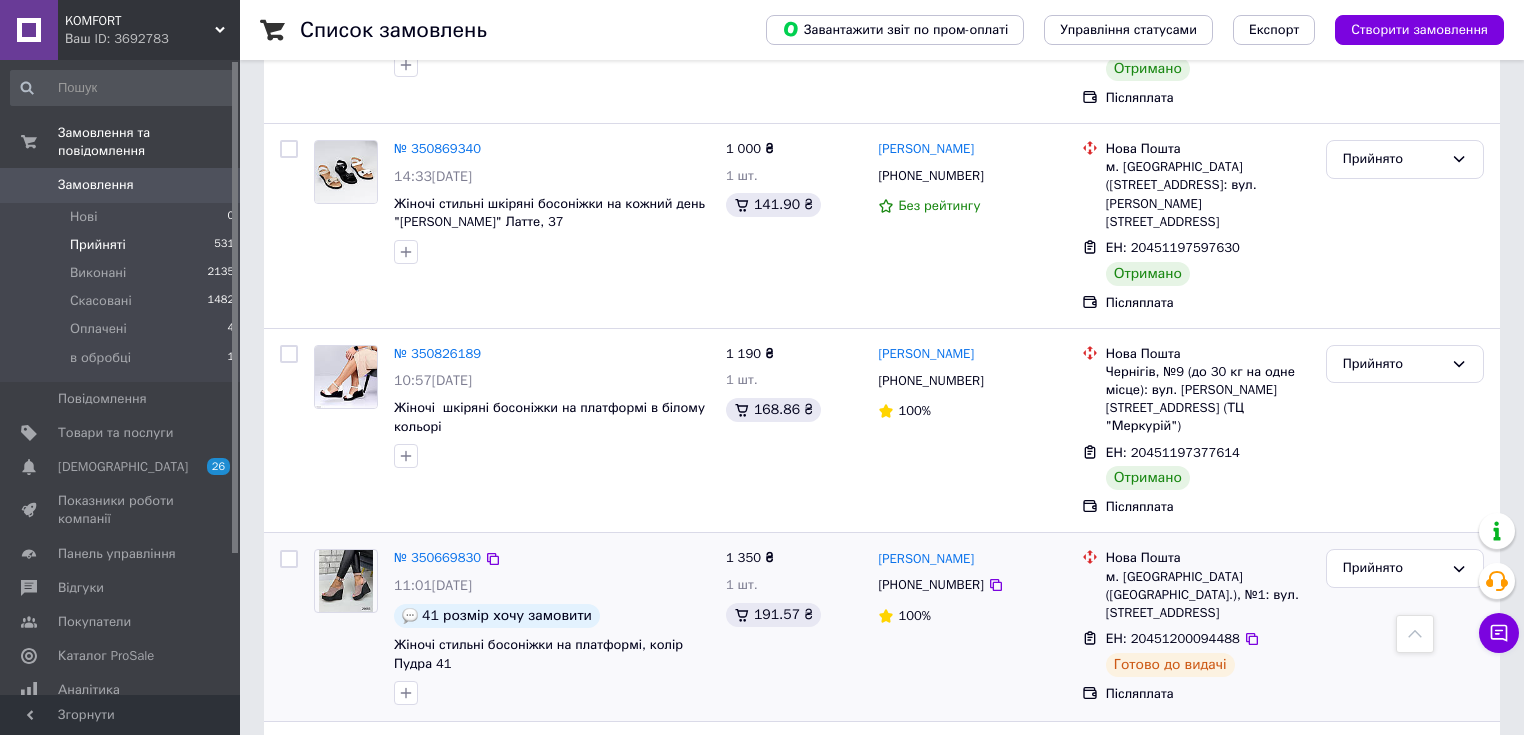 scroll, scrollTop: 1348, scrollLeft: 0, axis: vertical 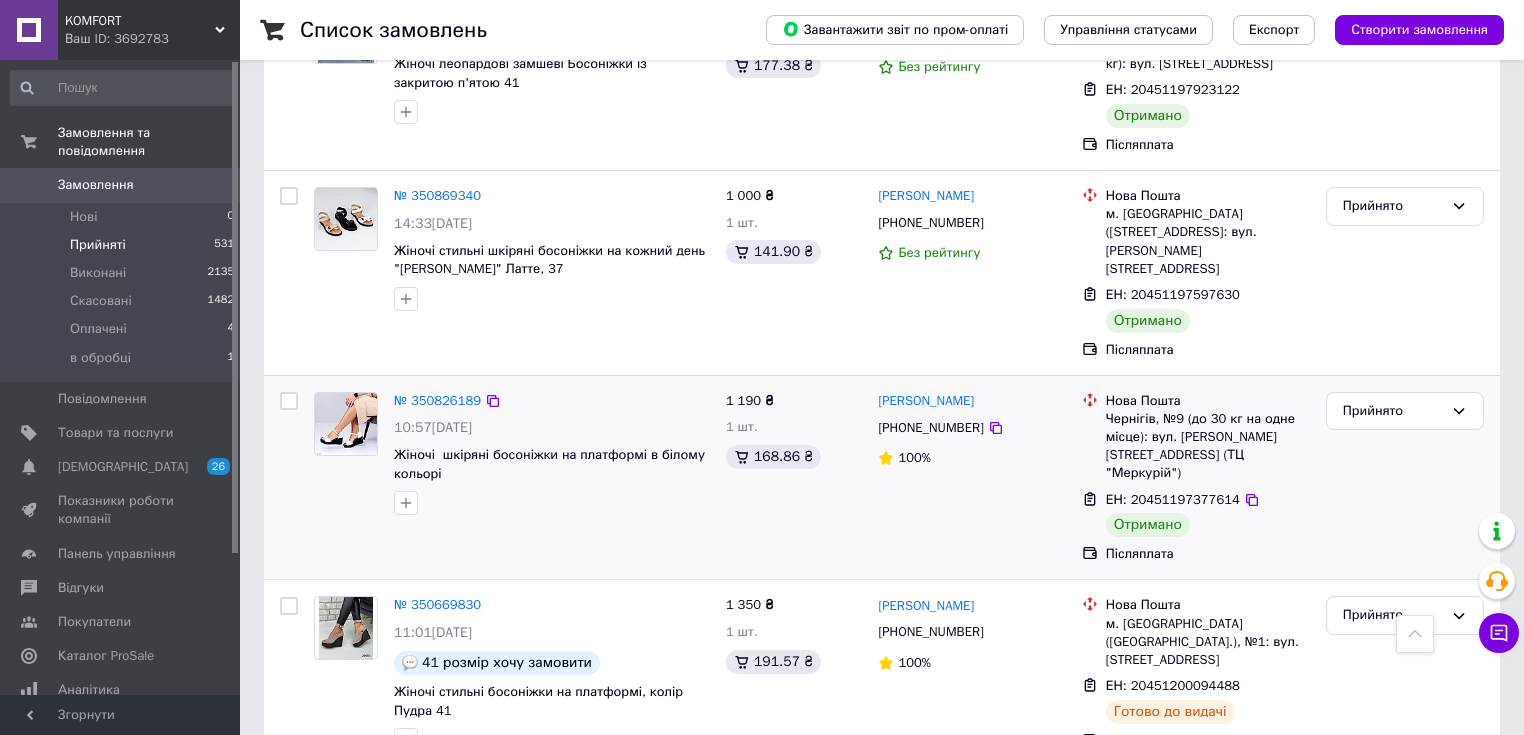 click at bounding box center [289, 401] 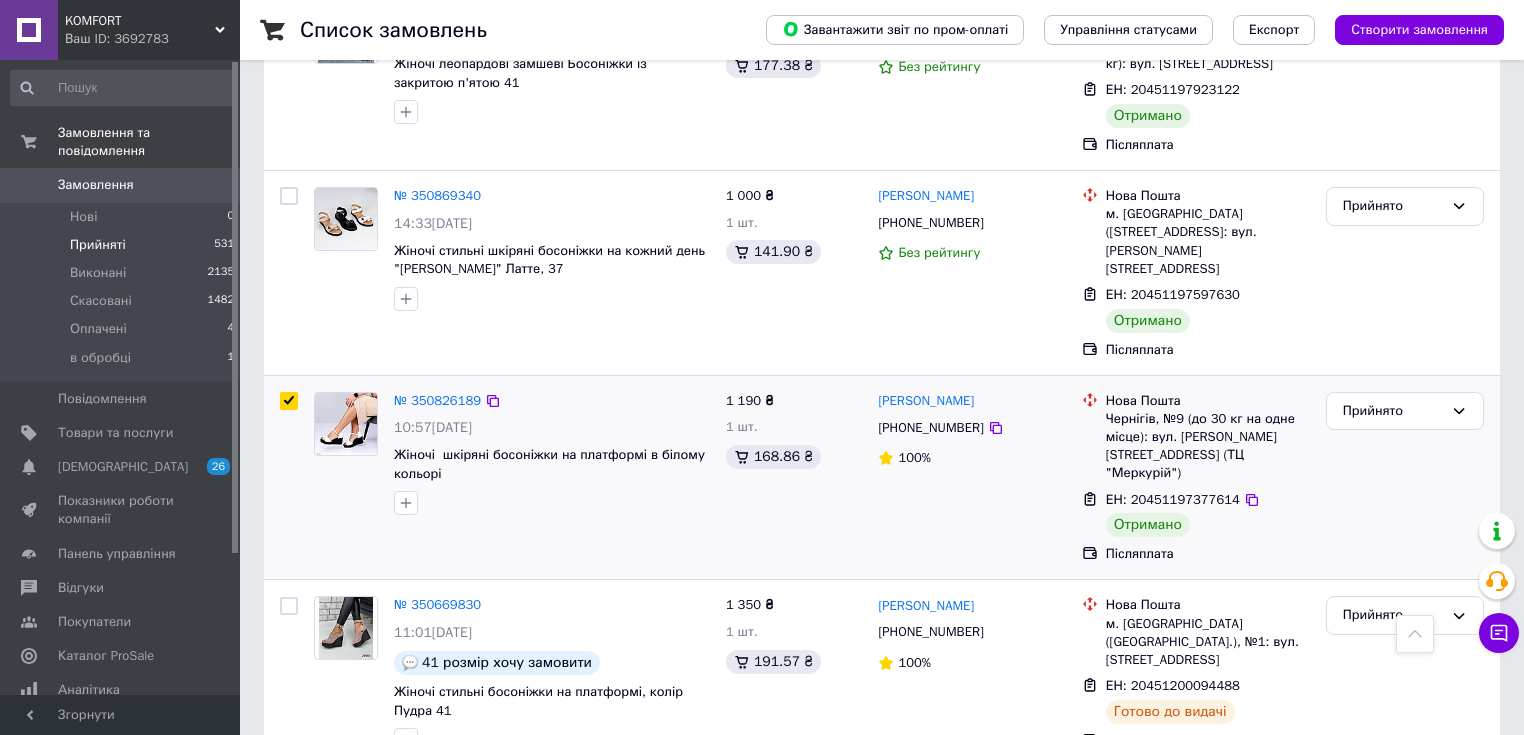 checkbox on "true" 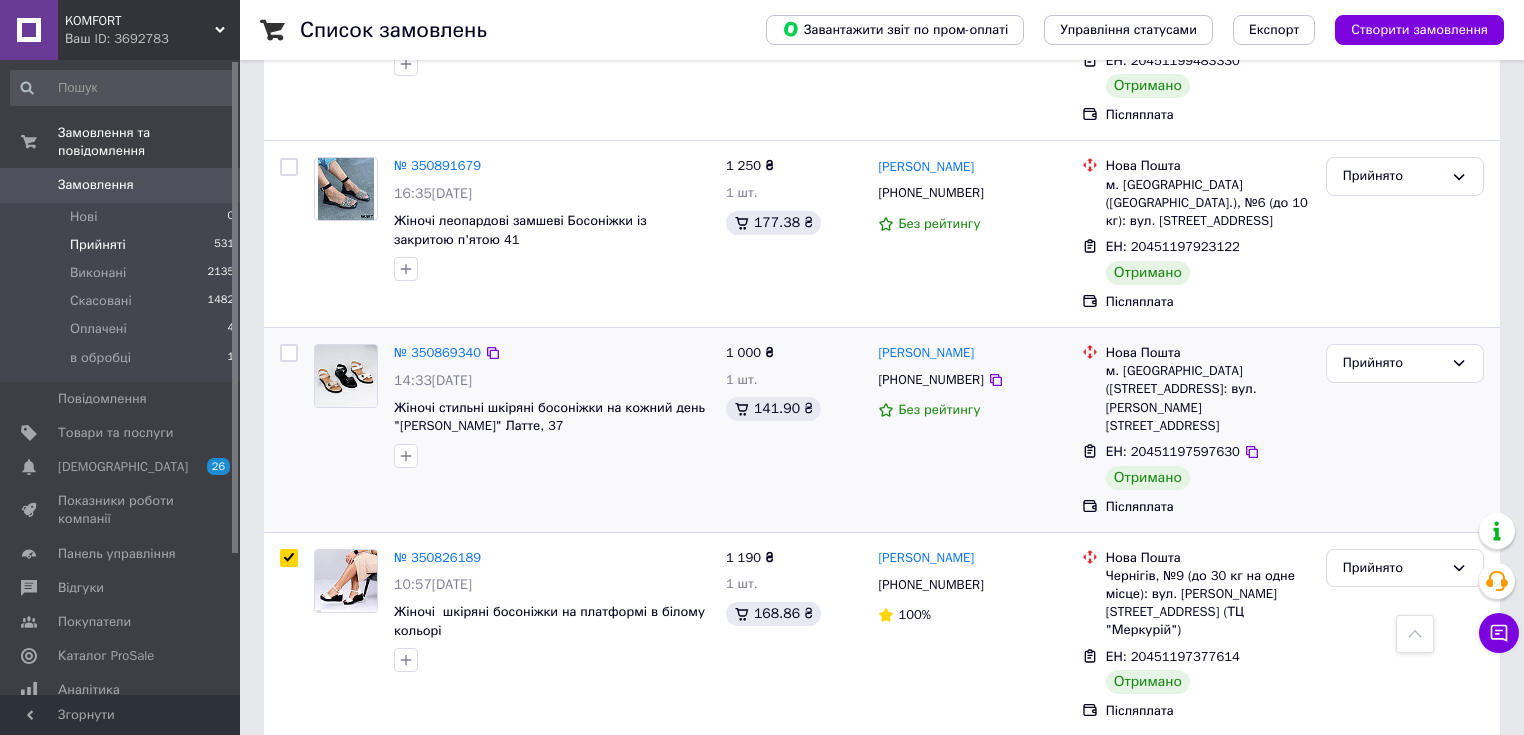 scroll, scrollTop: 1188, scrollLeft: 0, axis: vertical 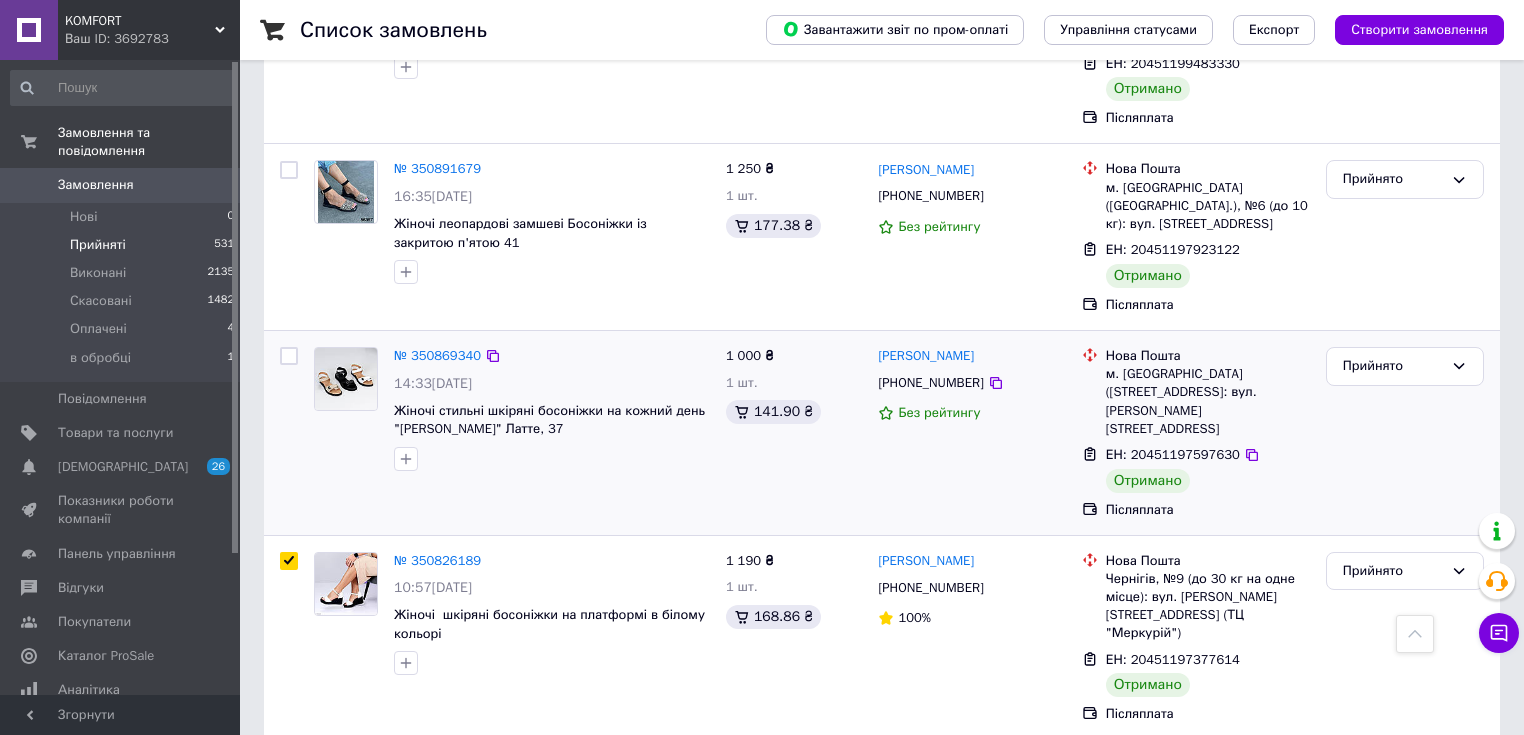 click at bounding box center [289, 356] 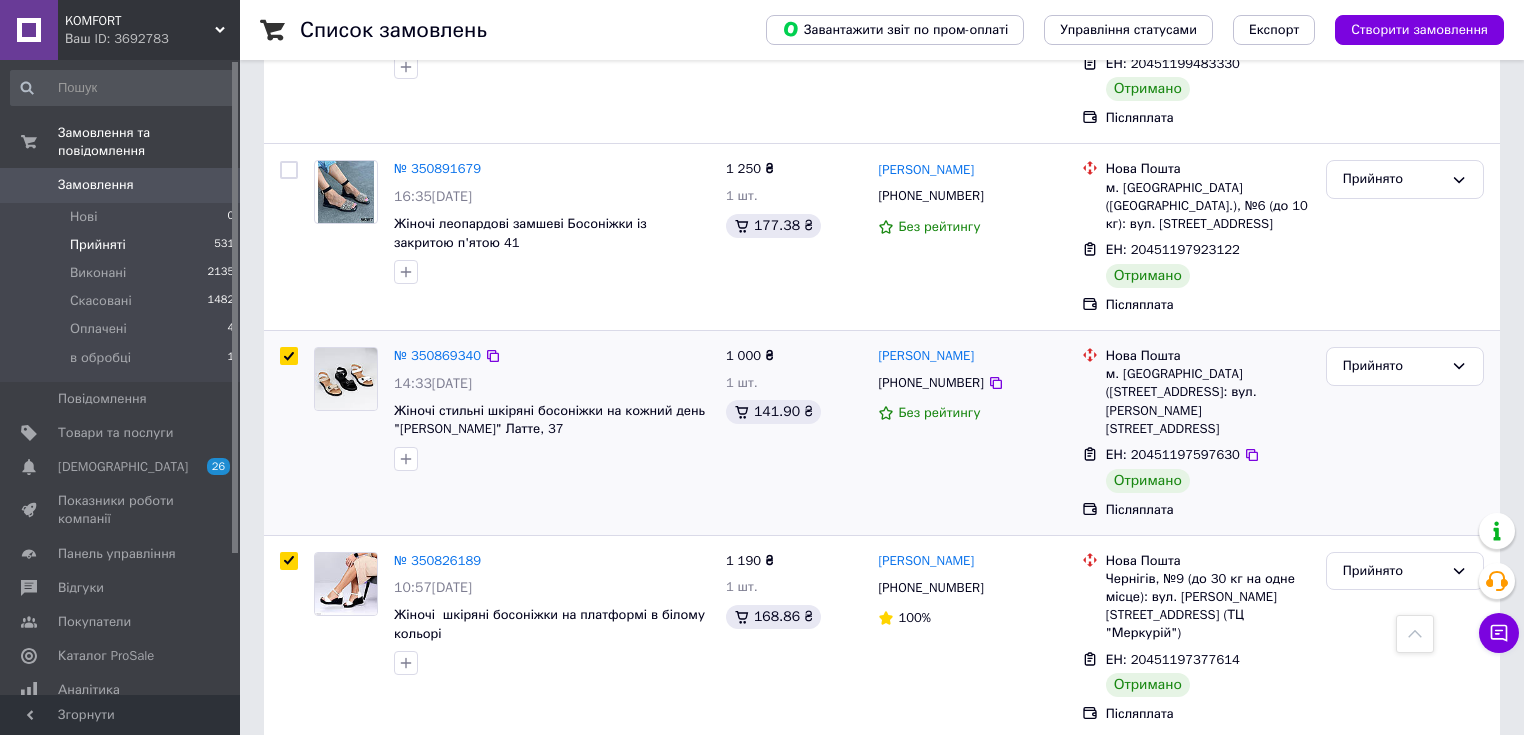 checkbox on "true" 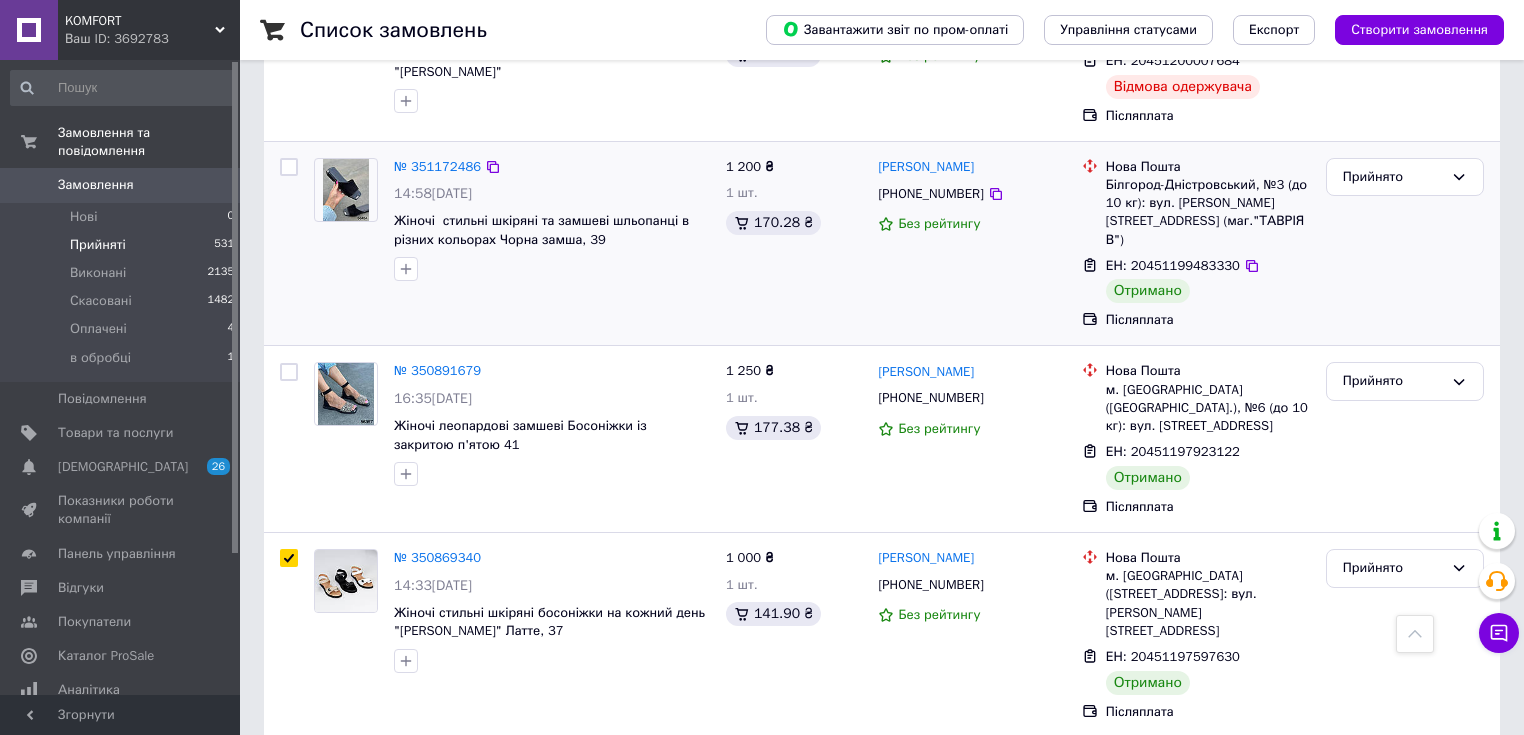 scroll, scrollTop: 948, scrollLeft: 0, axis: vertical 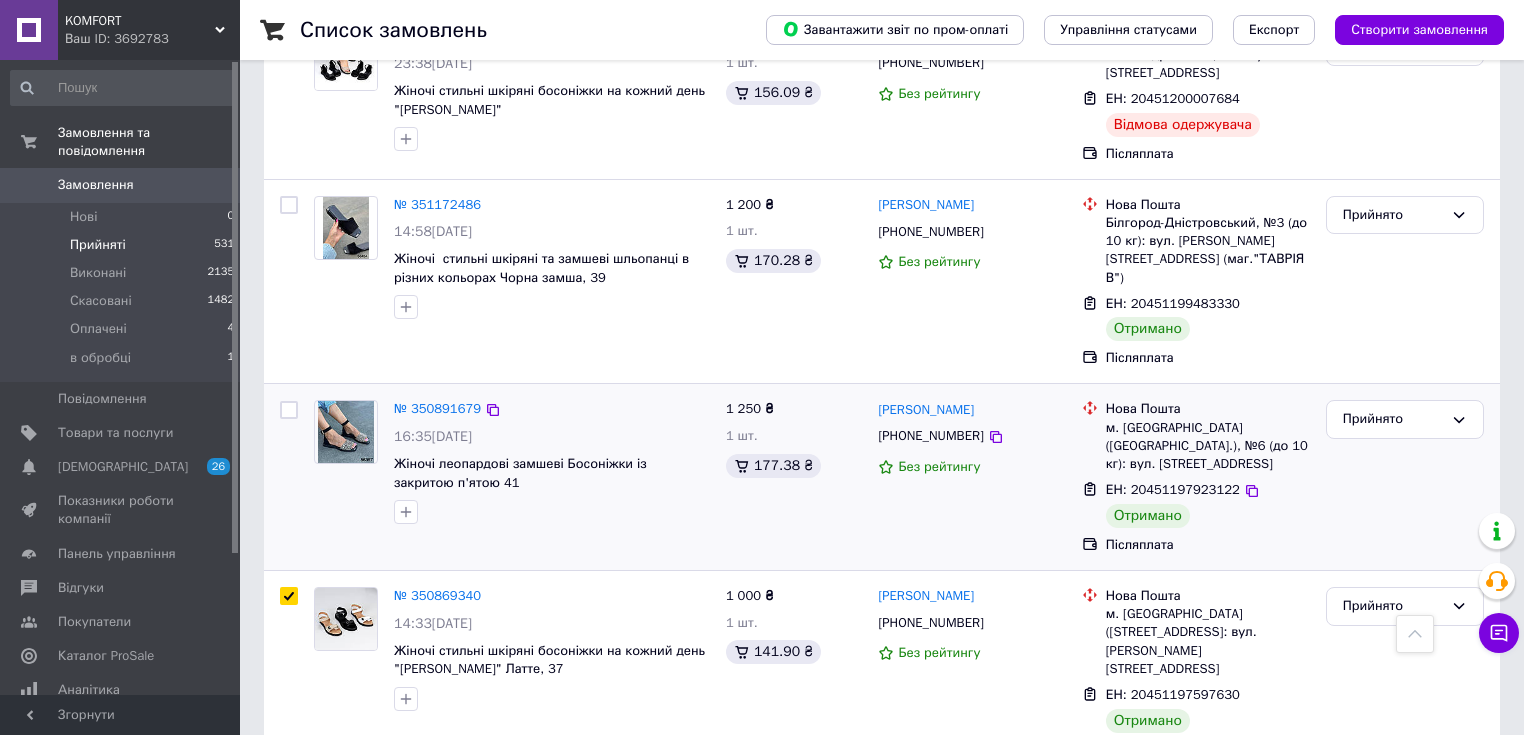 click at bounding box center (289, 410) 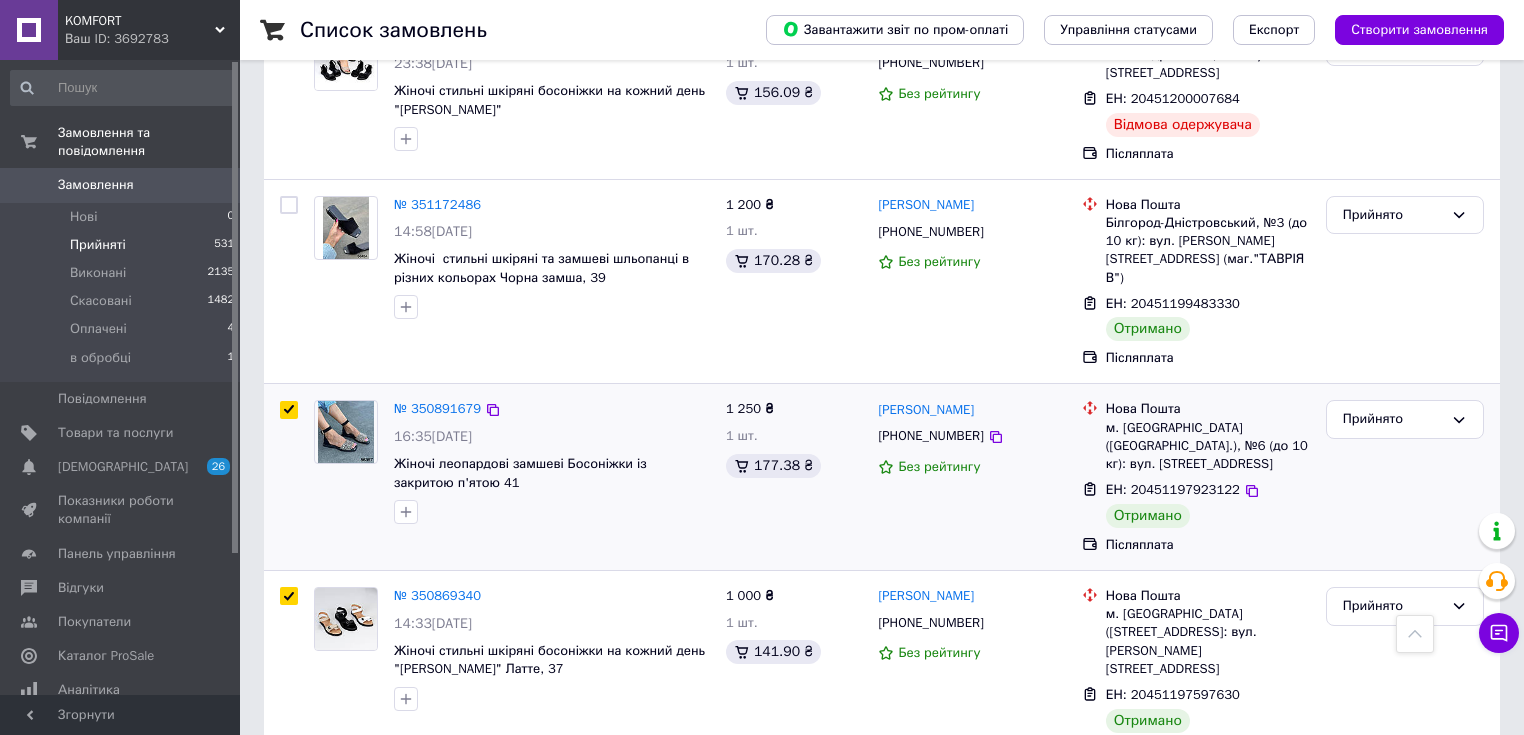 checkbox on "true" 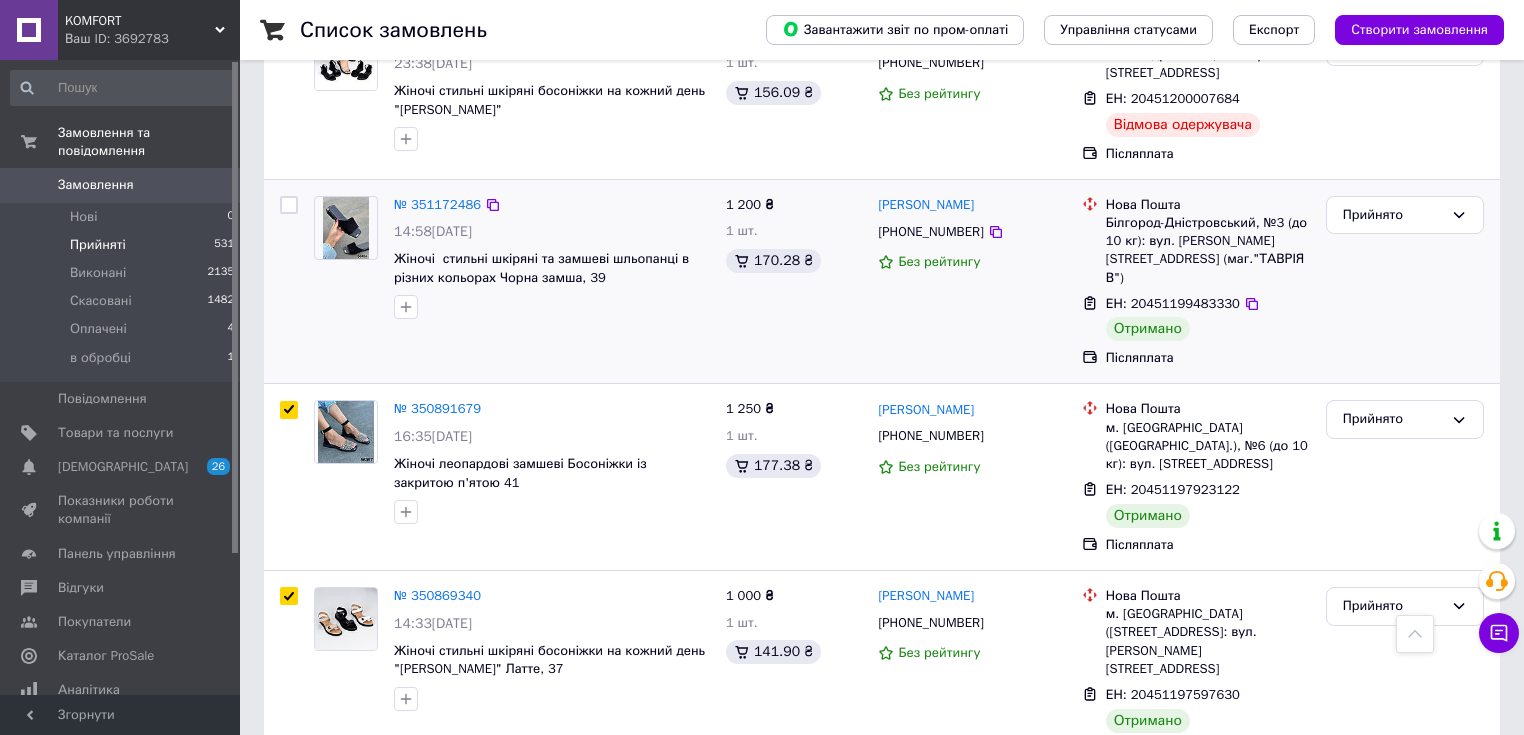 scroll, scrollTop: 868, scrollLeft: 0, axis: vertical 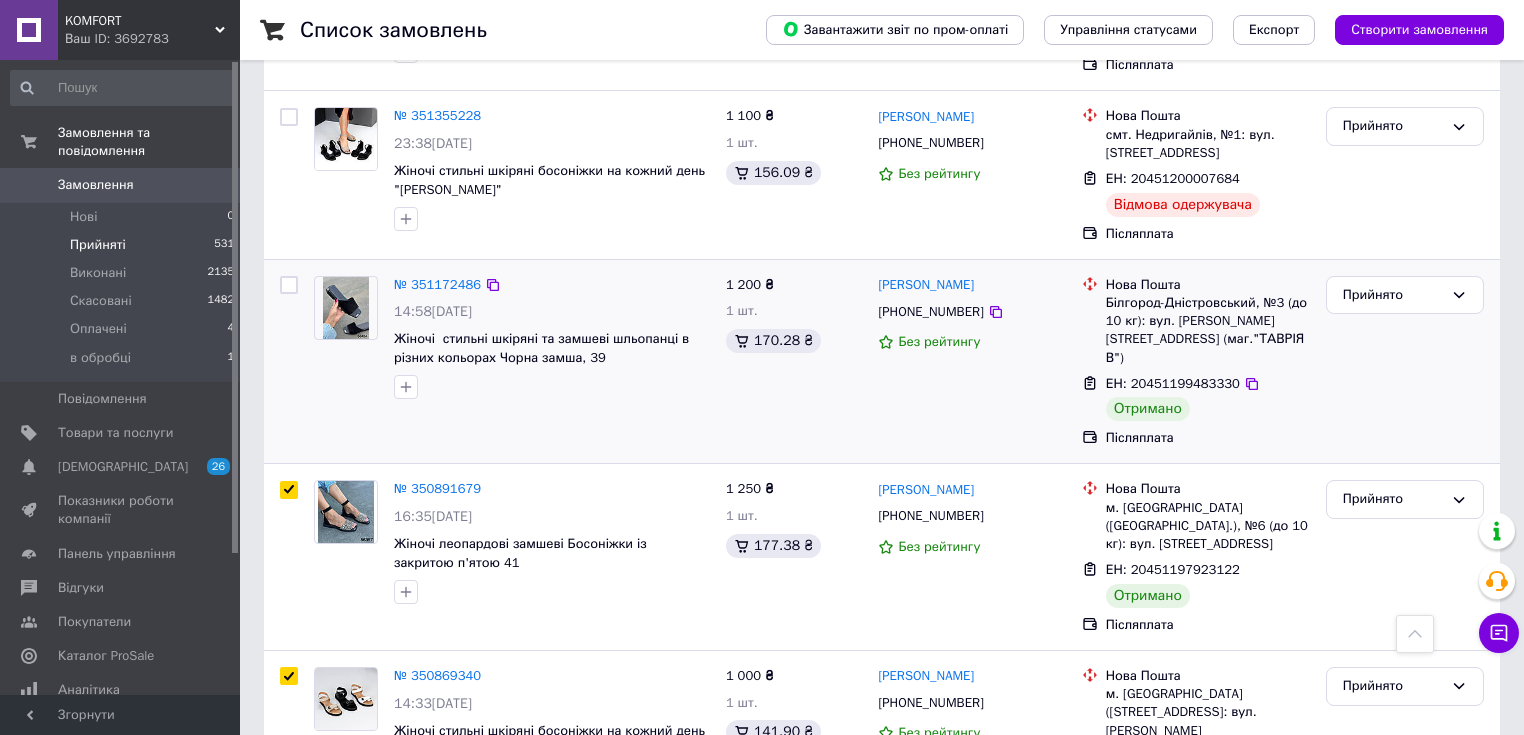 click at bounding box center [289, 285] 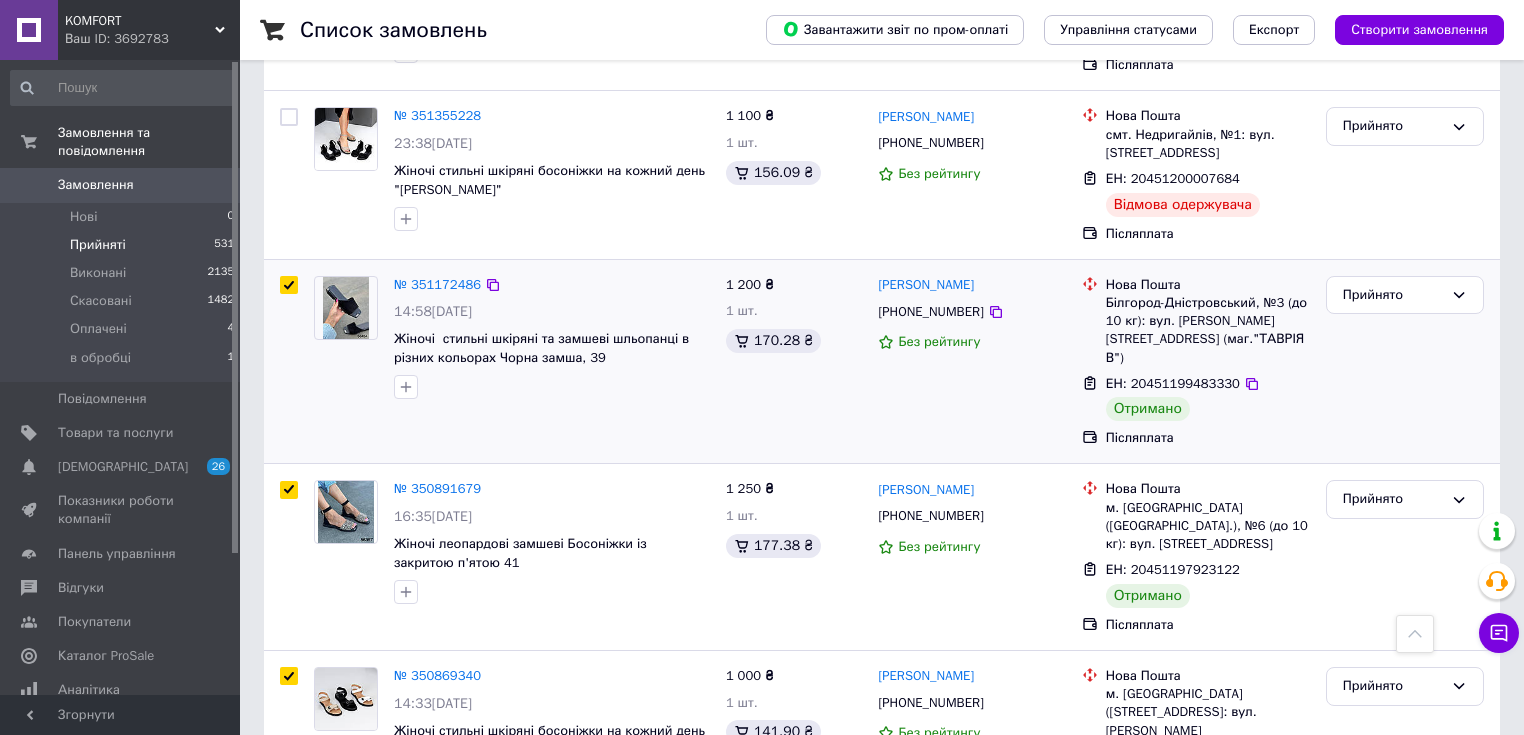 checkbox on "true" 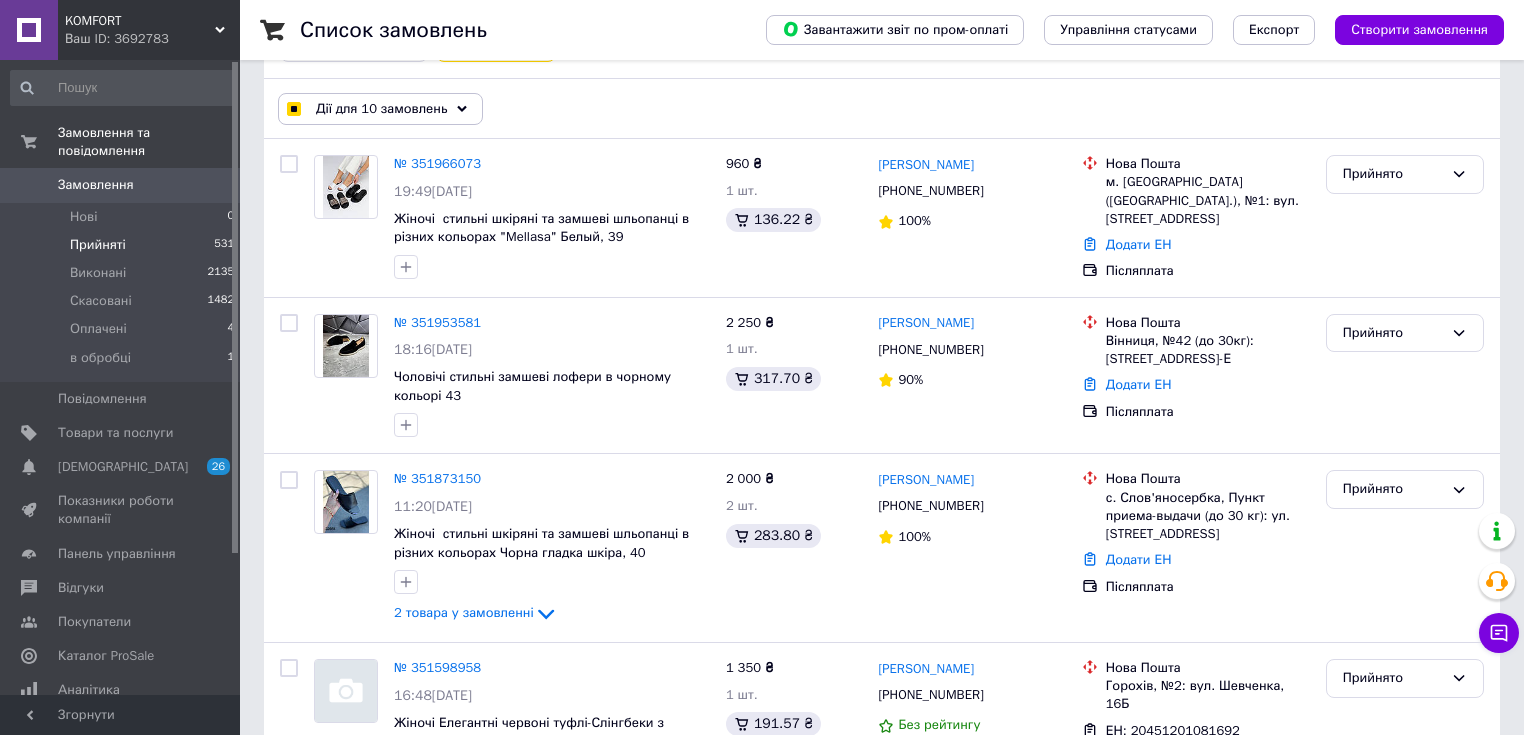 scroll, scrollTop: 0, scrollLeft: 0, axis: both 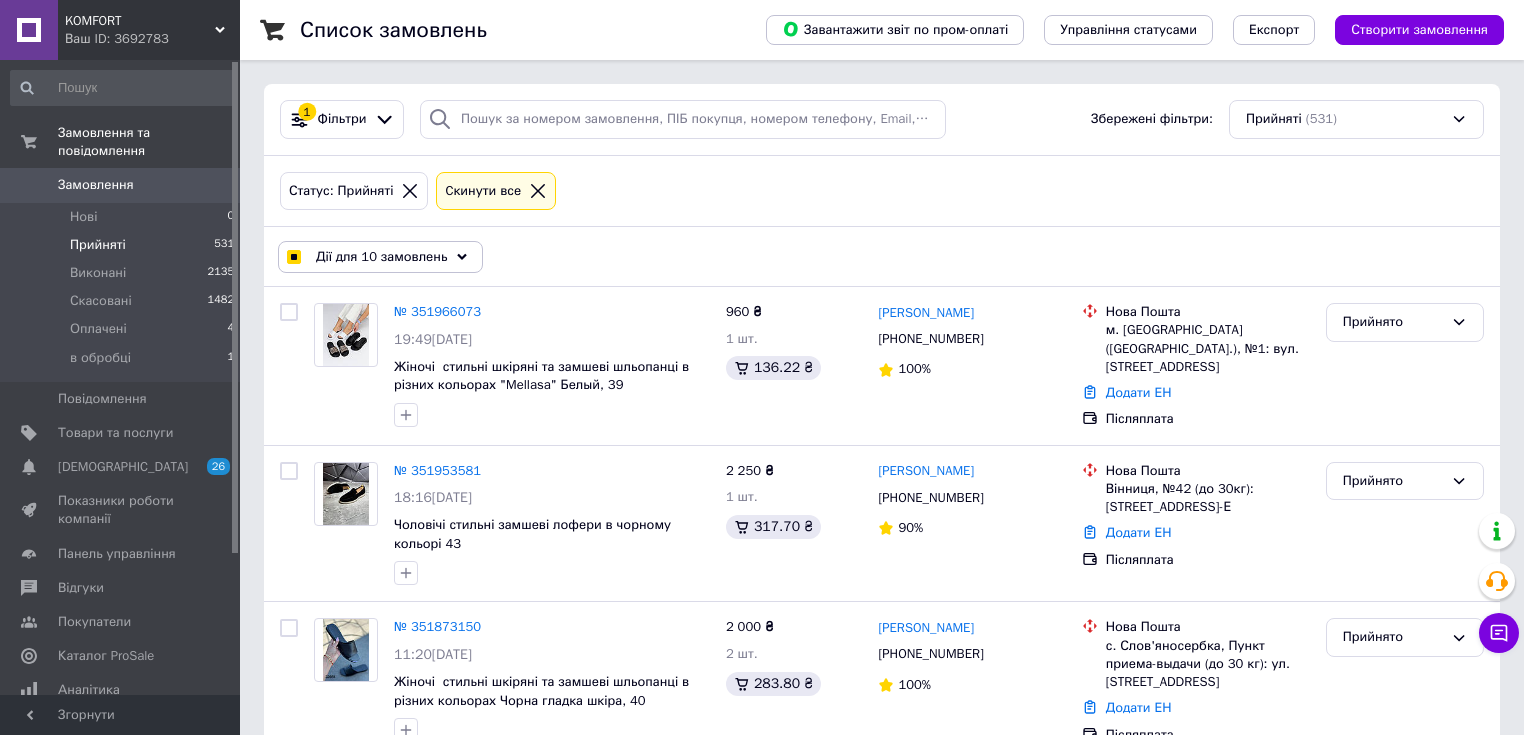 click on "Дії для 10 замовлень" at bounding box center (381, 257) 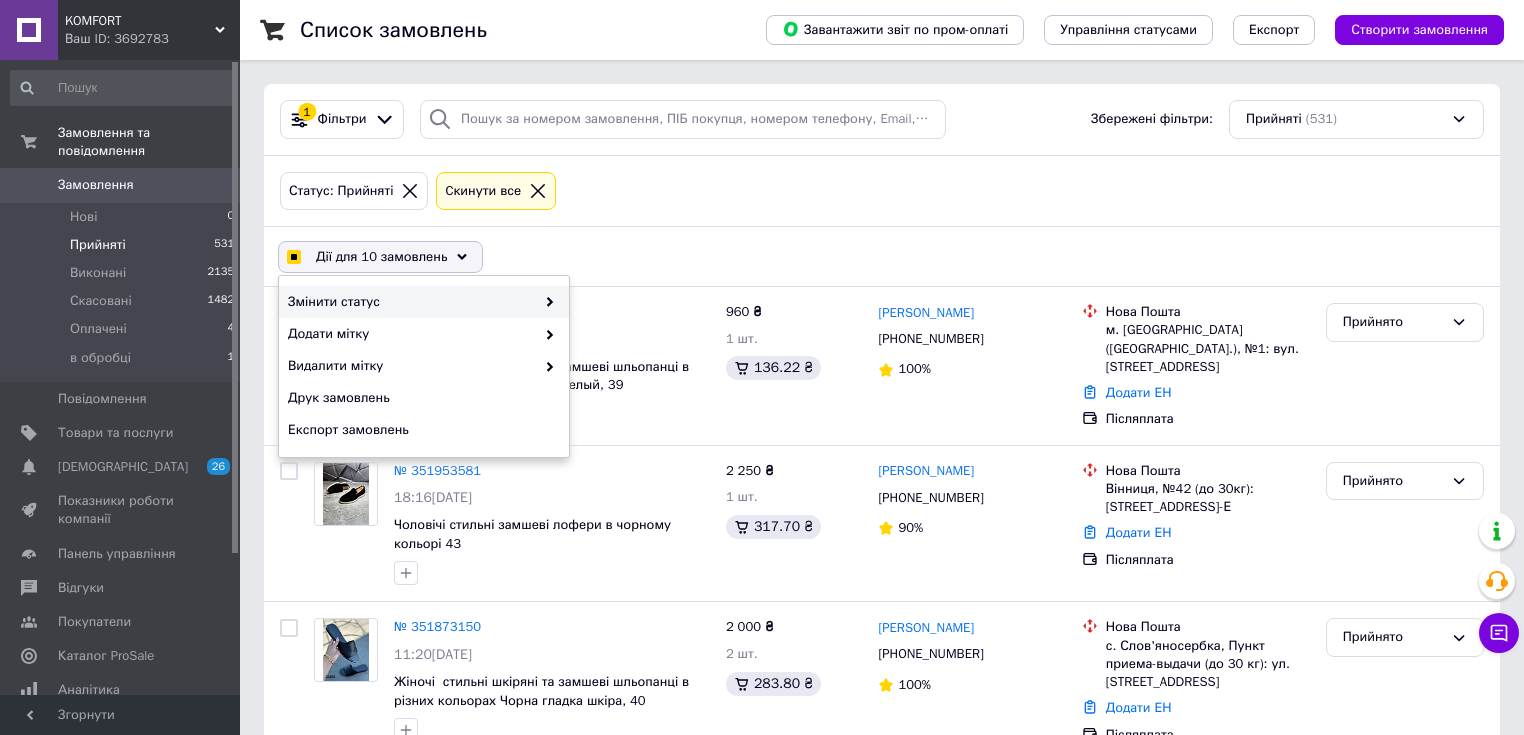 checkbox on "true" 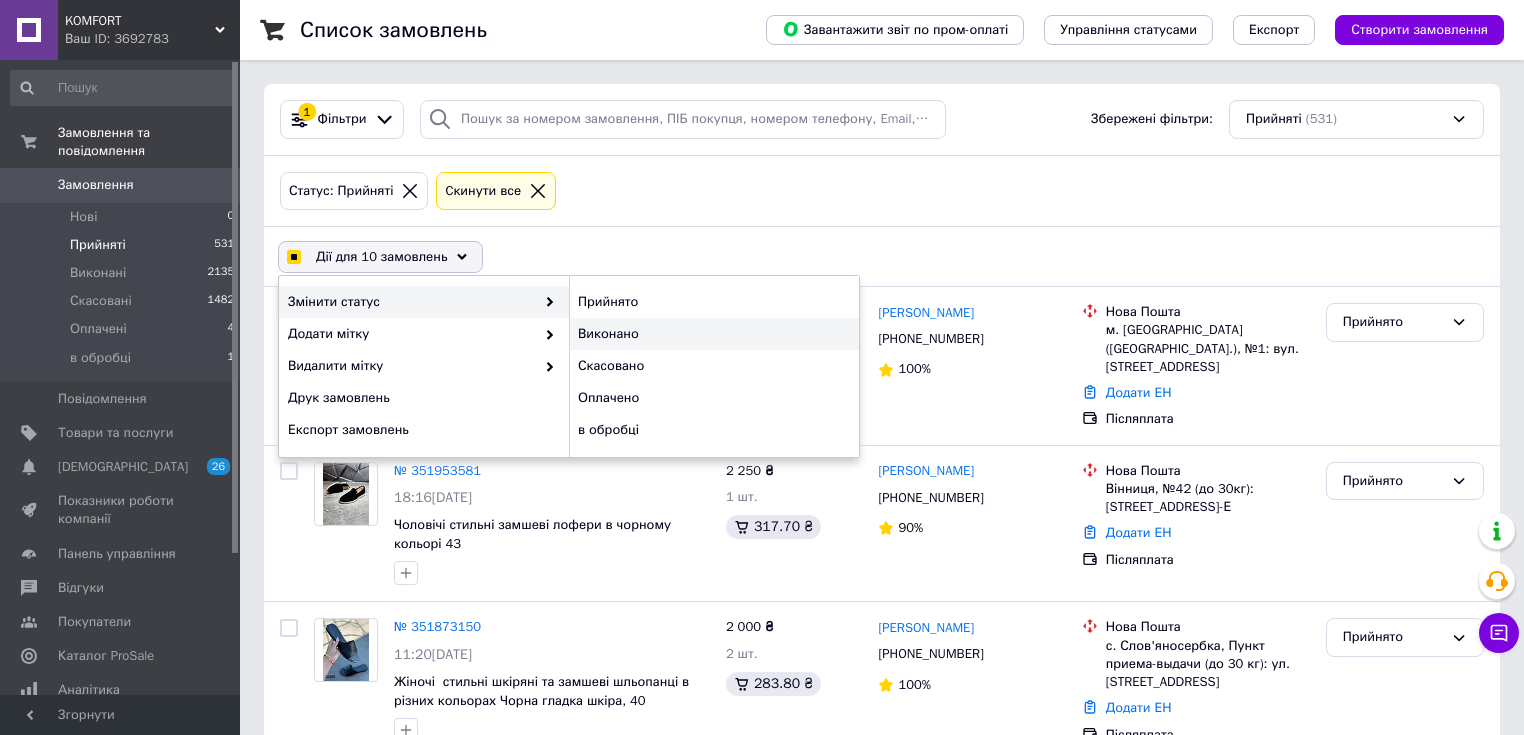 click on "Виконано" at bounding box center (714, 334) 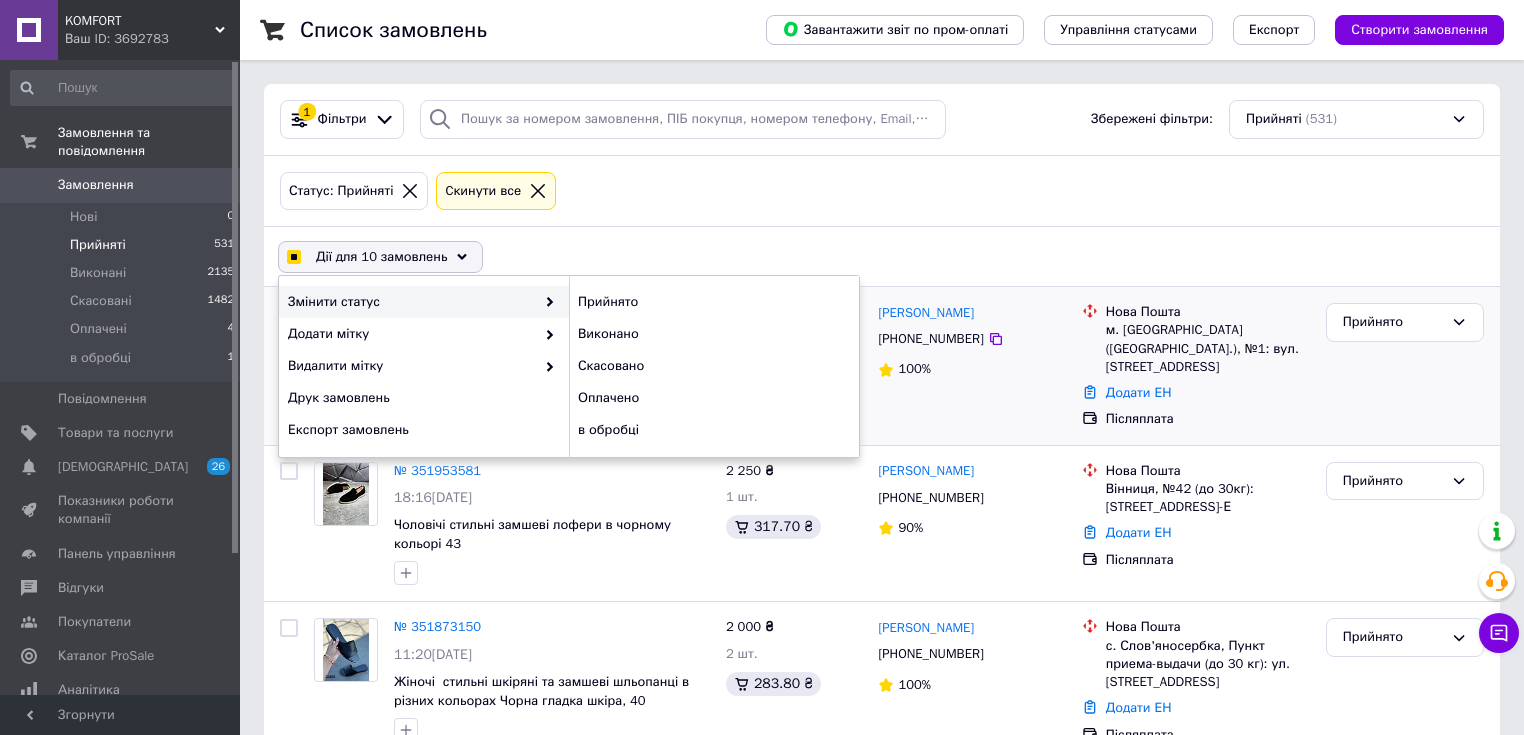 checkbox on "false" 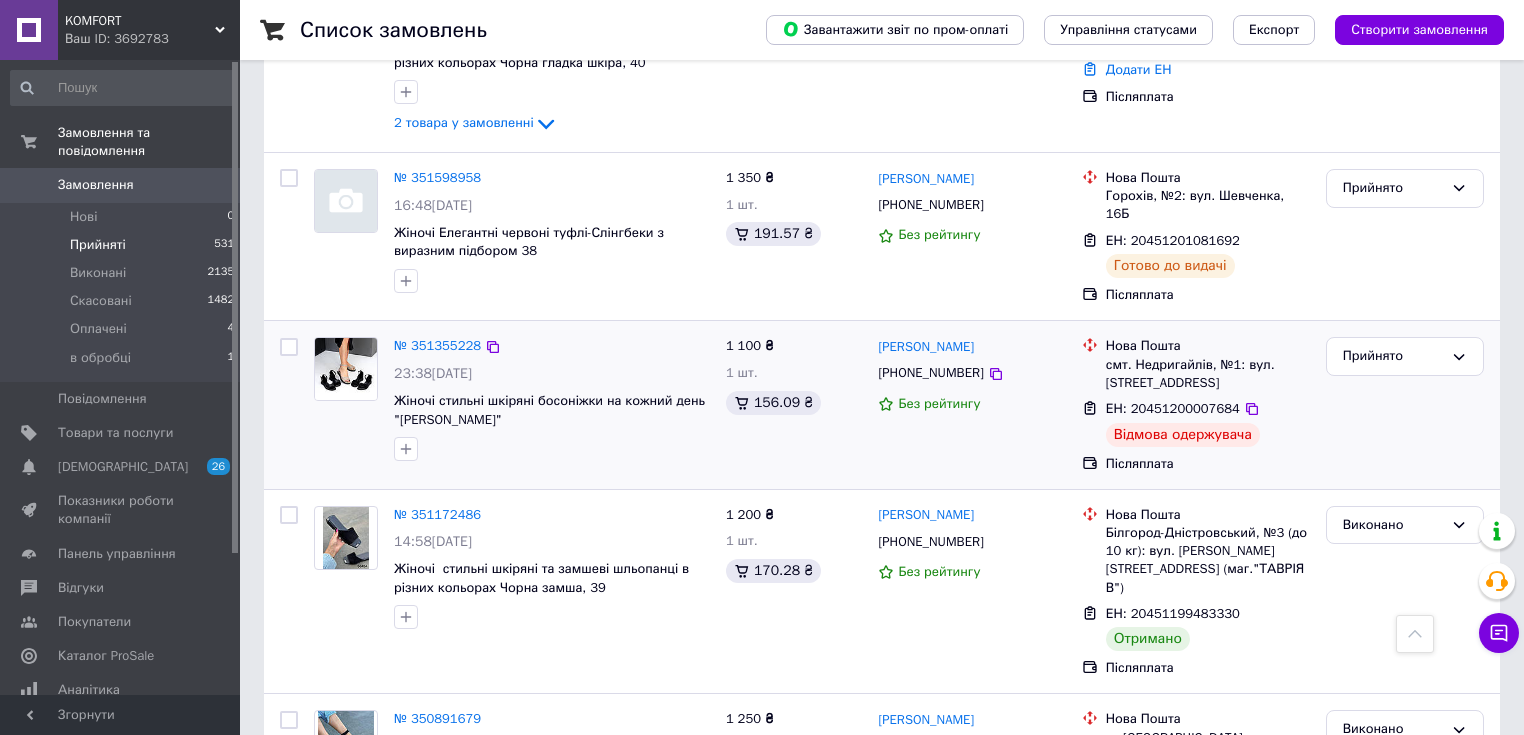 scroll, scrollTop: 640, scrollLeft: 0, axis: vertical 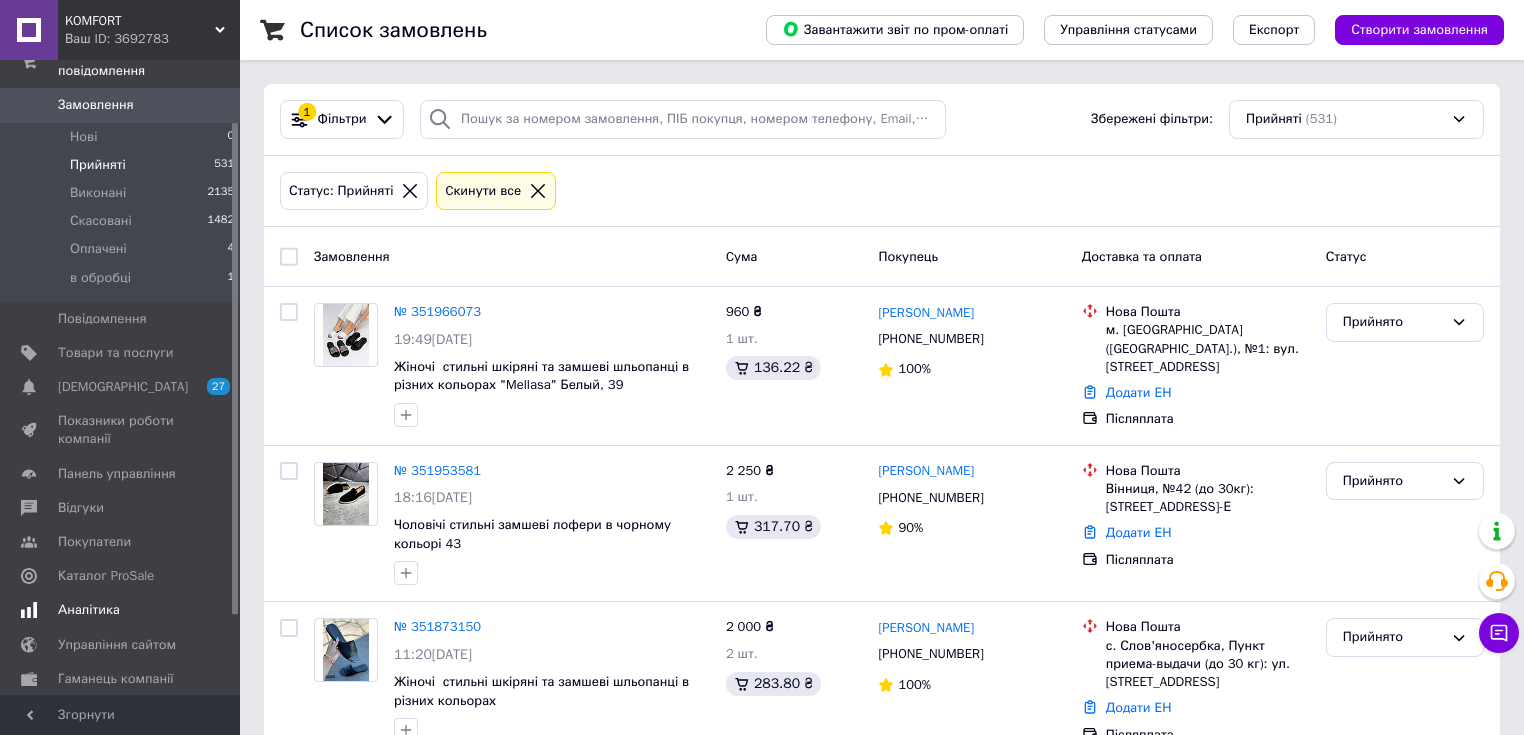 click on "Аналітика" at bounding box center (89, 610) 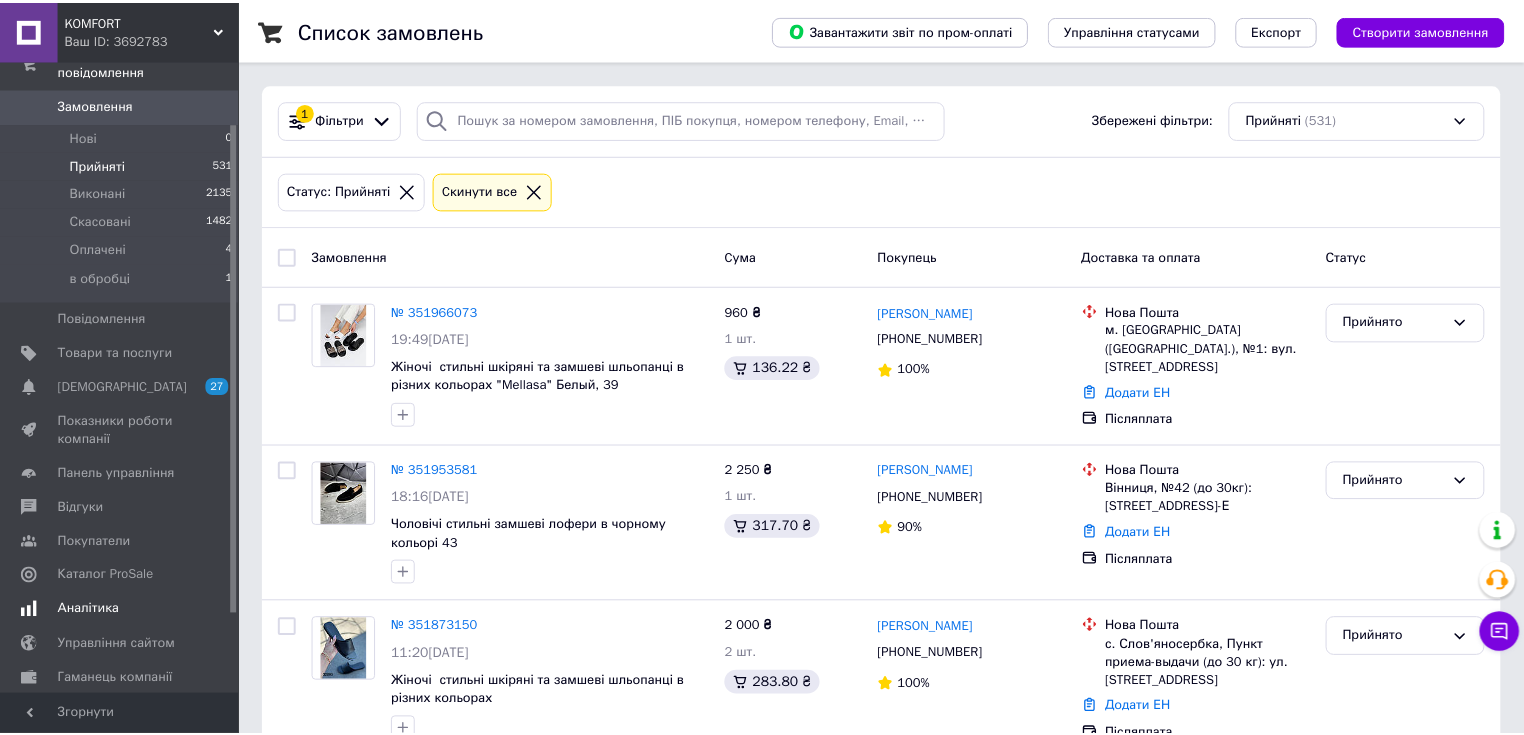 scroll, scrollTop: 89, scrollLeft: 0, axis: vertical 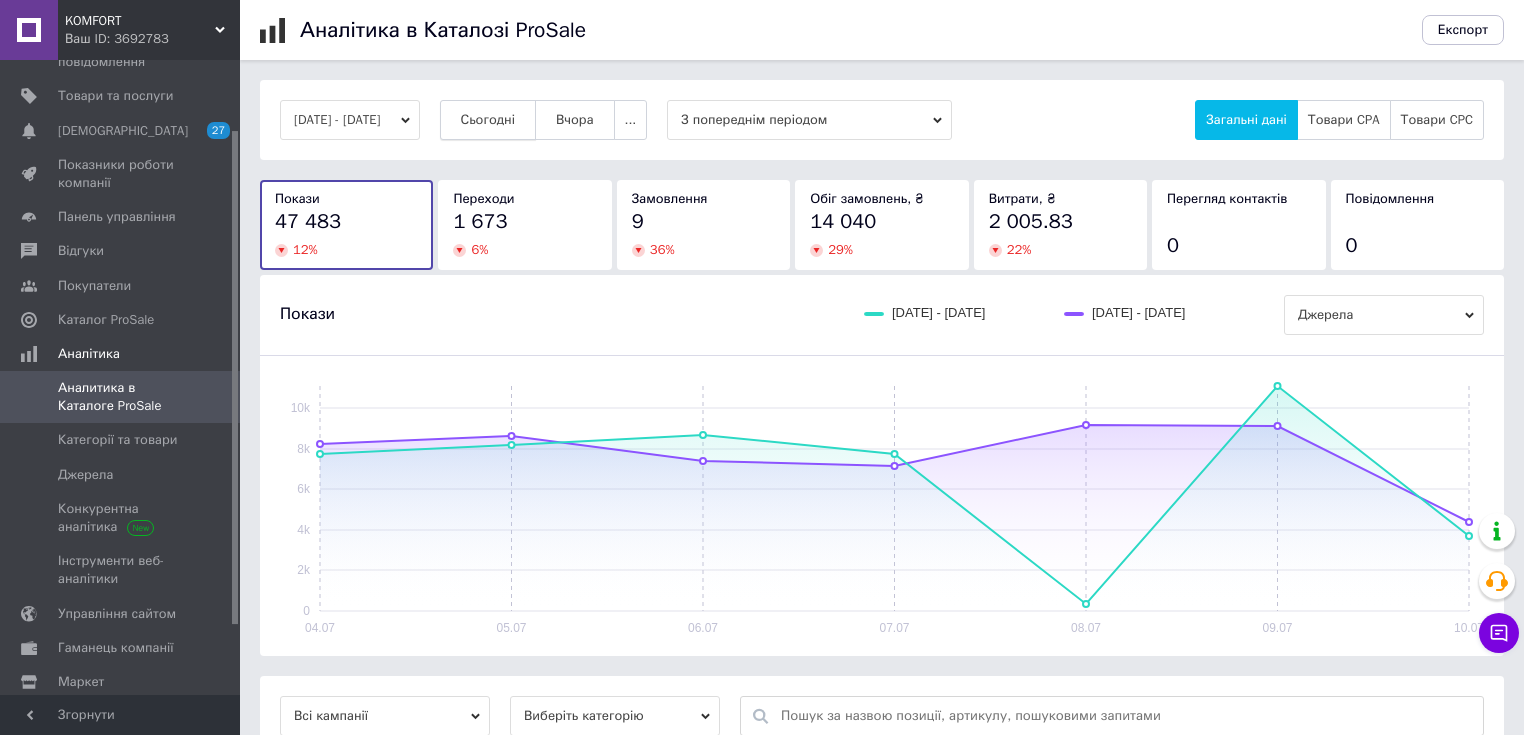 click on "Сьогодні" at bounding box center (488, 120) 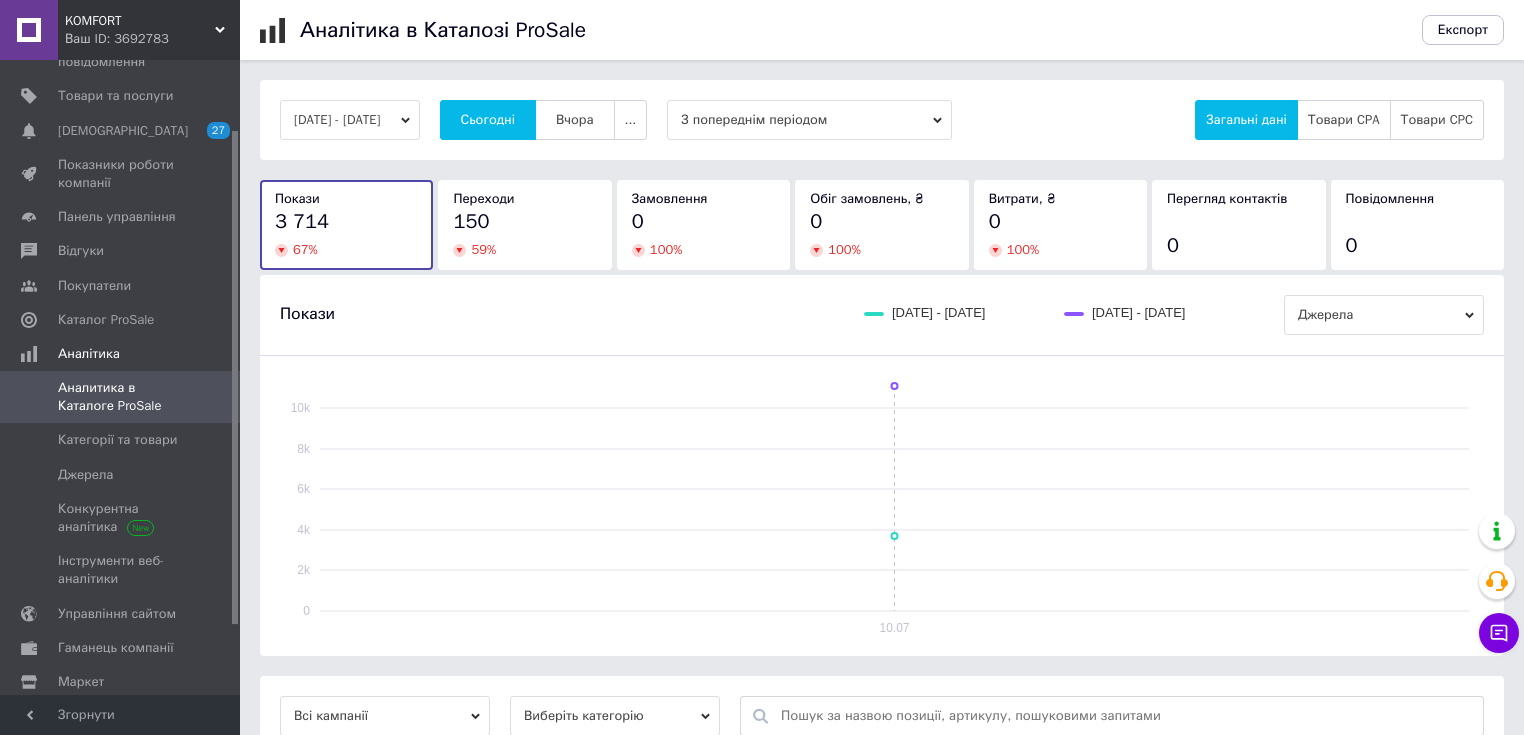 drag, startPoint x: 540, startPoint y: 122, endPoint x: 460, endPoint y: 153, distance: 85.79627 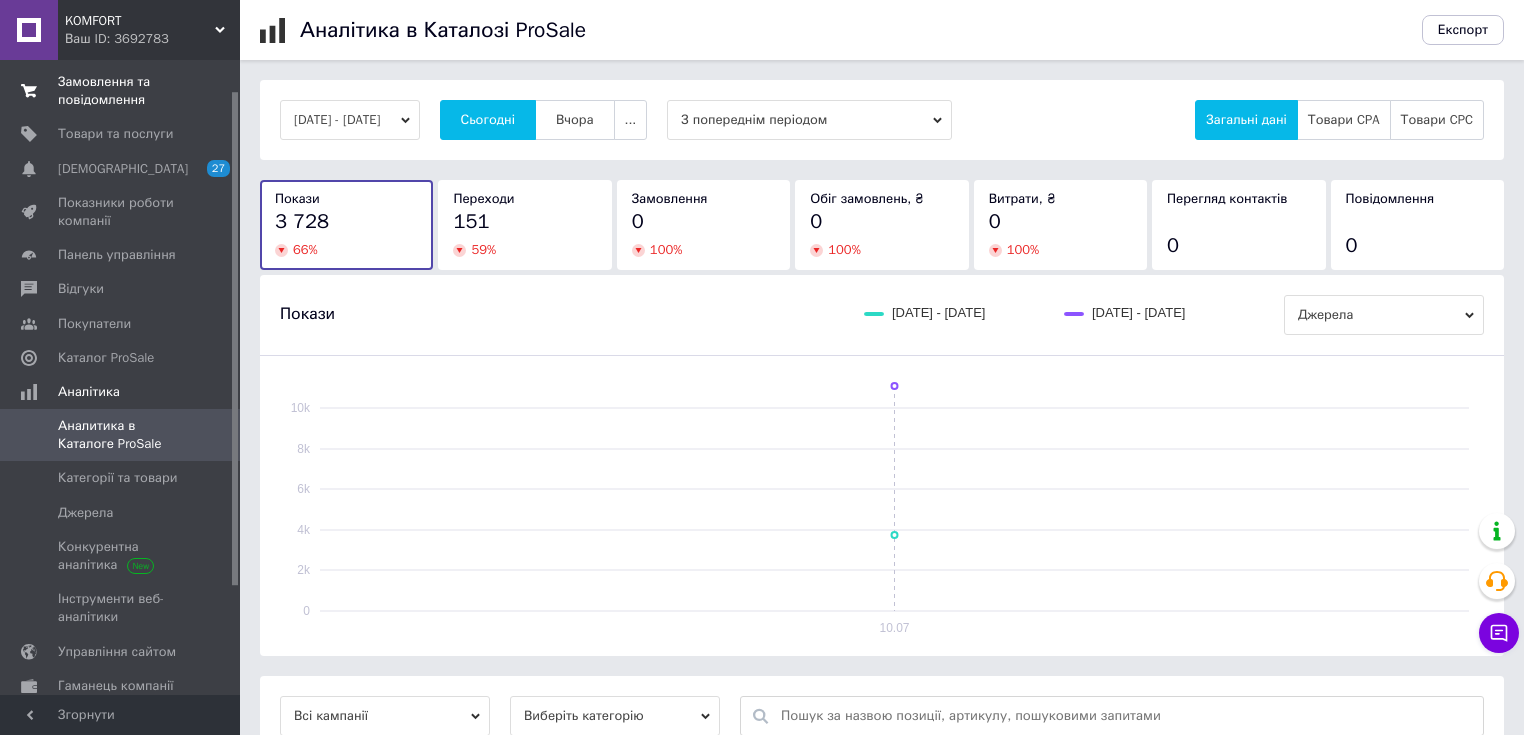 scroll, scrollTop: 0, scrollLeft: 0, axis: both 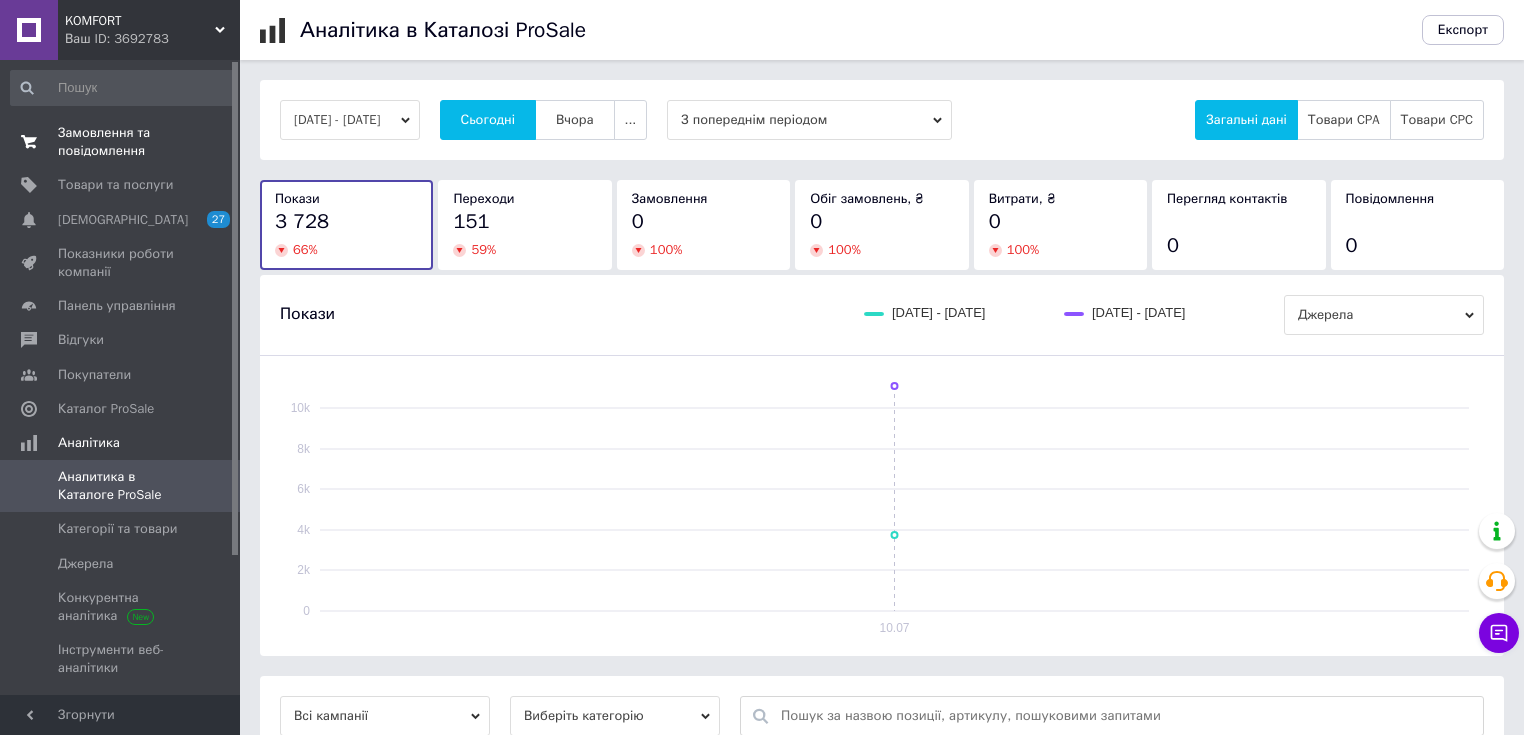 click on "Замовлення та повідомлення" at bounding box center [121, 142] 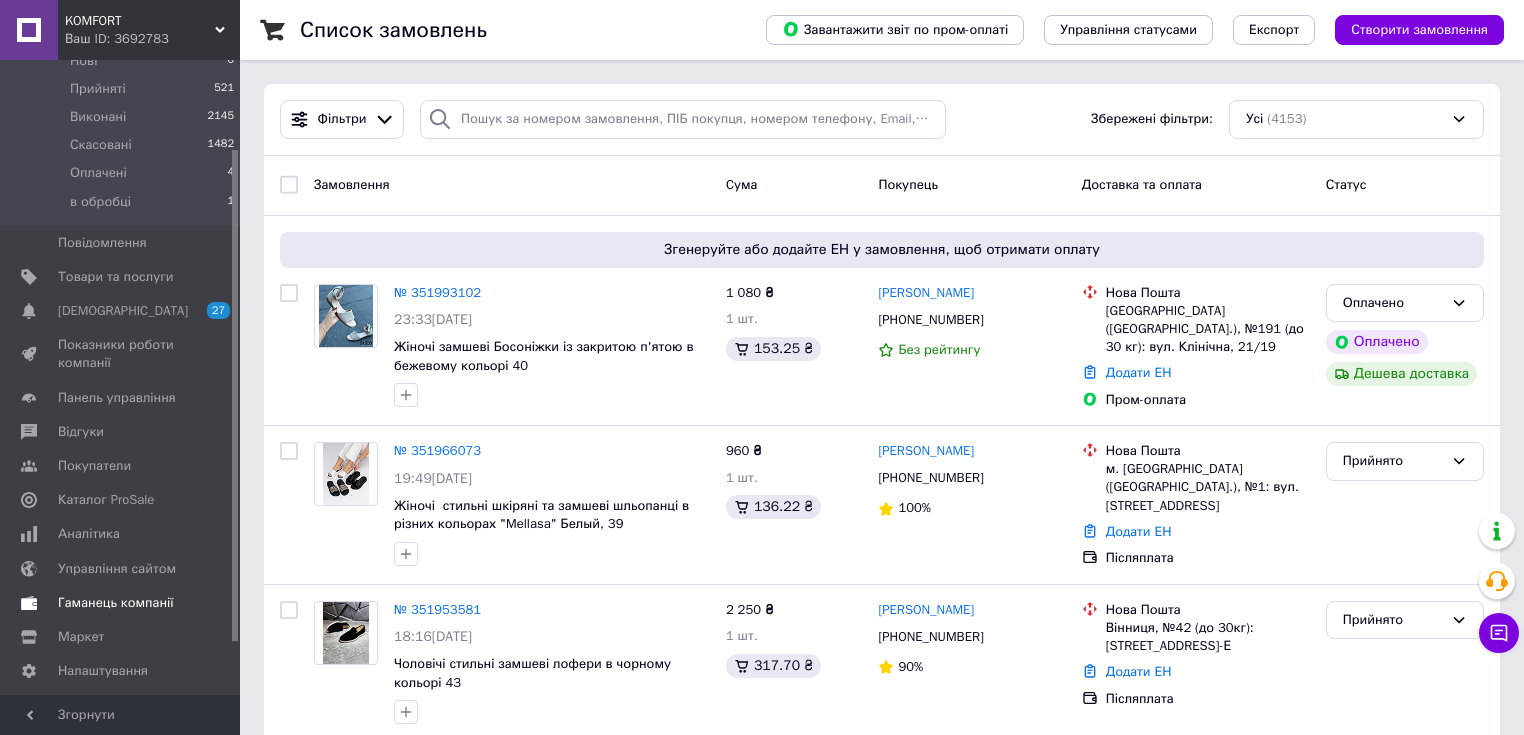 scroll, scrollTop: 160, scrollLeft: 0, axis: vertical 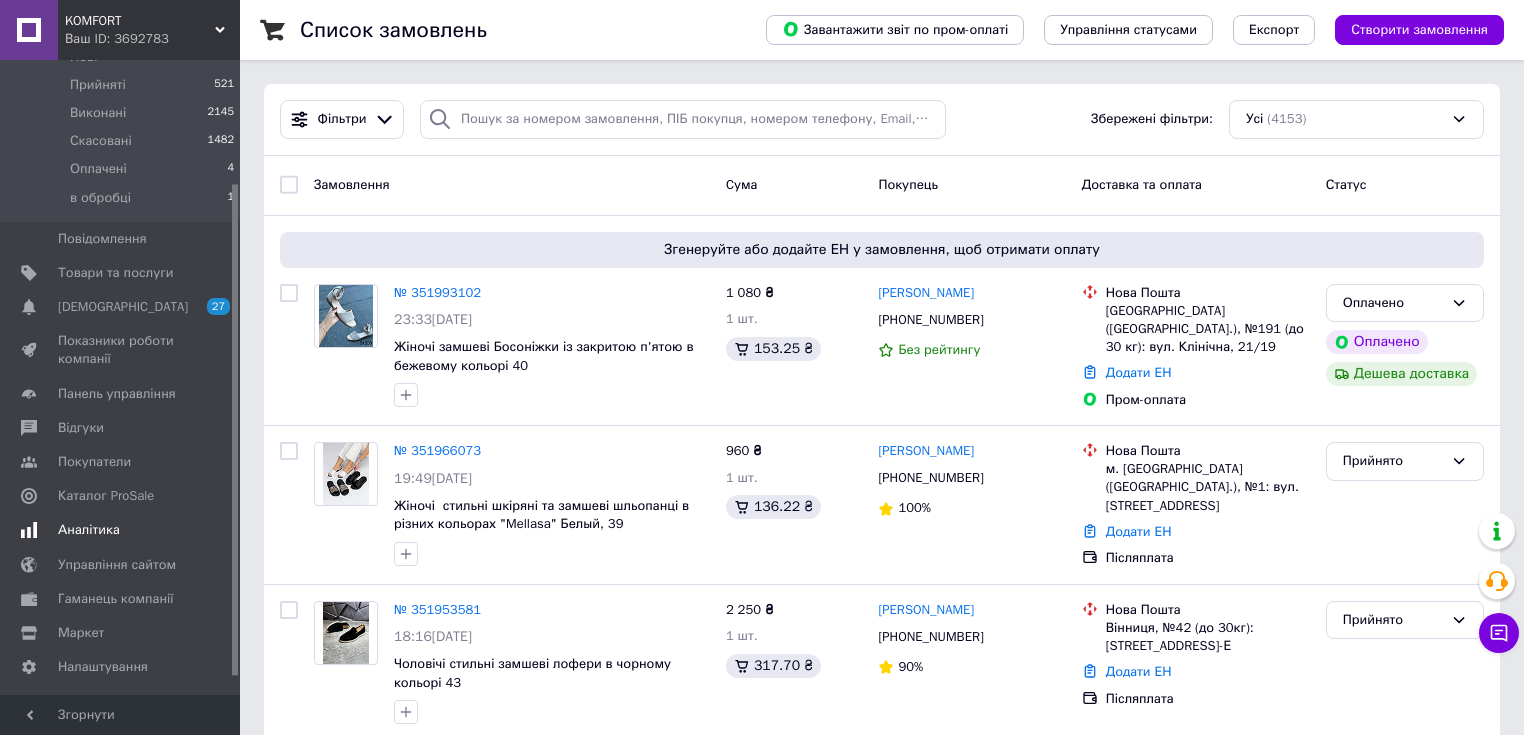click on "Аналітика" at bounding box center [89, 530] 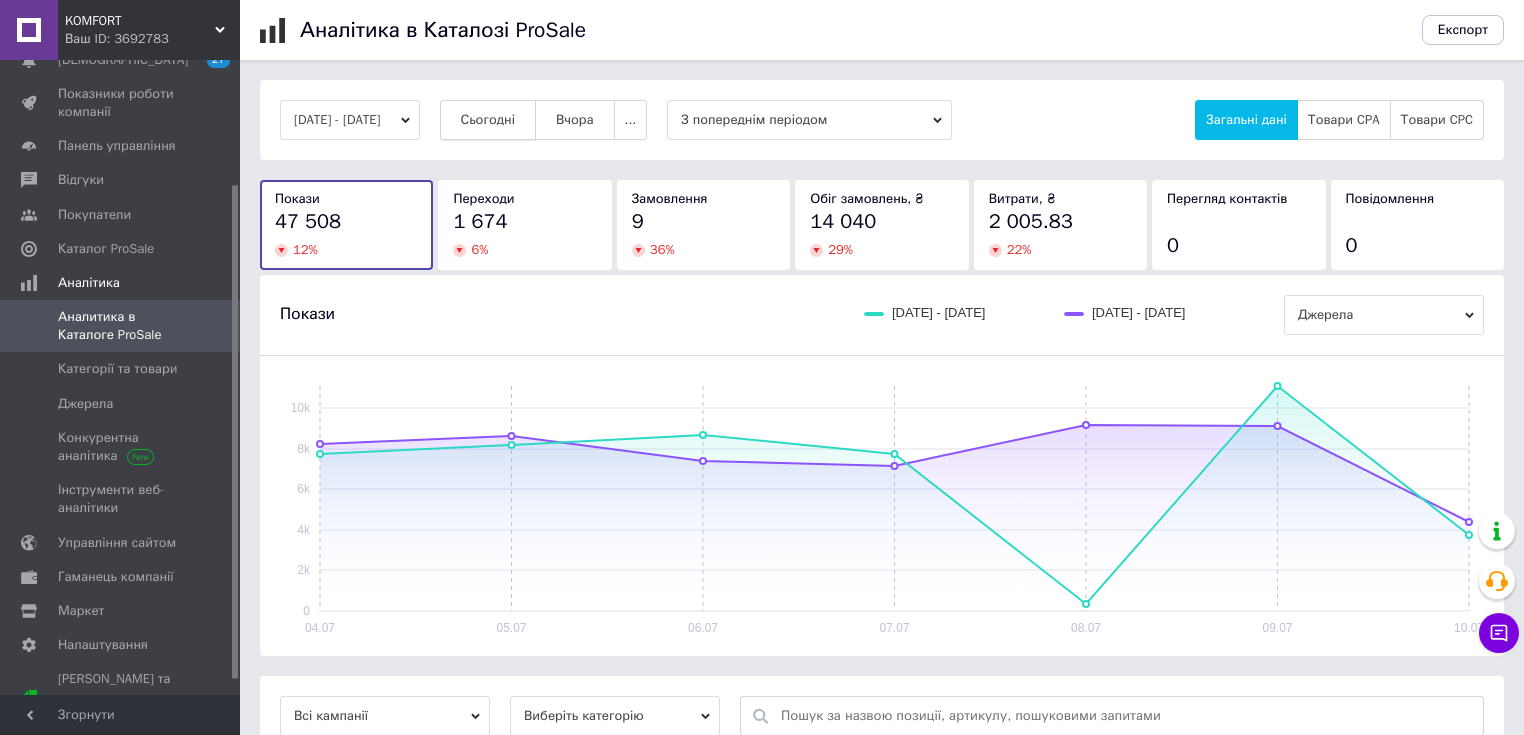 click on "Сьогодні" at bounding box center [488, 120] 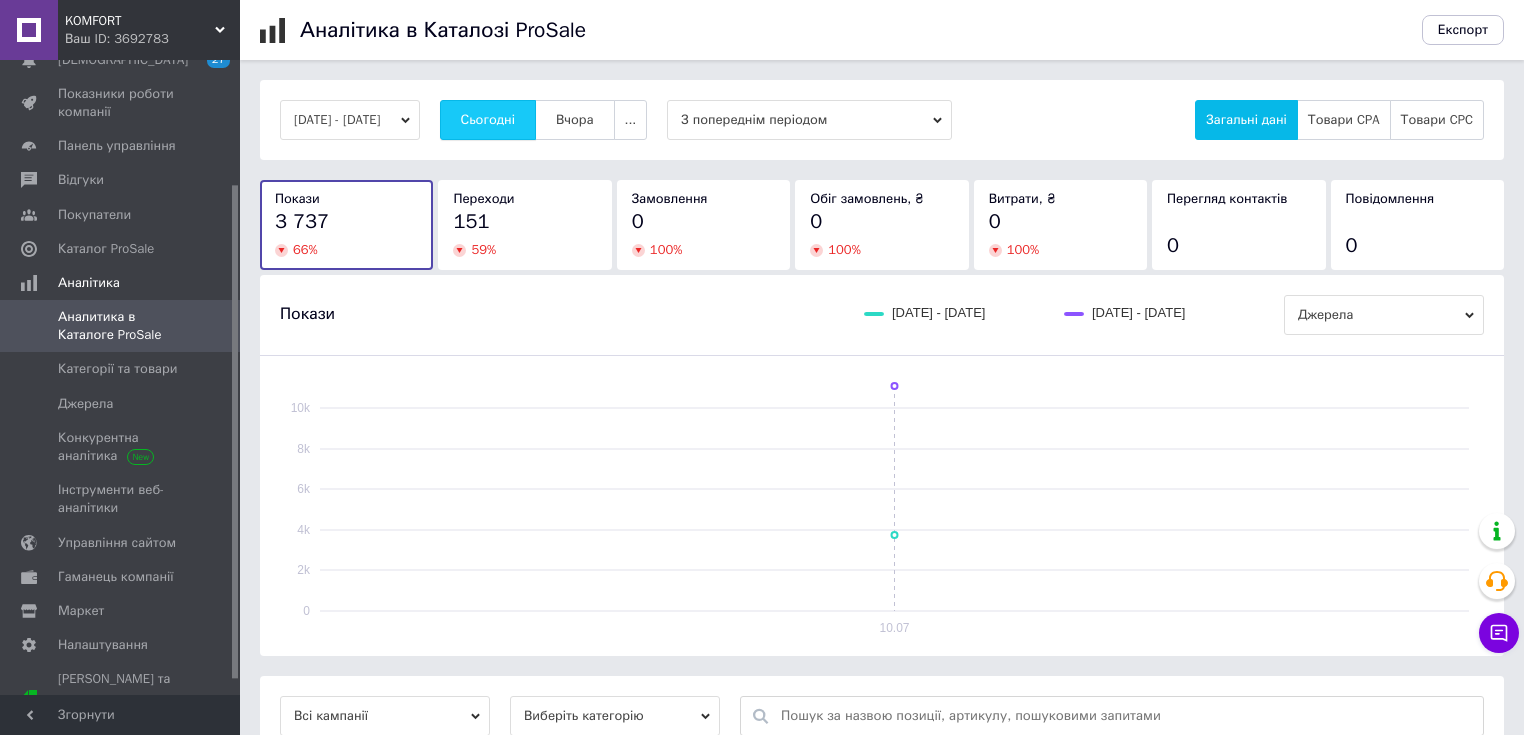 click on "Сьогодні" at bounding box center (488, 120) 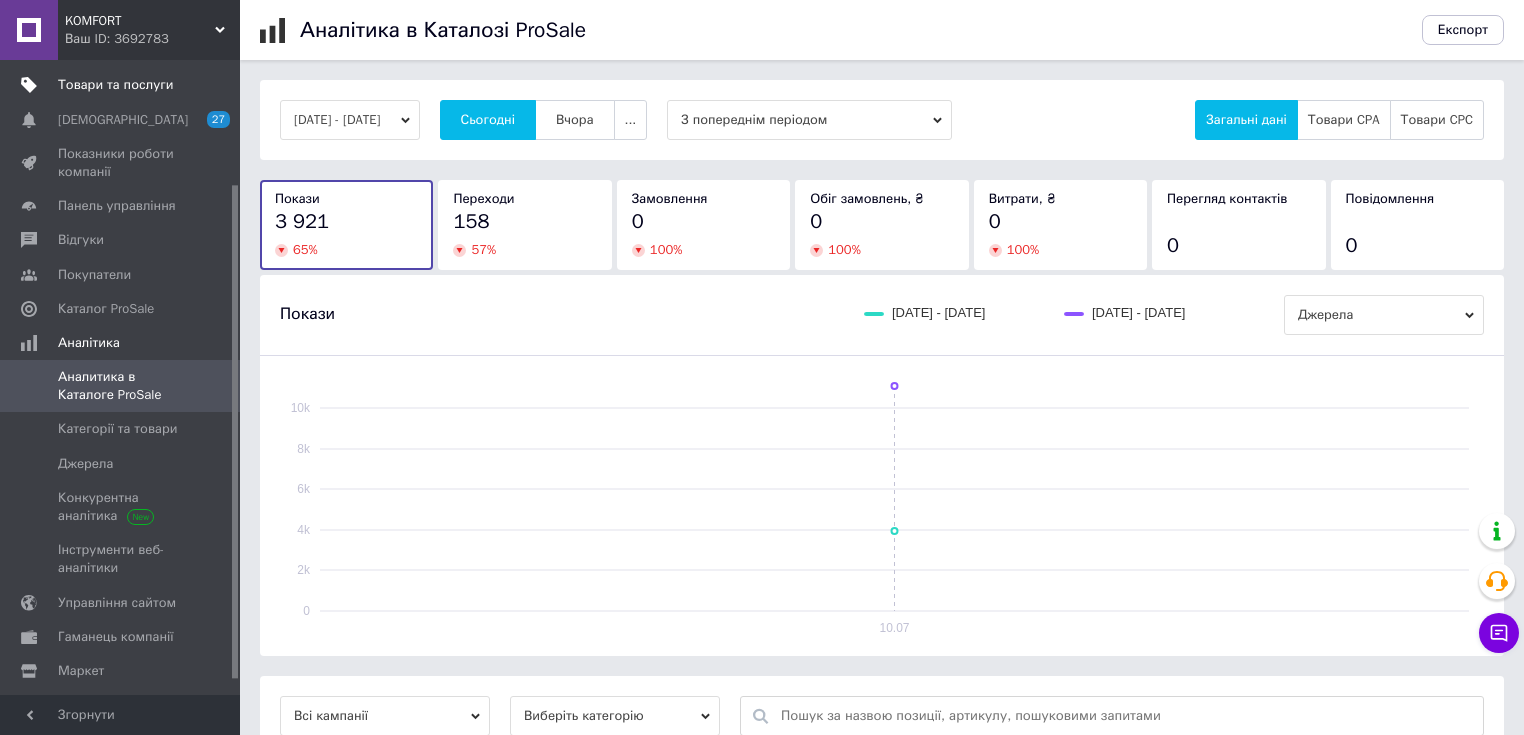 scroll, scrollTop: 0, scrollLeft: 0, axis: both 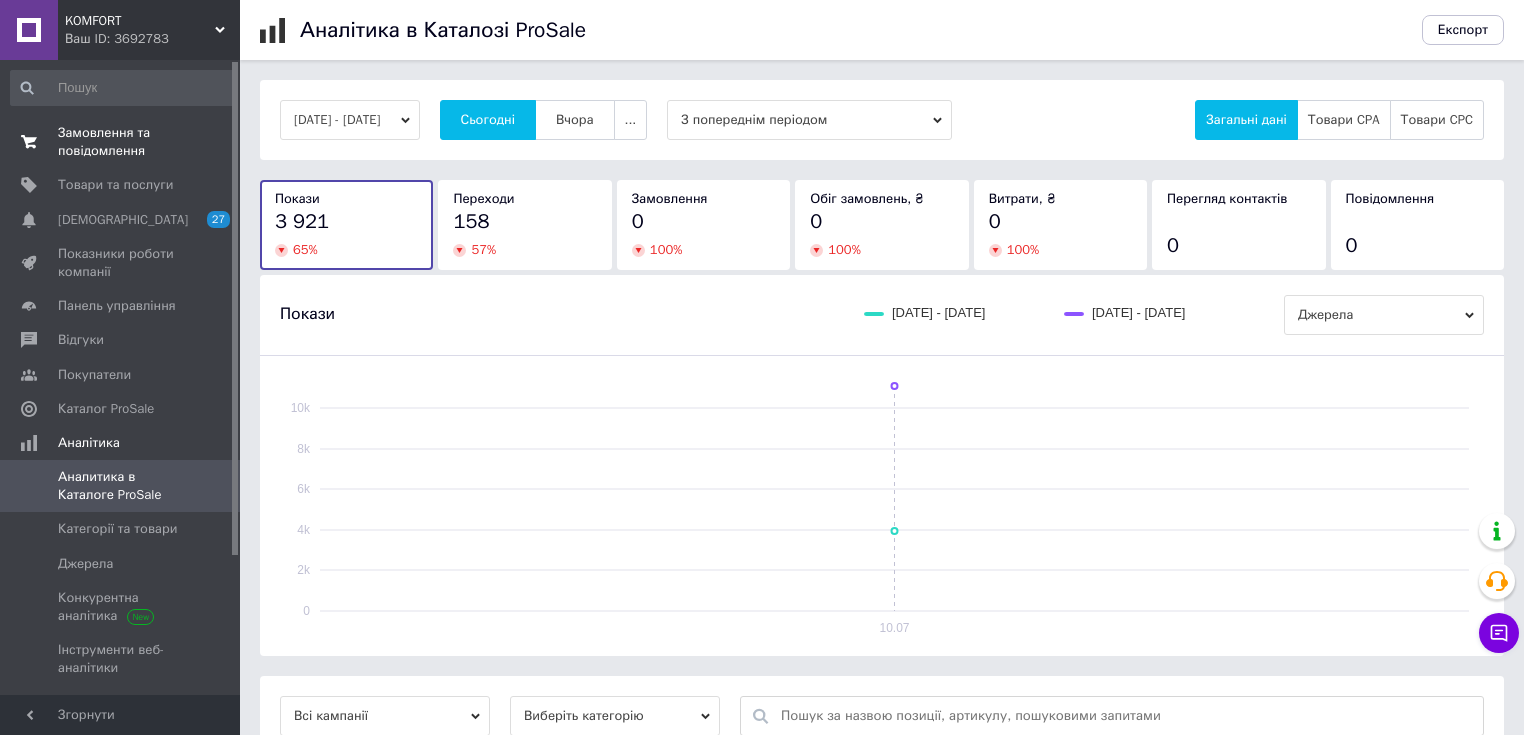 click on "Замовлення та повідомлення" at bounding box center [121, 142] 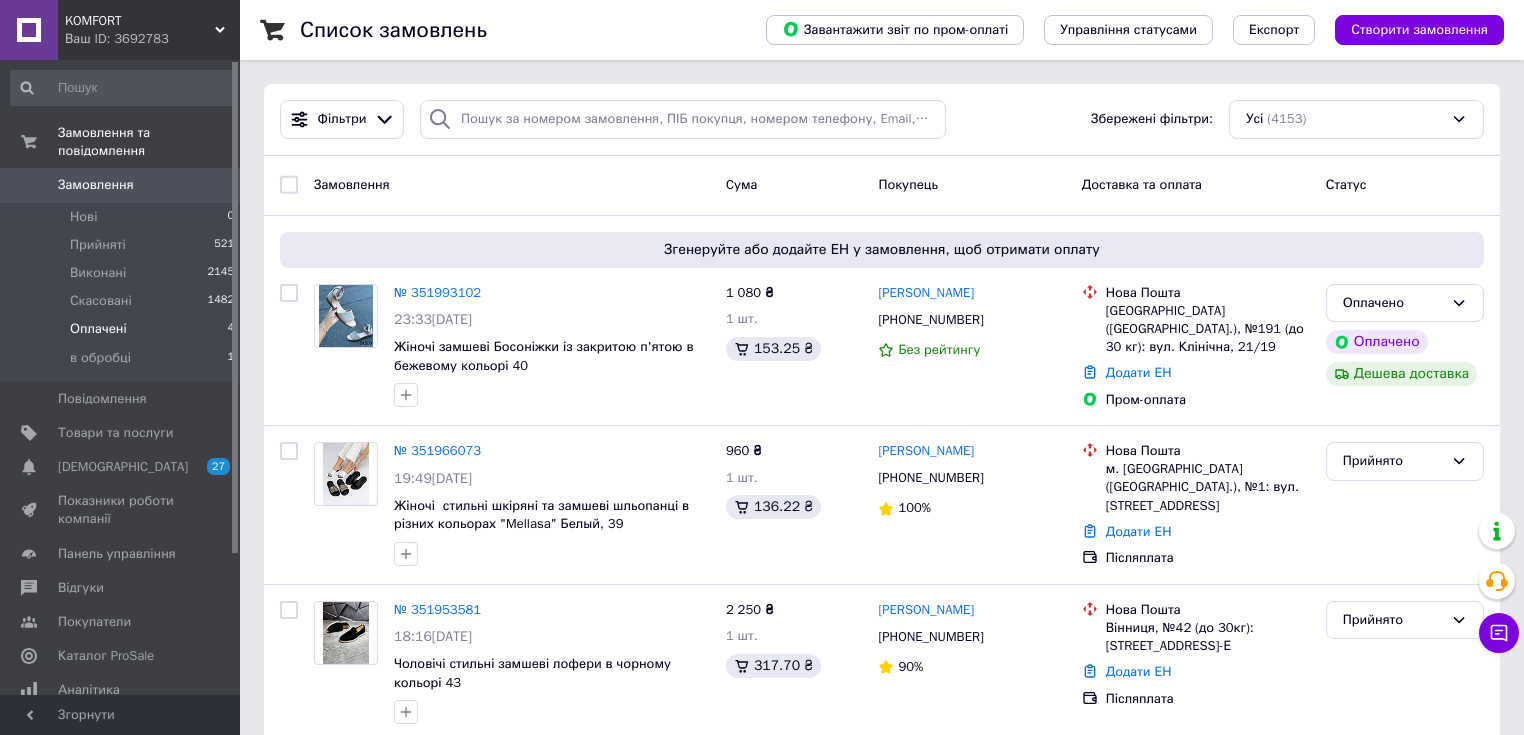 click on "Оплачені" at bounding box center (98, 329) 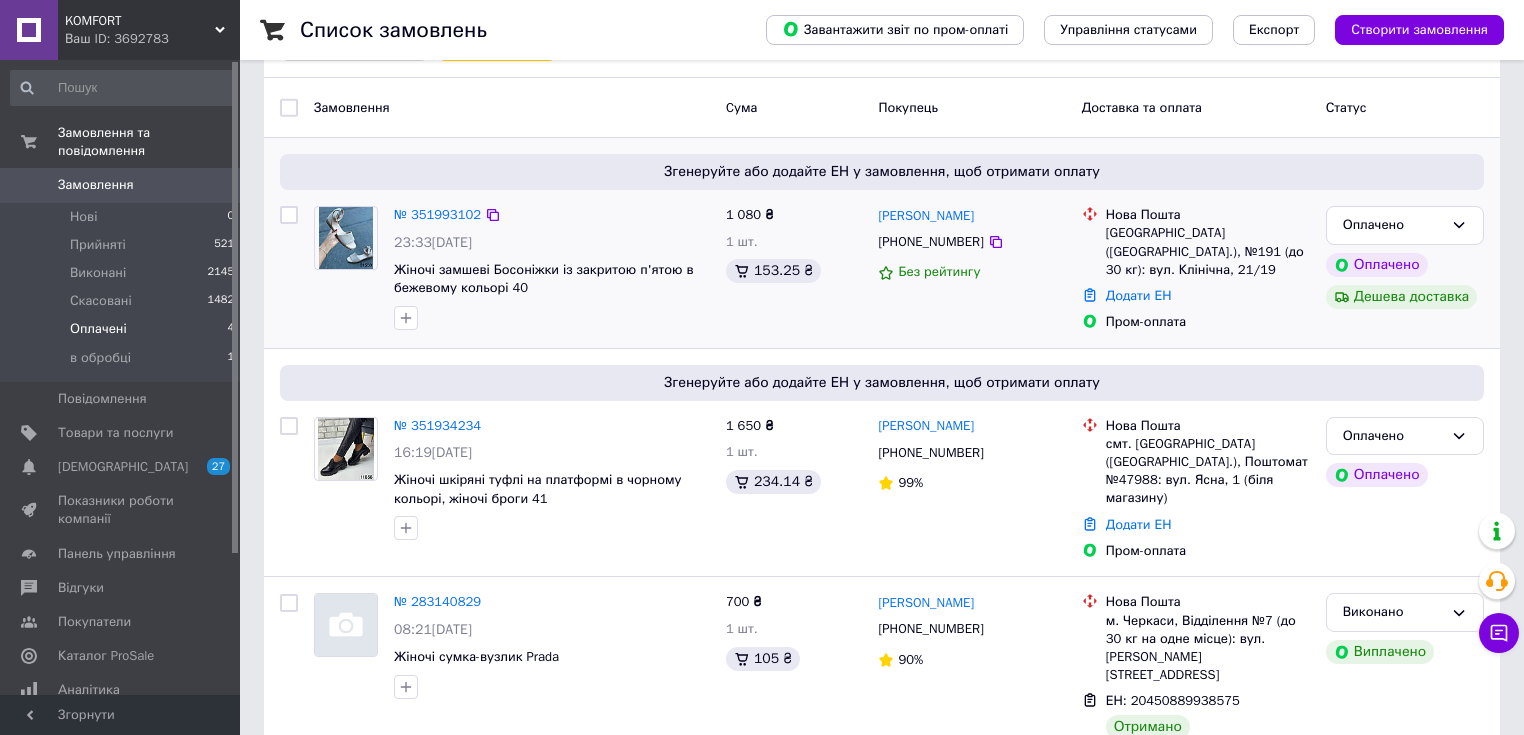 scroll, scrollTop: 160, scrollLeft: 0, axis: vertical 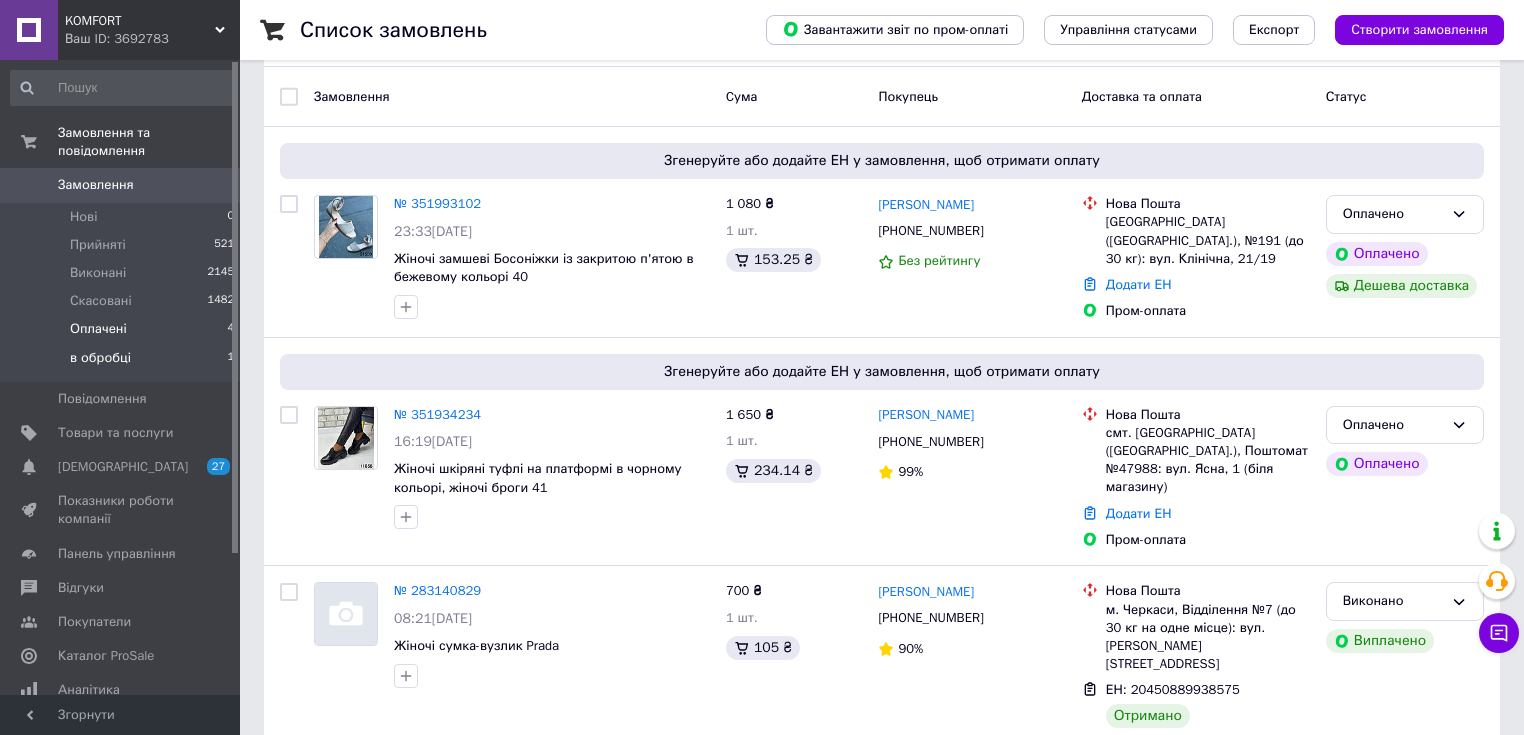 click on "в обробці" at bounding box center (100, 358) 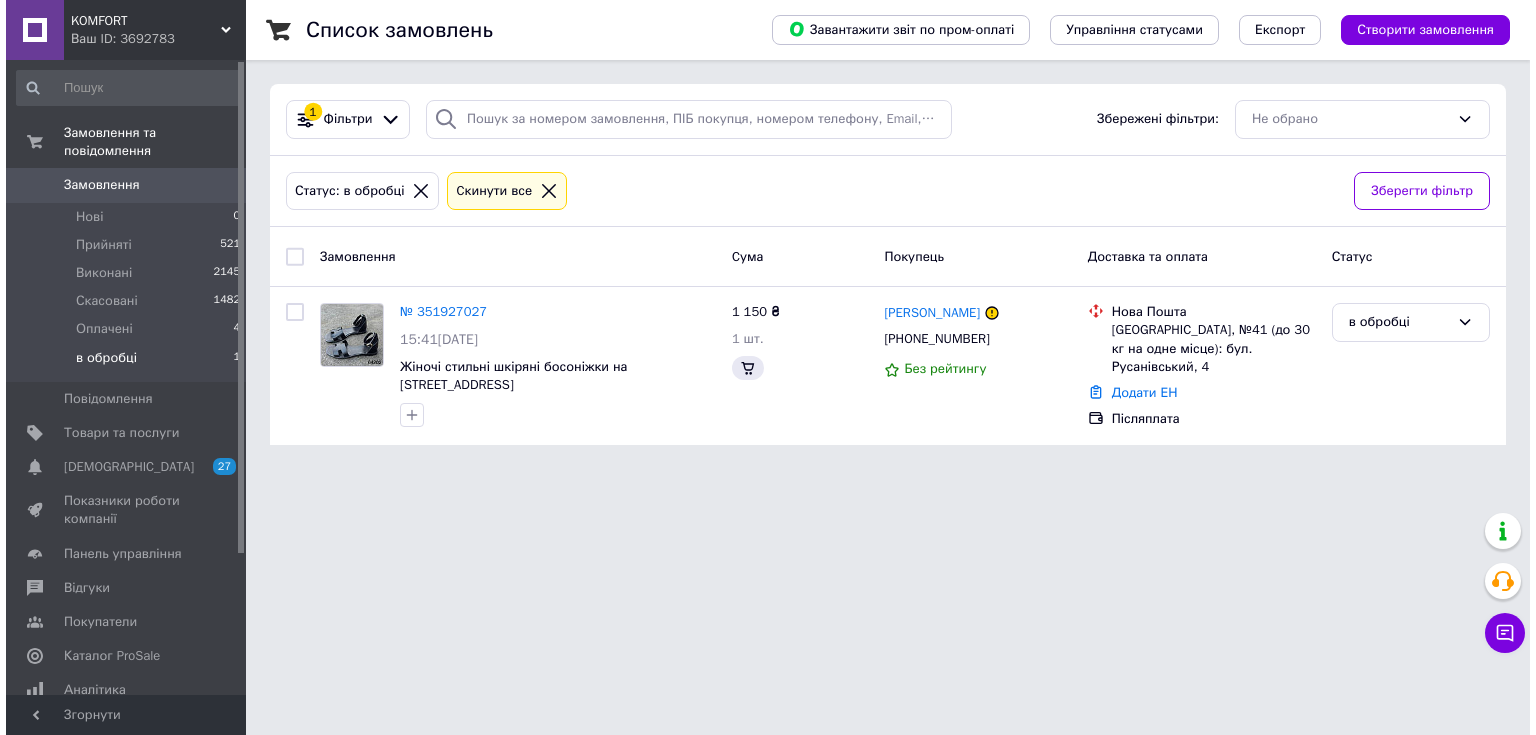scroll, scrollTop: 0, scrollLeft: 0, axis: both 